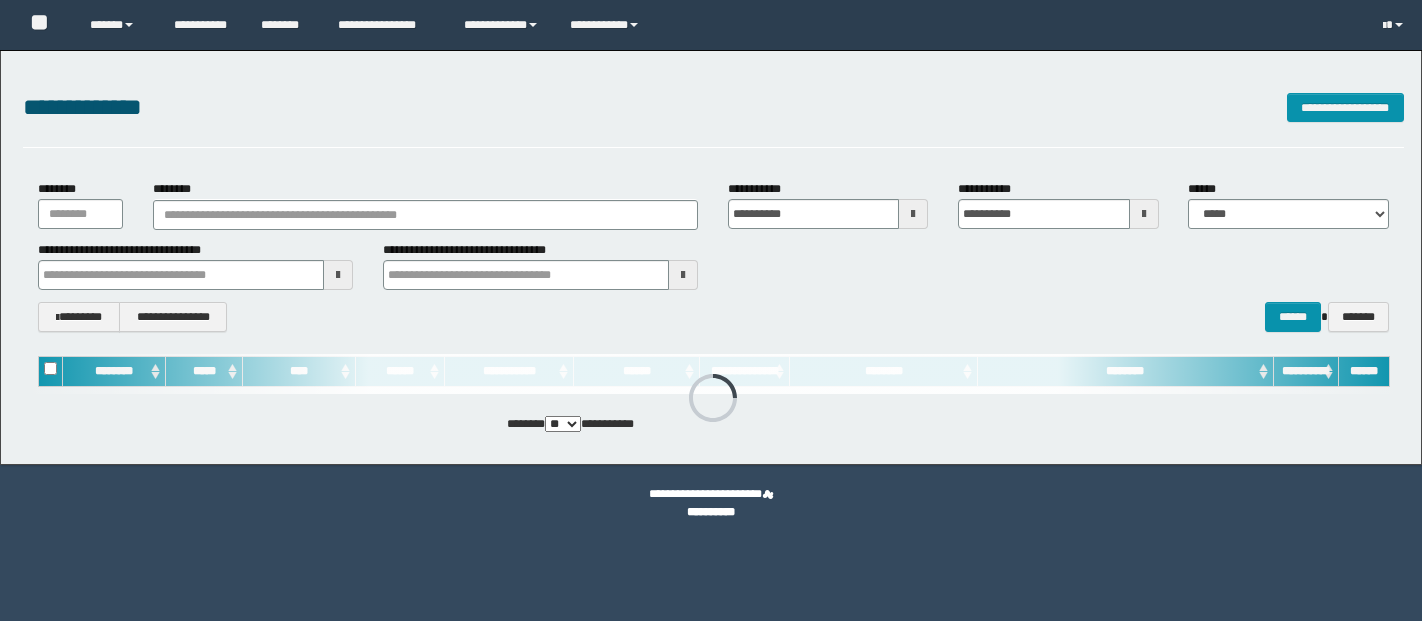 scroll, scrollTop: 0, scrollLeft: 0, axis: both 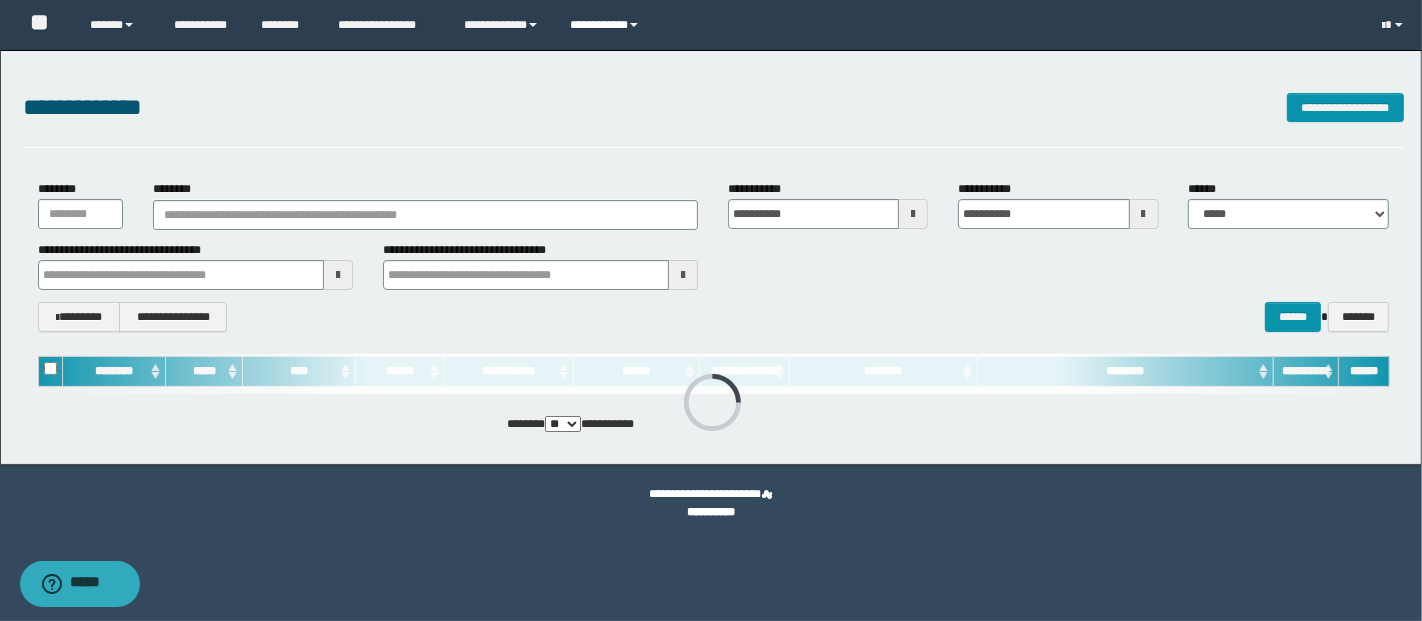click on "**********" at bounding box center (607, 25) 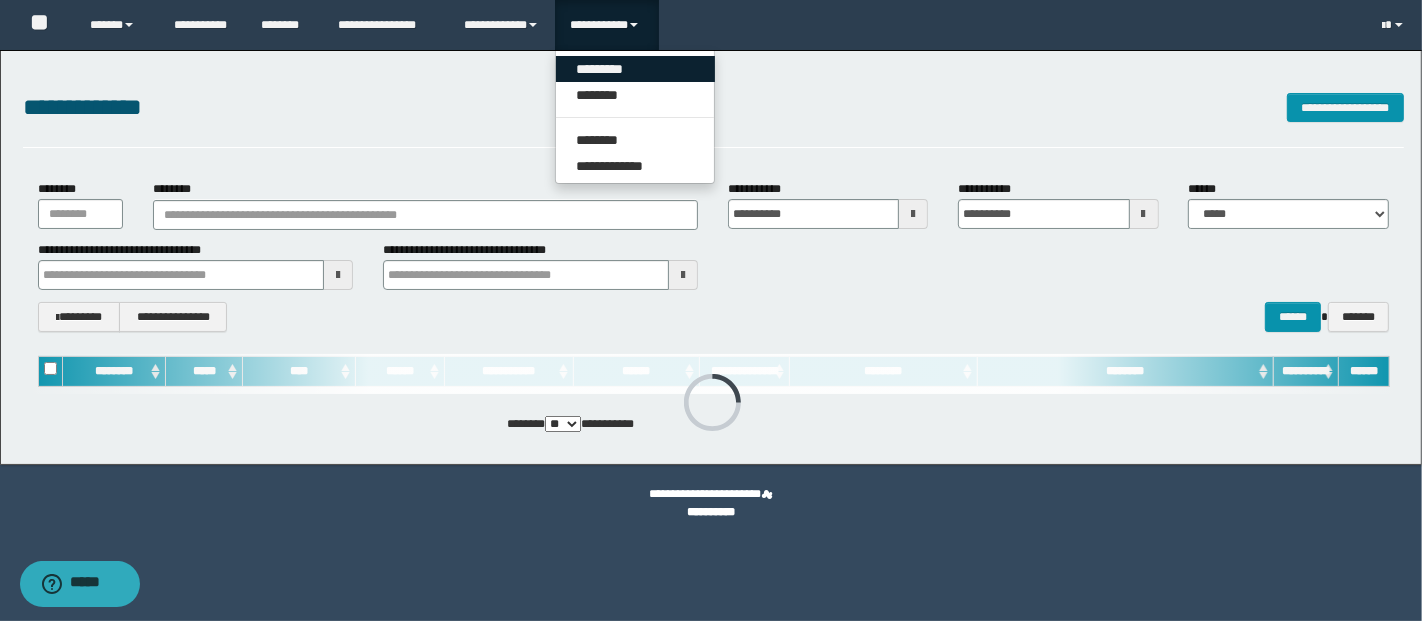 click on "*********" at bounding box center (635, 69) 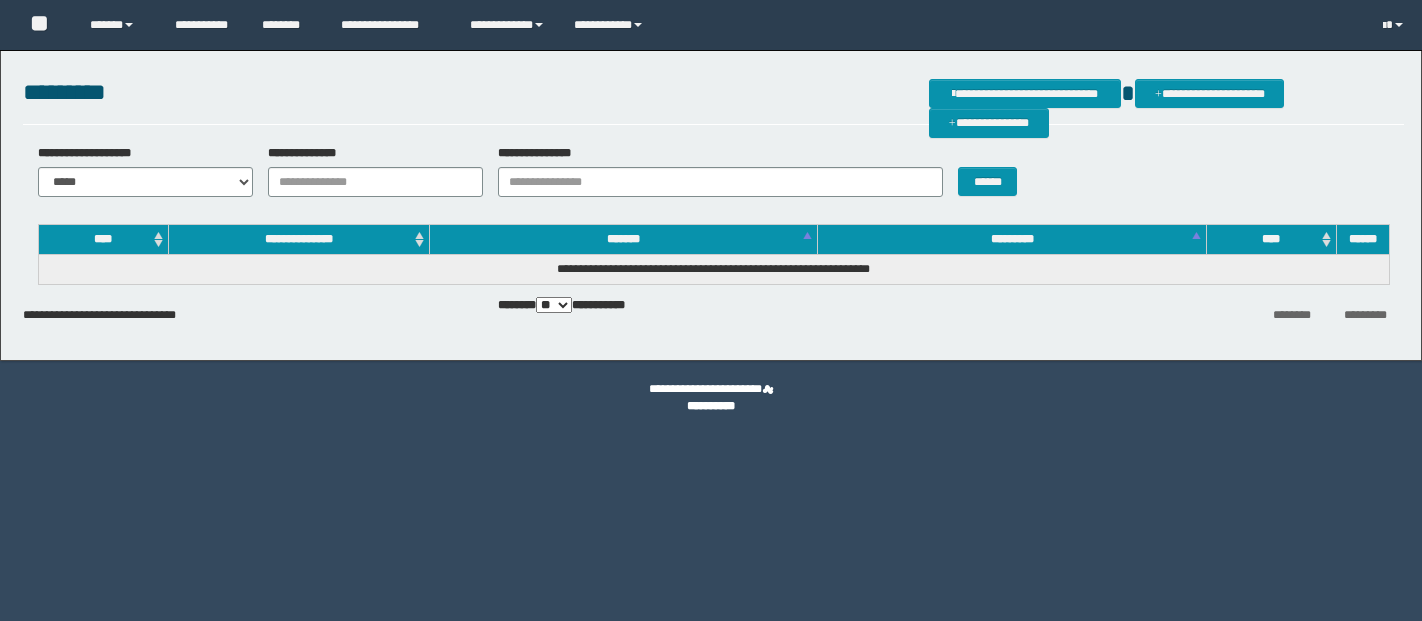 scroll, scrollTop: 0, scrollLeft: 0, axis: both 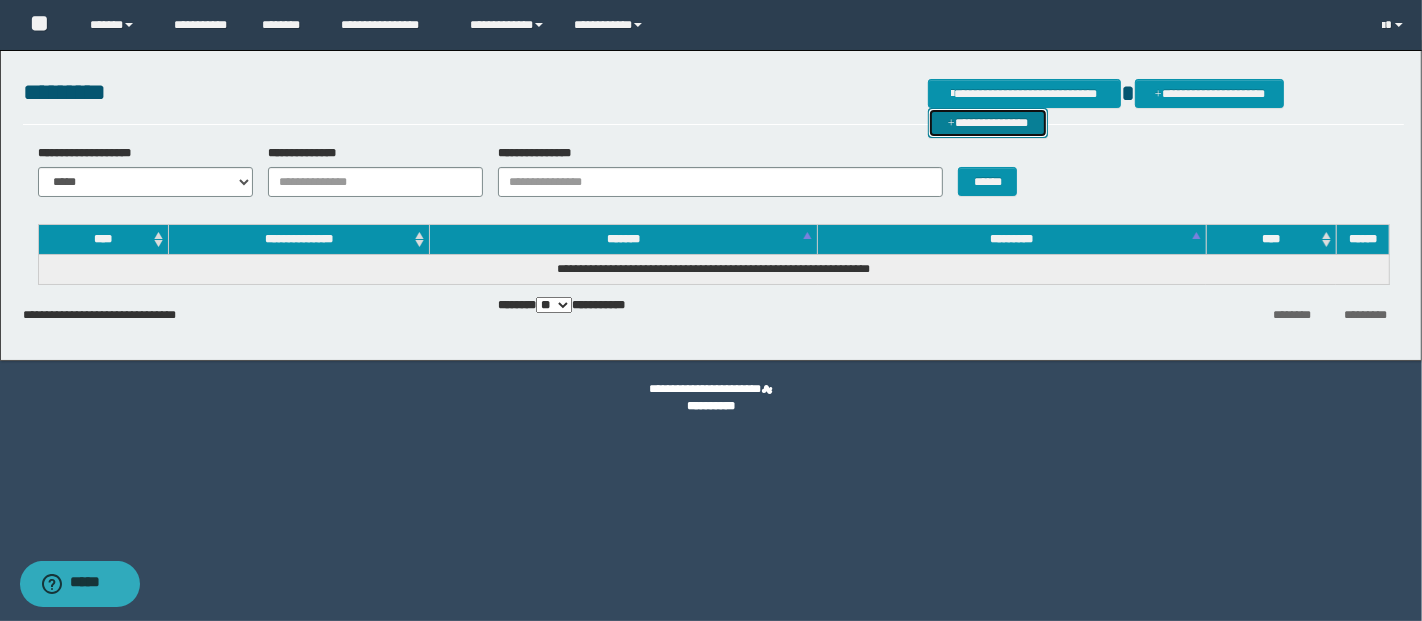 click on "**********" at bounding box center [988, 122] 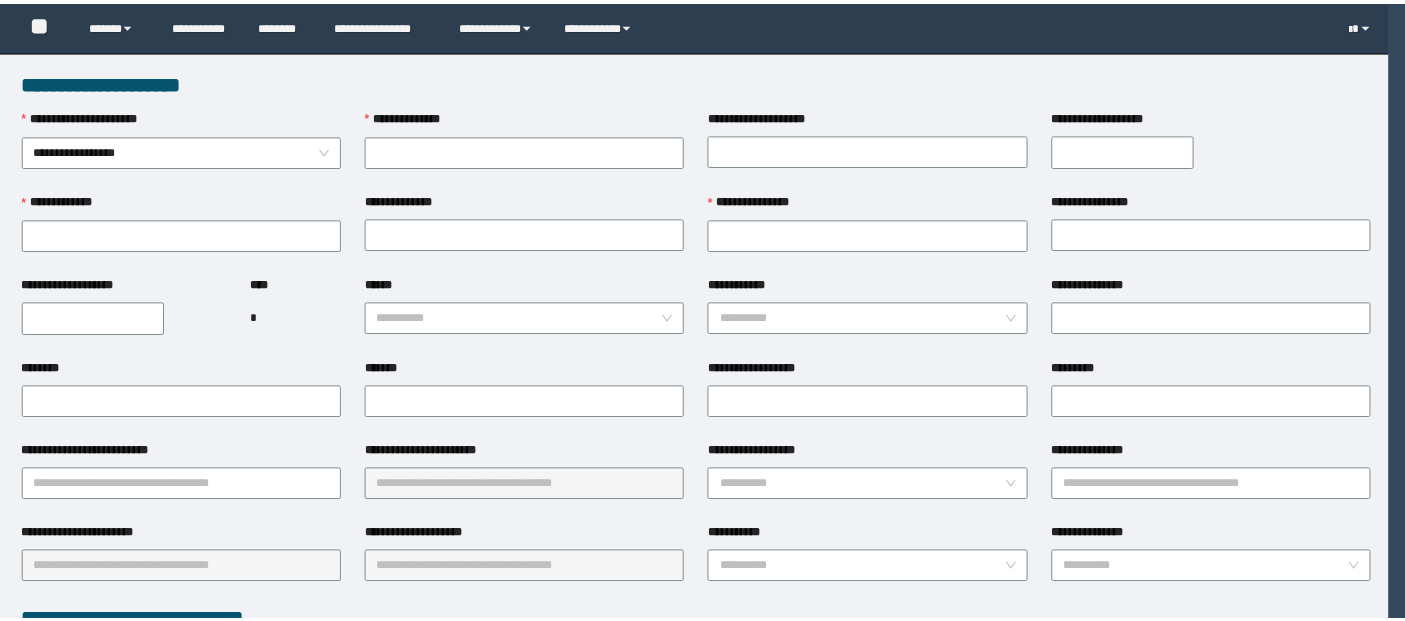scroll, scrollTop: 0, scrollLeft: 0, axis: both 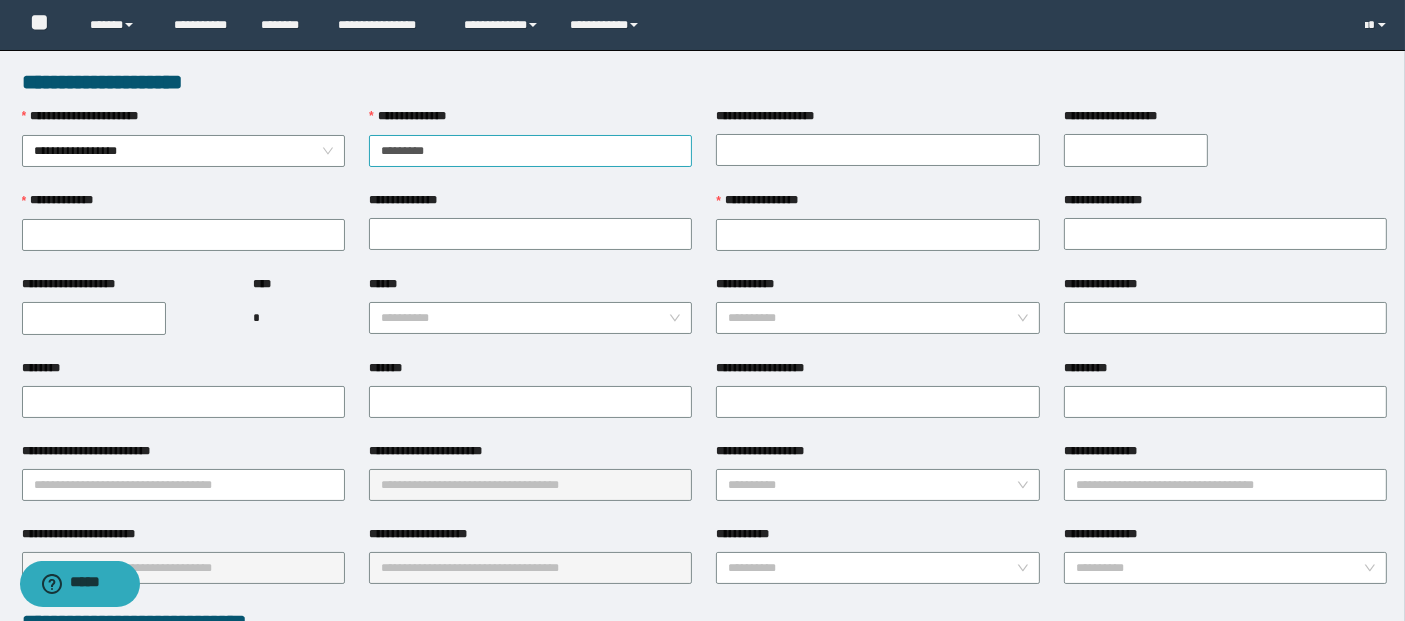click on "*********" at bounding box center (530, 151) 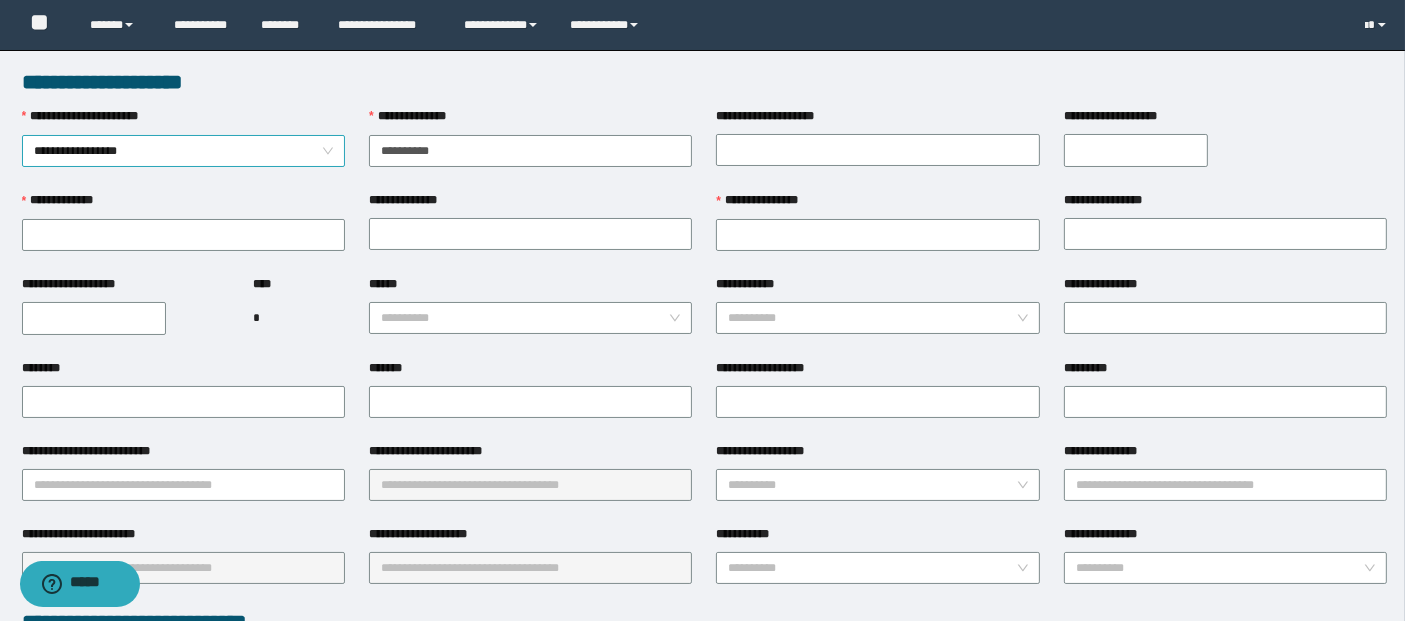 drag, startPoint x: 477, startPoint y: 156, endPoint x: 297, endPoint y: 150, distance: 180.09998 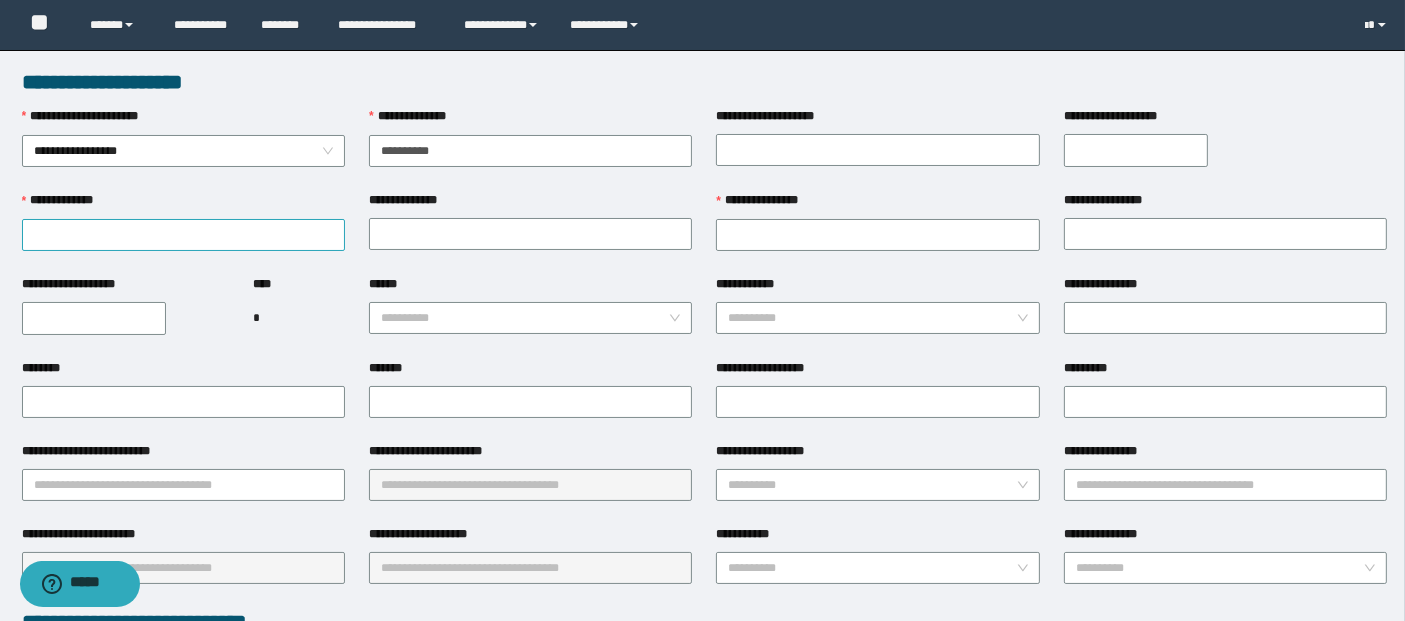 type on "**********" 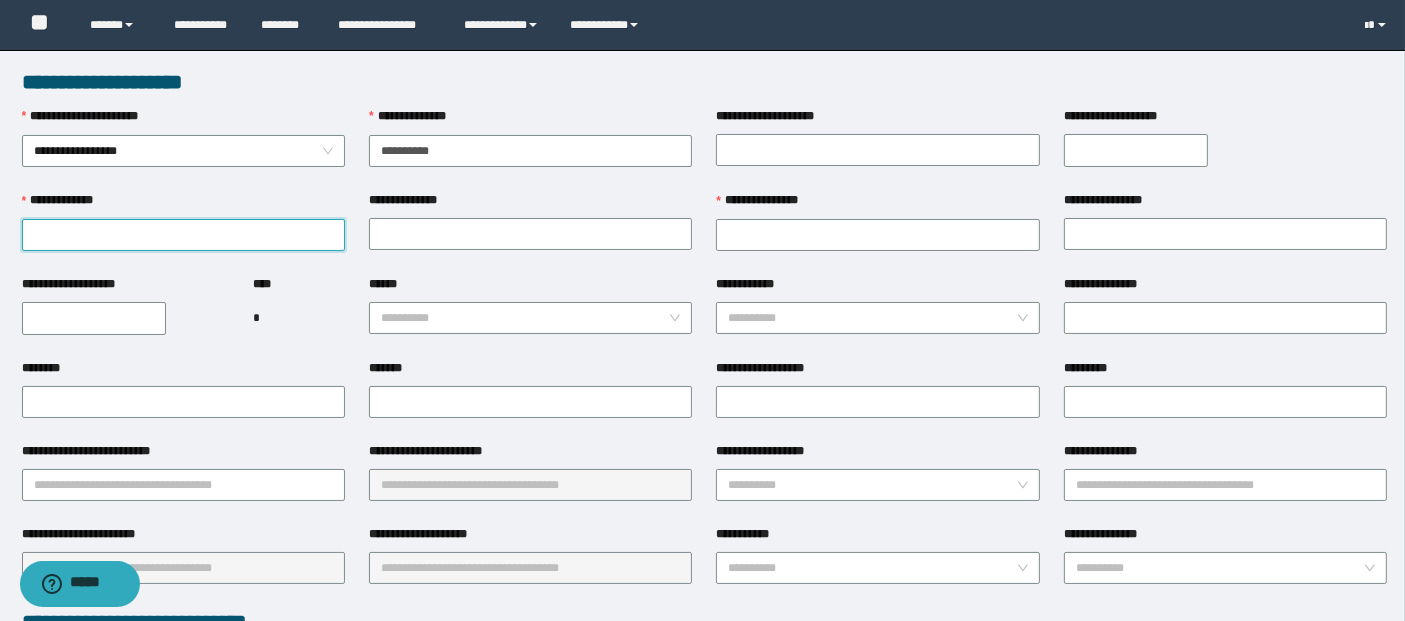 click on "**********" at bounding box center (183, 235) 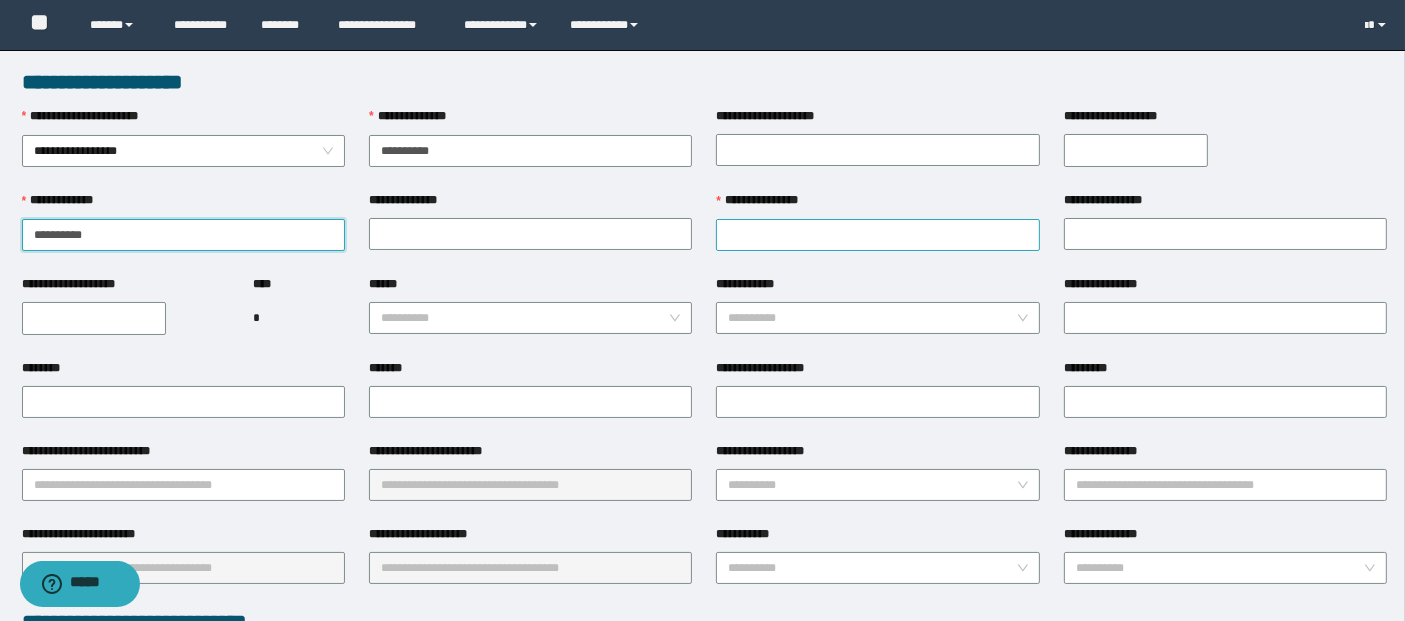 type on "**********" 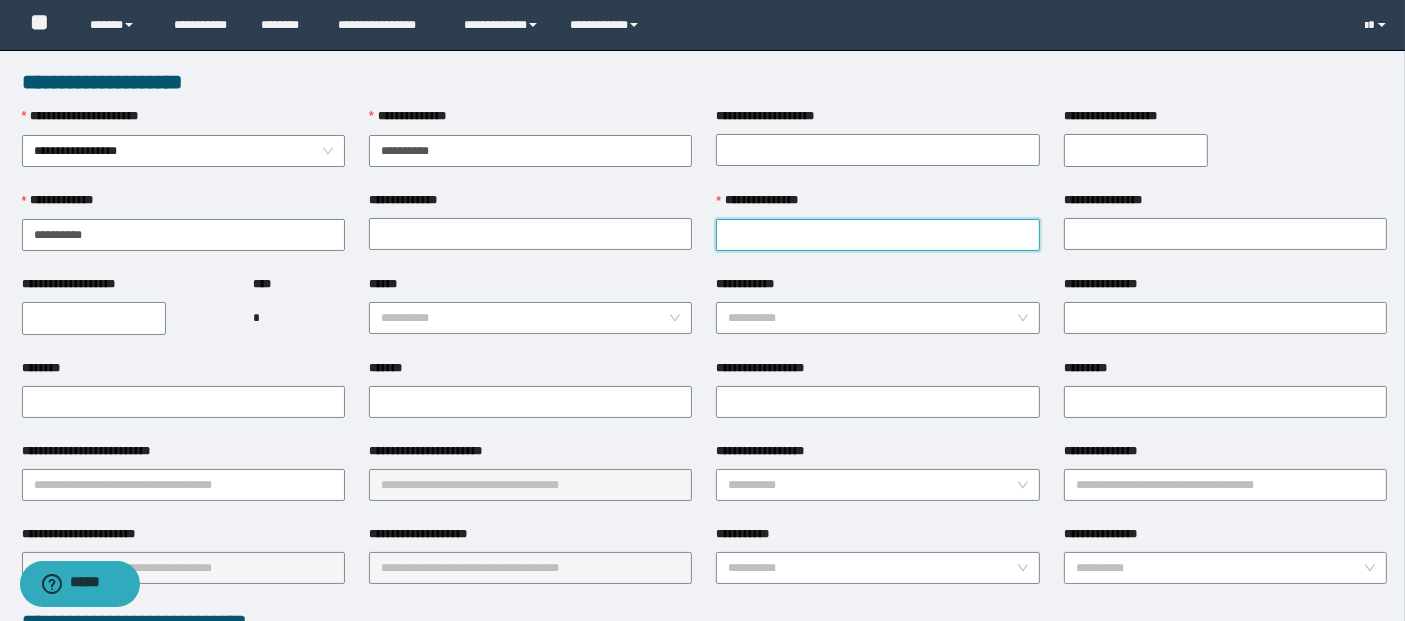 click on "**********" at bounding box center [877, 235] 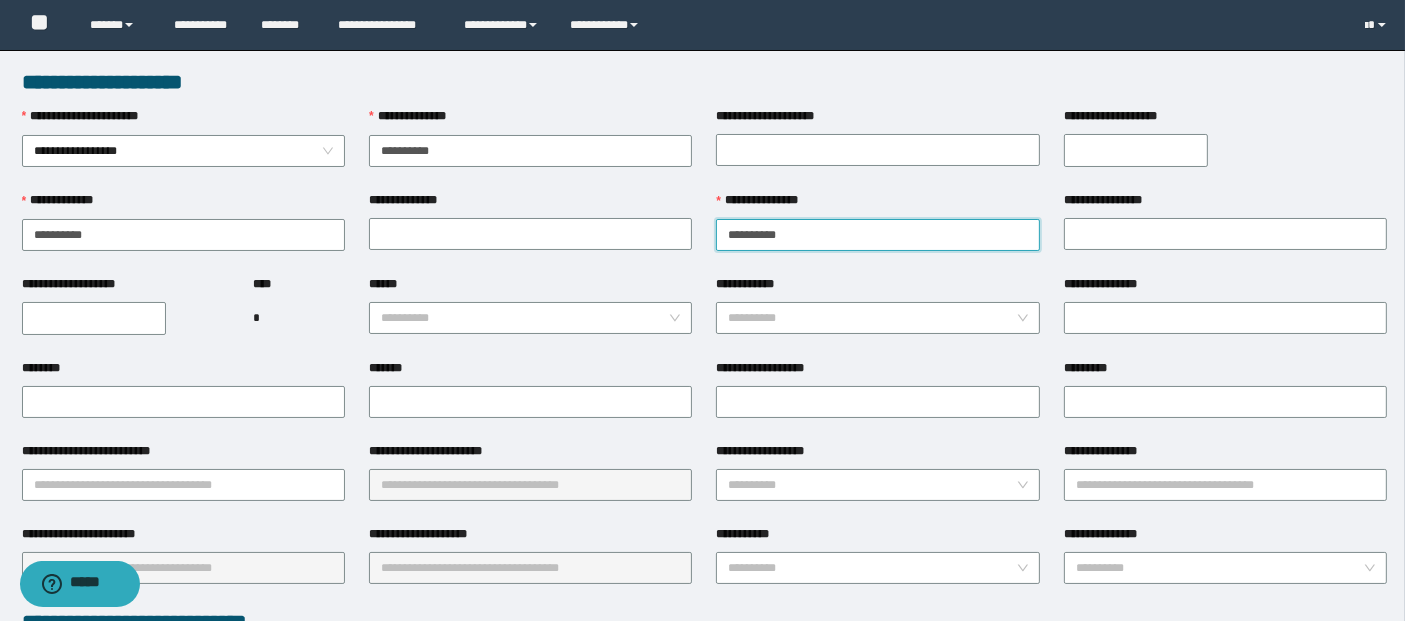 type on "**********" 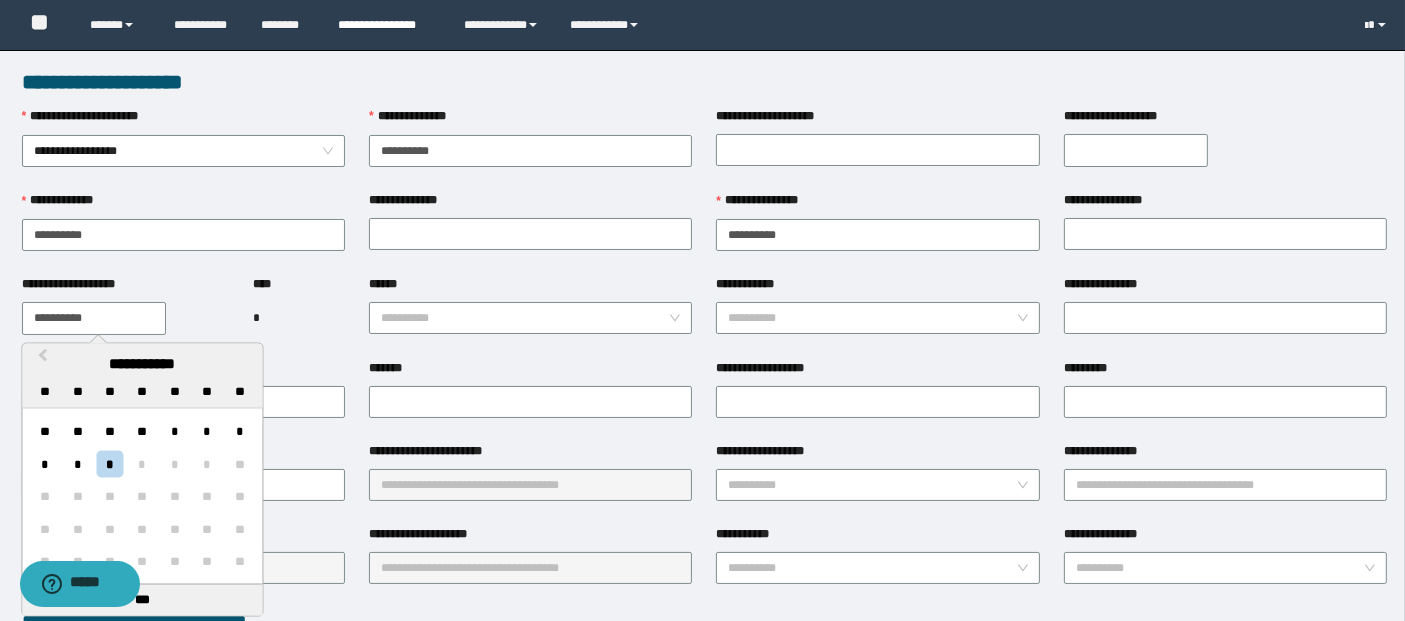 drag, startPoint x: 130, startPoint y: 324, endPoint x: 331, endPoint y: 22, distance: 362.77405 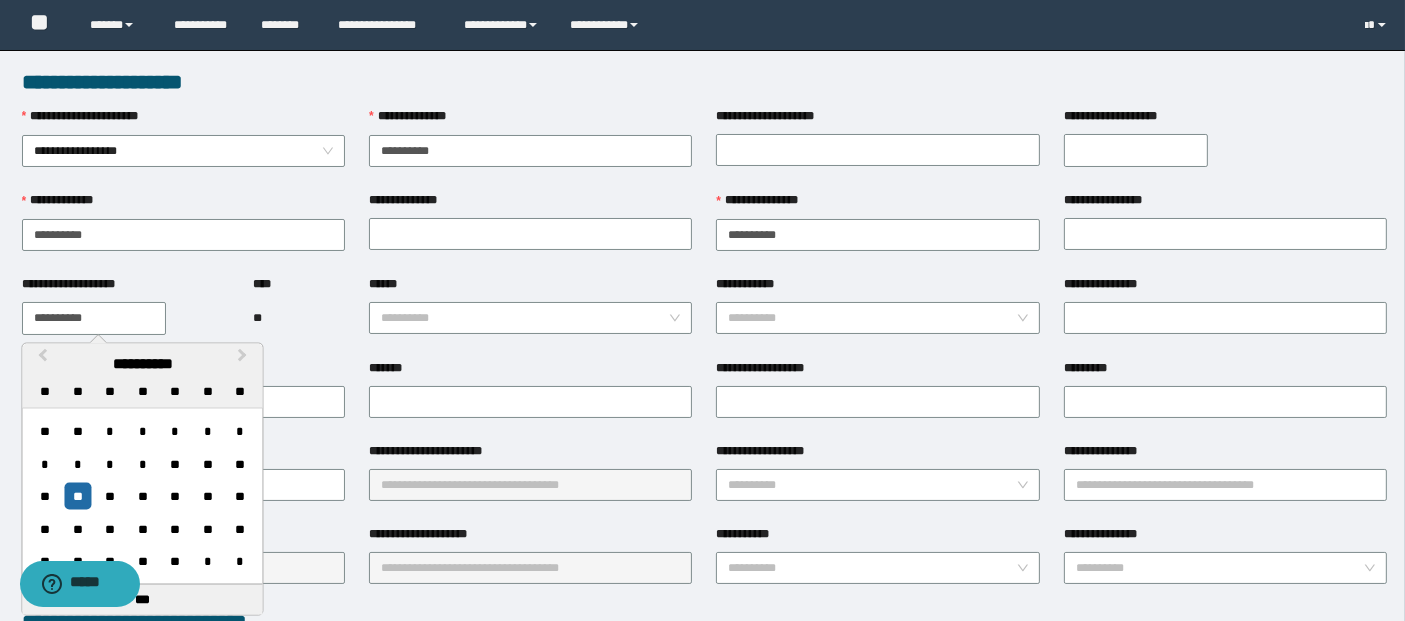 type on "**********" 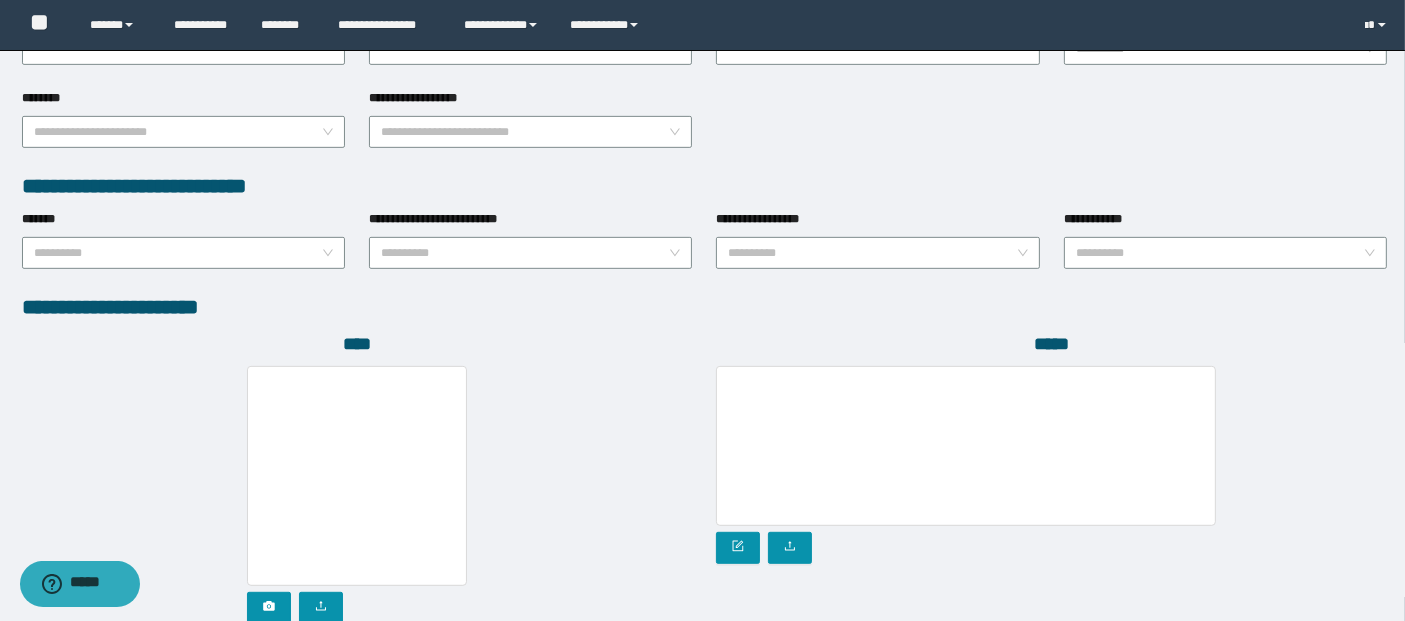 scroll, scrollTop: 1080, scrollLeft: 0, axis: vertical 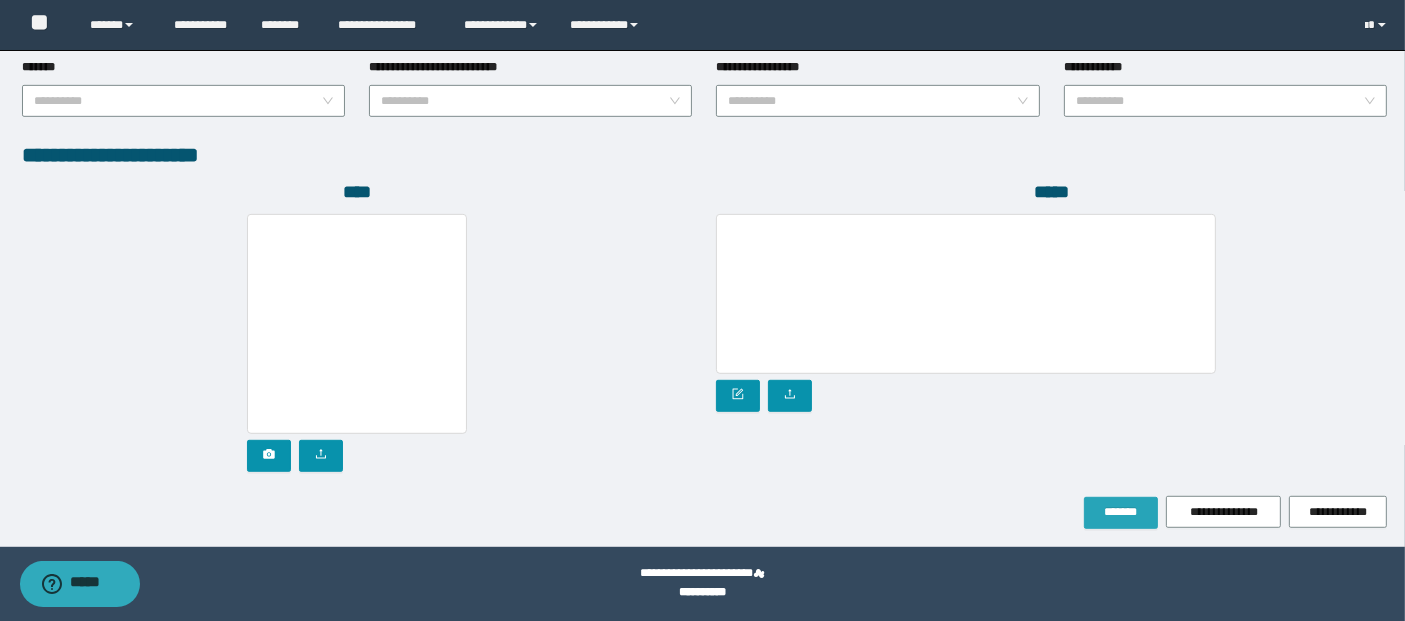 click on "*******" at bounding box center (1121, 512) 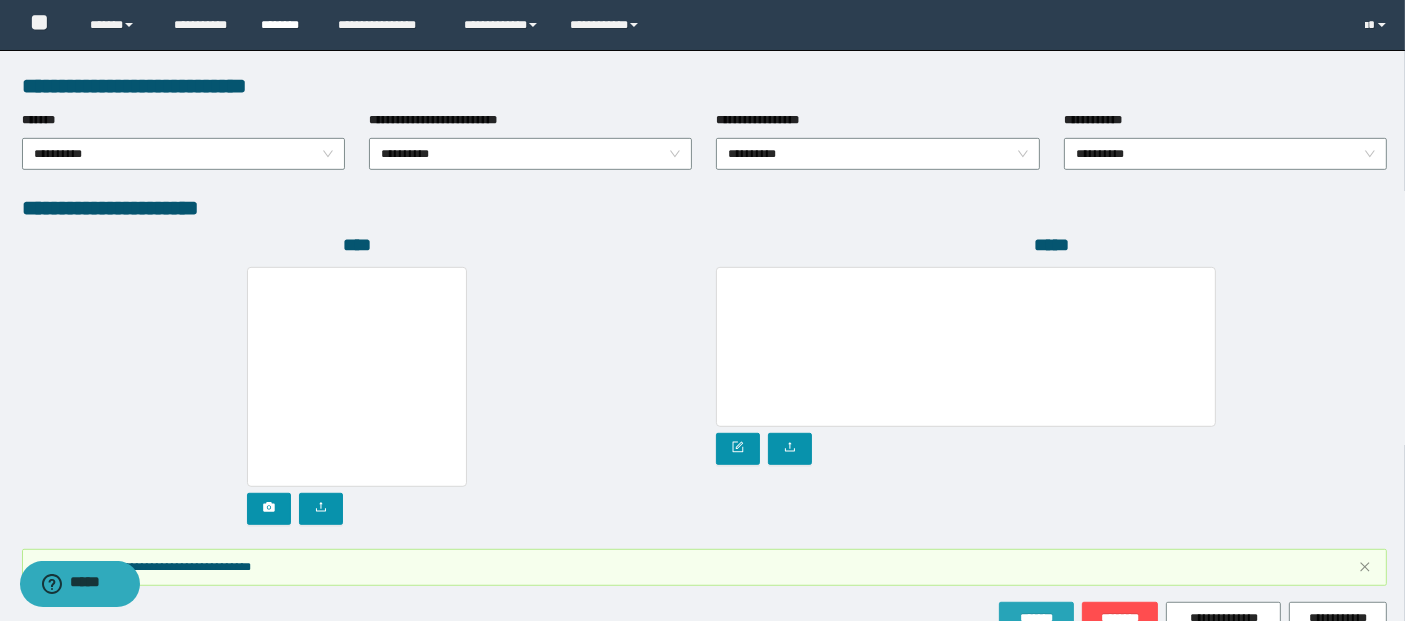 scroll, scrollTop: 1131, scrollLeft: 0, axis: vertical 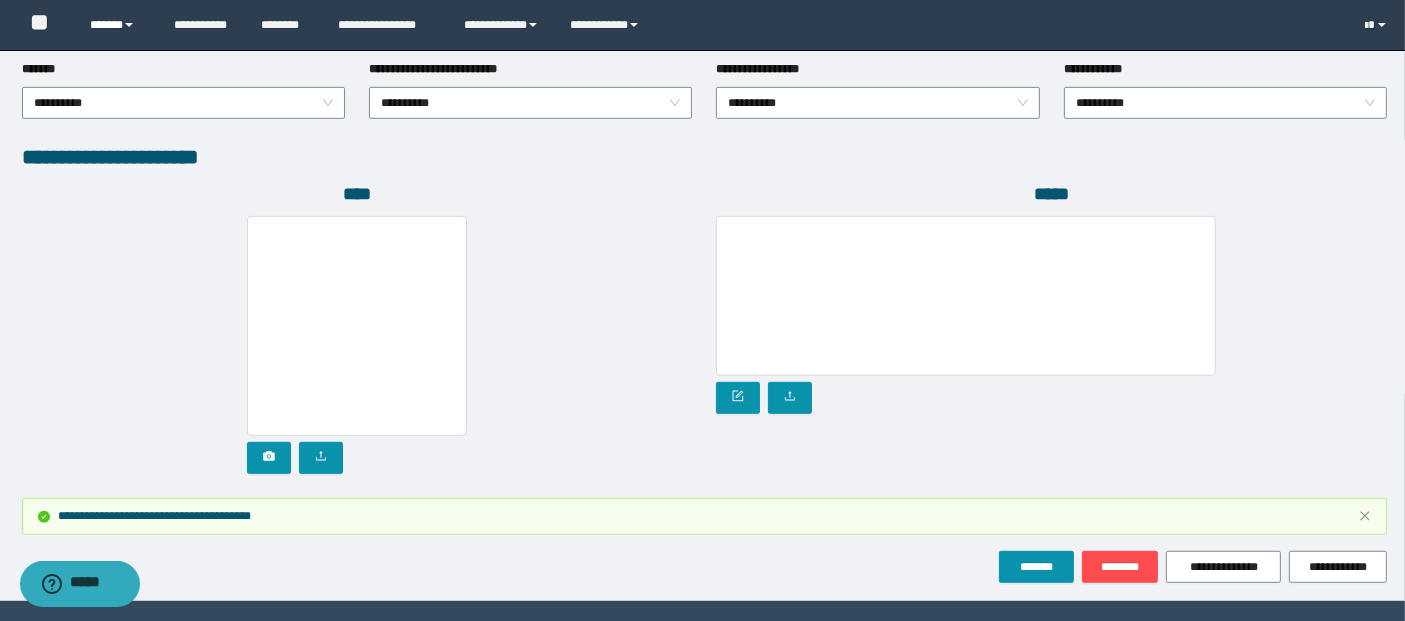 click on "******" at bounding box center (117, 25) 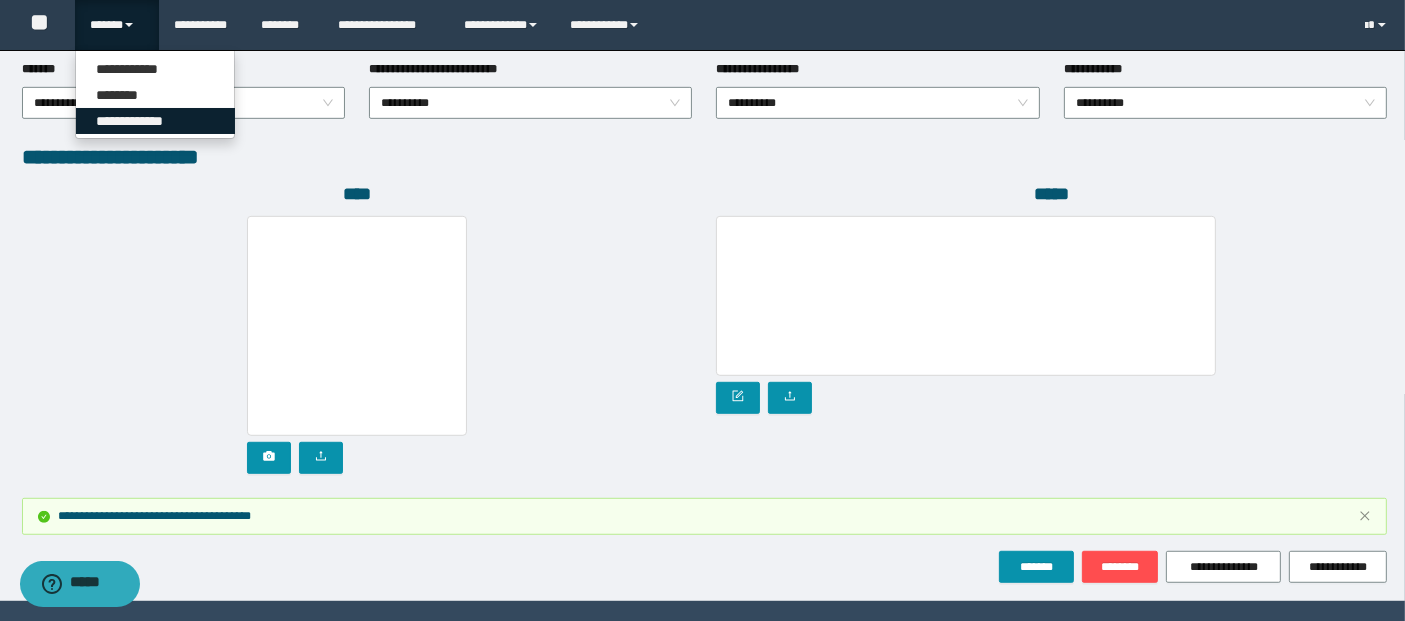 click on "**********" at bounding box center [155, 121] 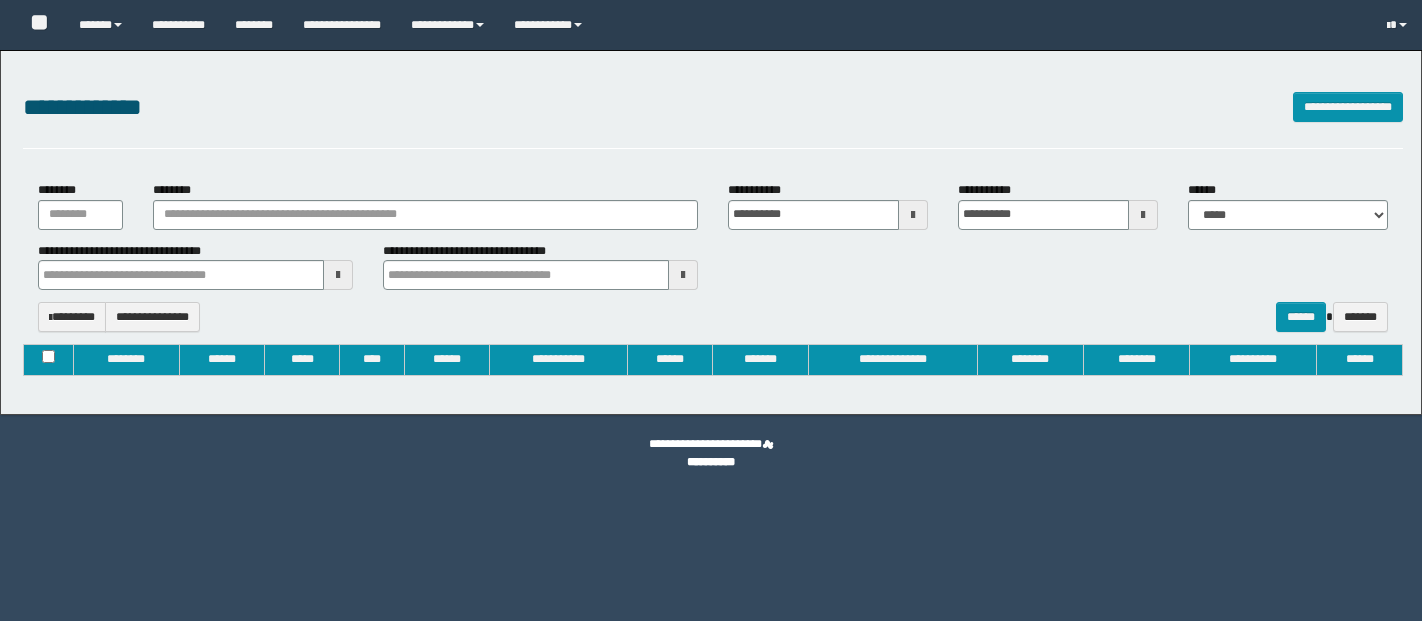 type on "**********" 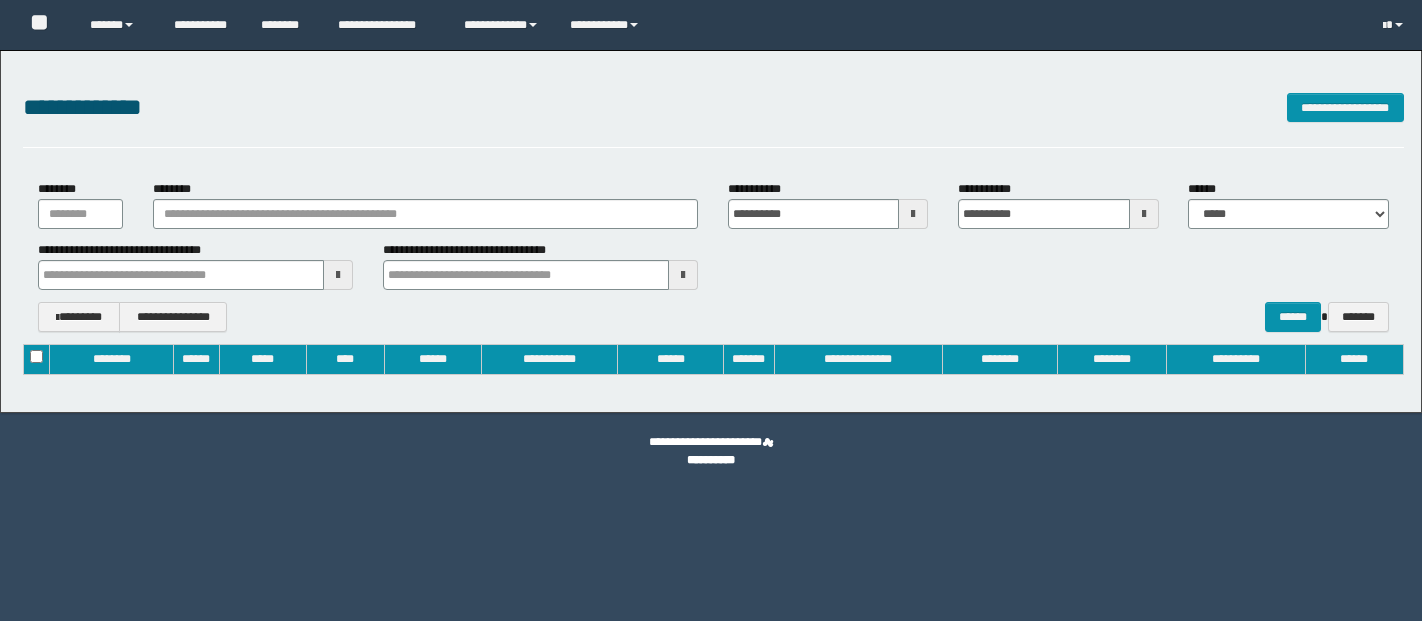 scroll, scrollTop: 0, scrollLeft: 0, axis: both 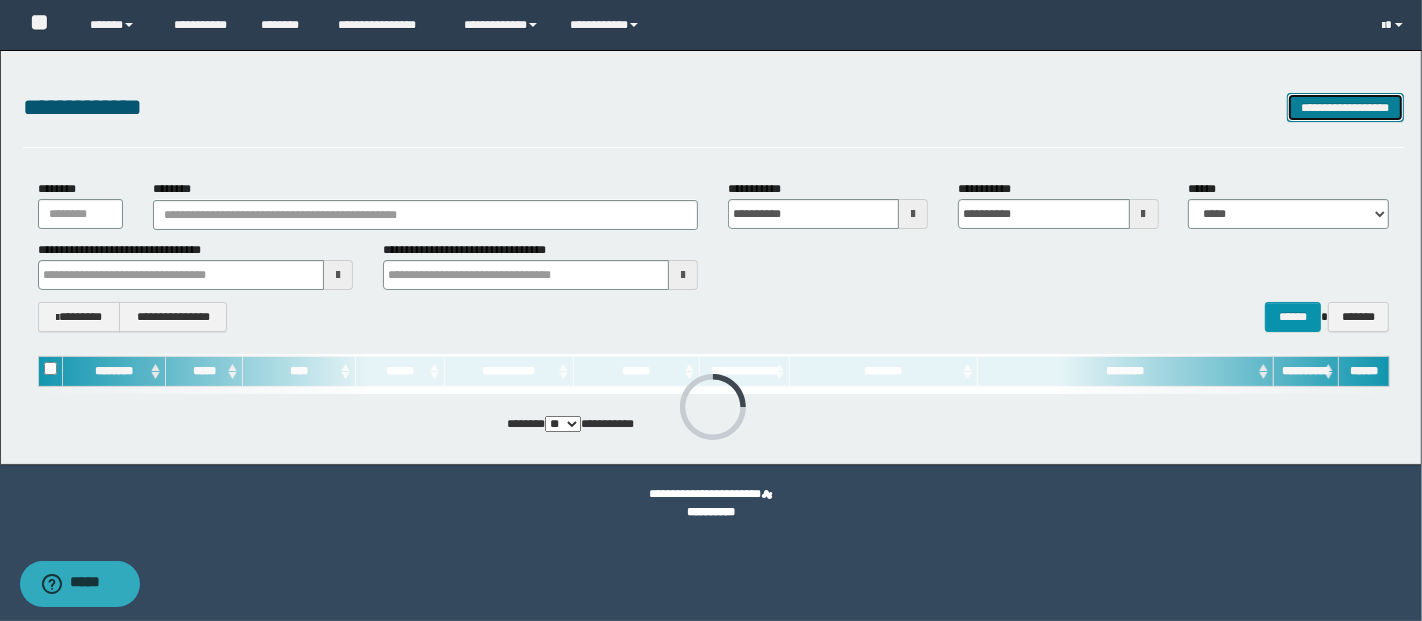 click on "**********" at bounding box center (1345, 107) 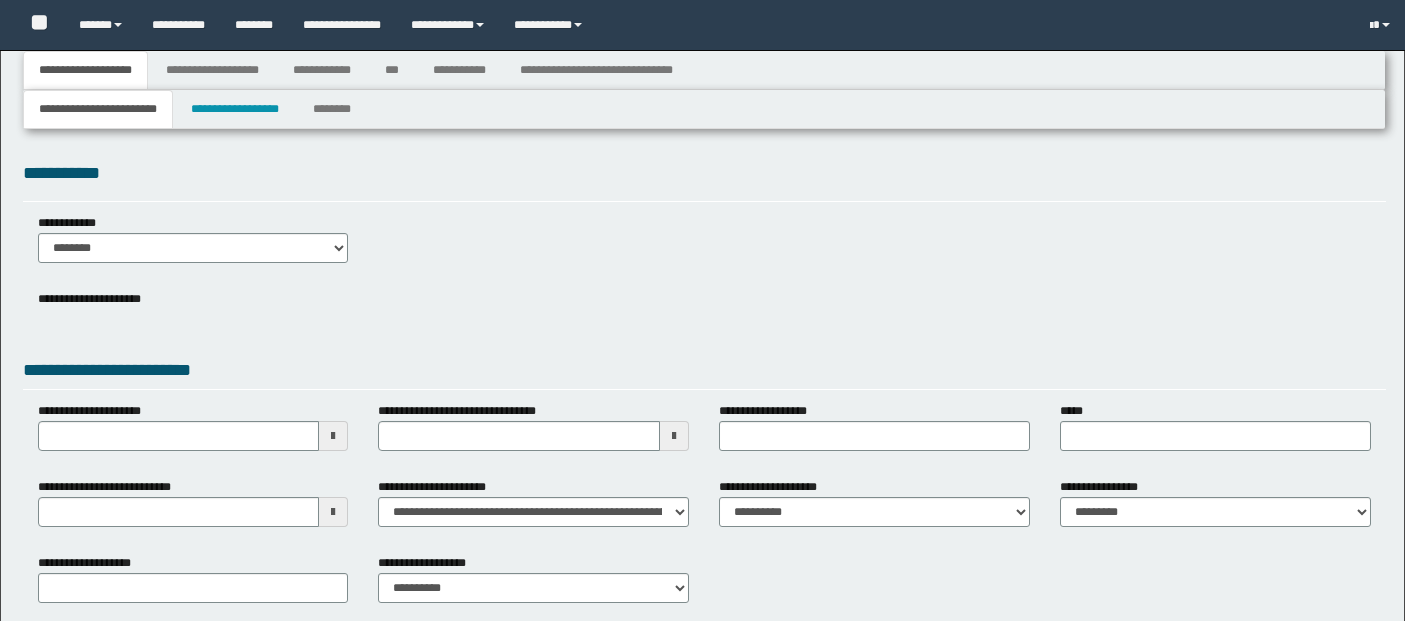 type 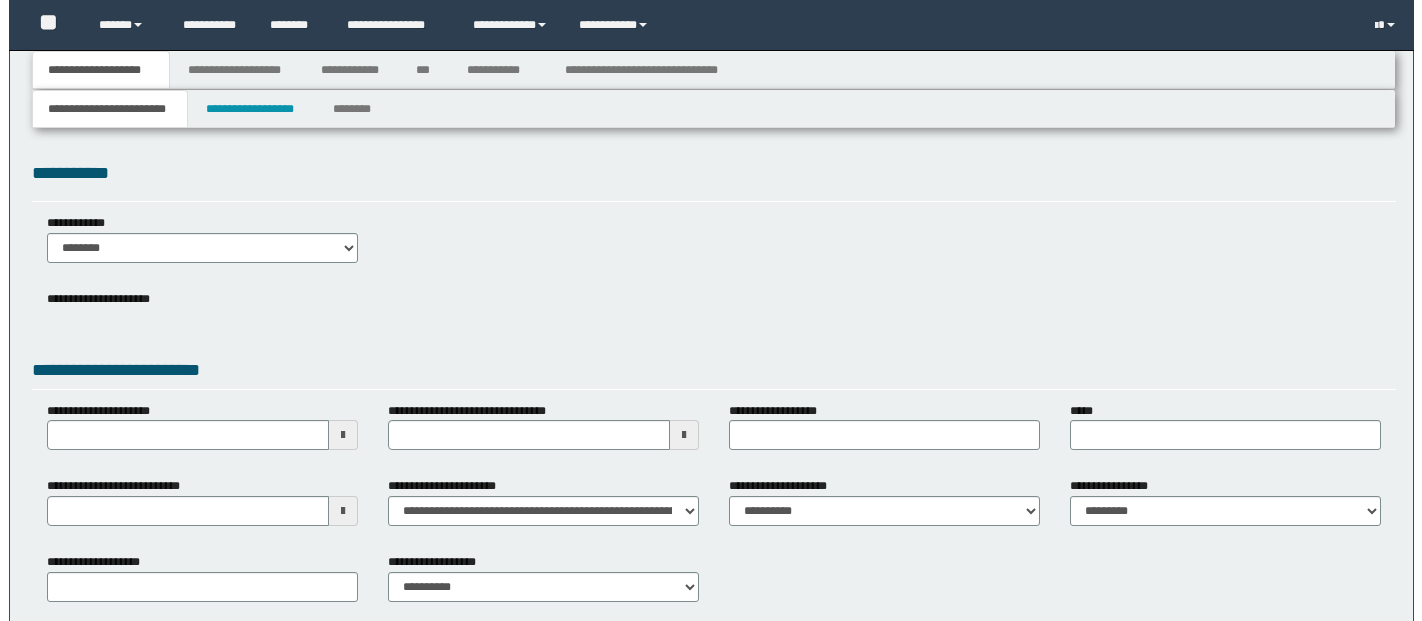 scroll, scrollTop: 0, scrollLeft: 0, axis: both 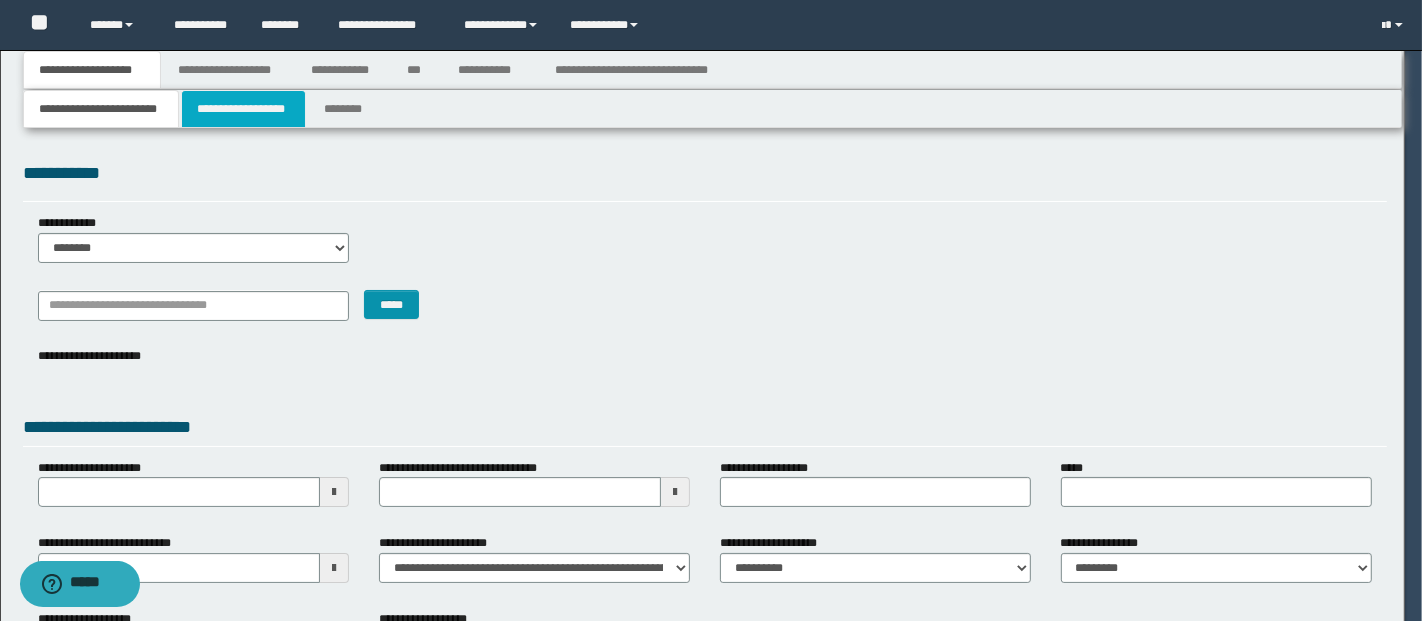 click on "**********" at bounding box center (711, 310) 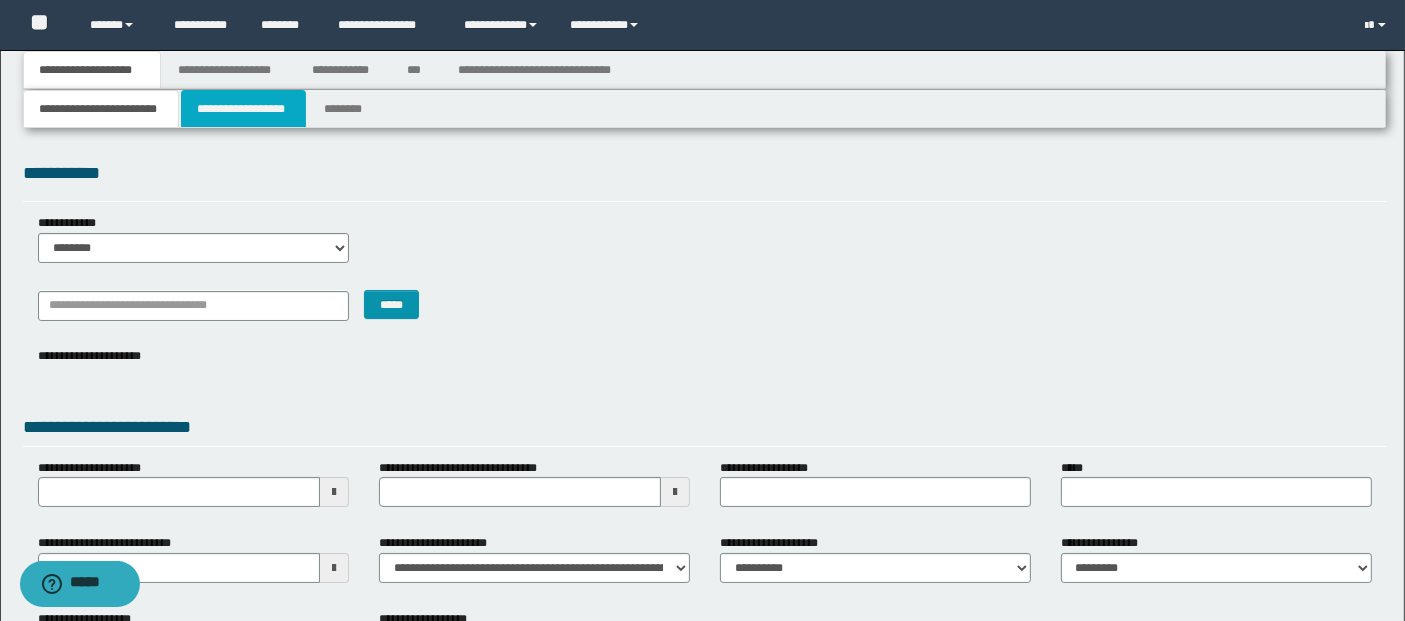 drag, startPoint x: 213, startPoint y: 108, endPoint x: 198, endPoint y: 152, distance: 46.486557 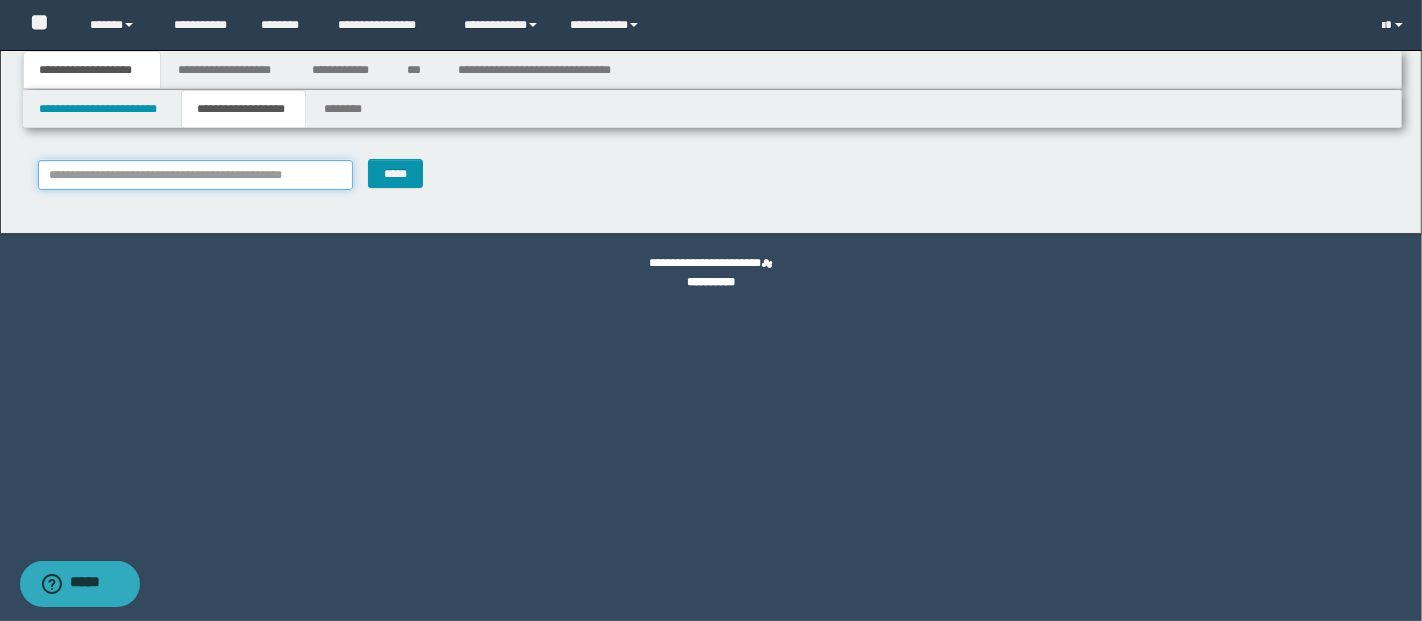 click on "**********" at bounding box center (195, 175) 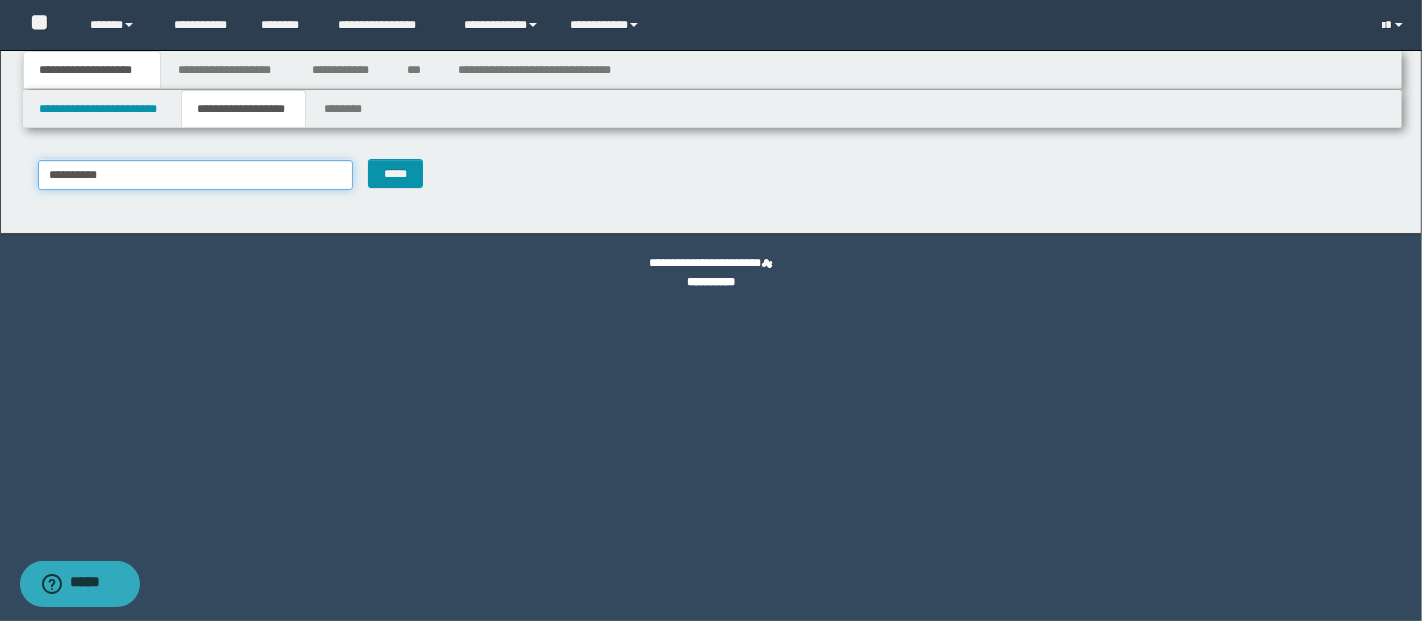 type on "**********" 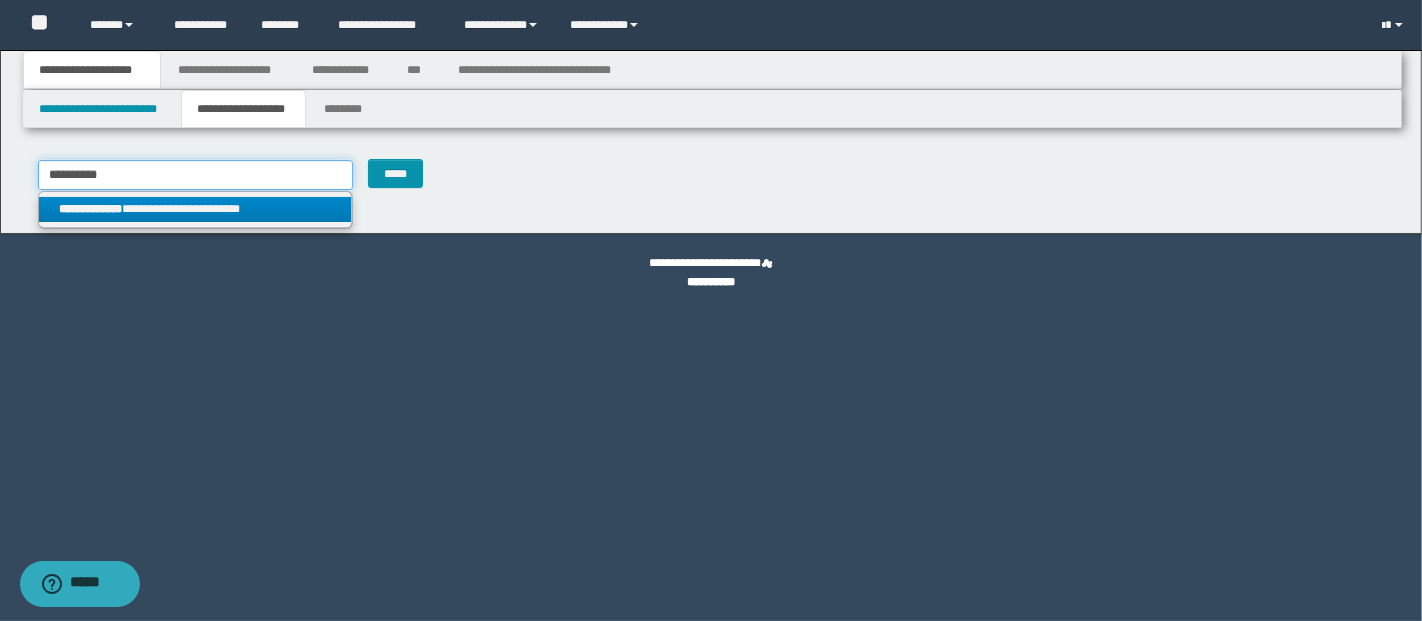 type on "**********" 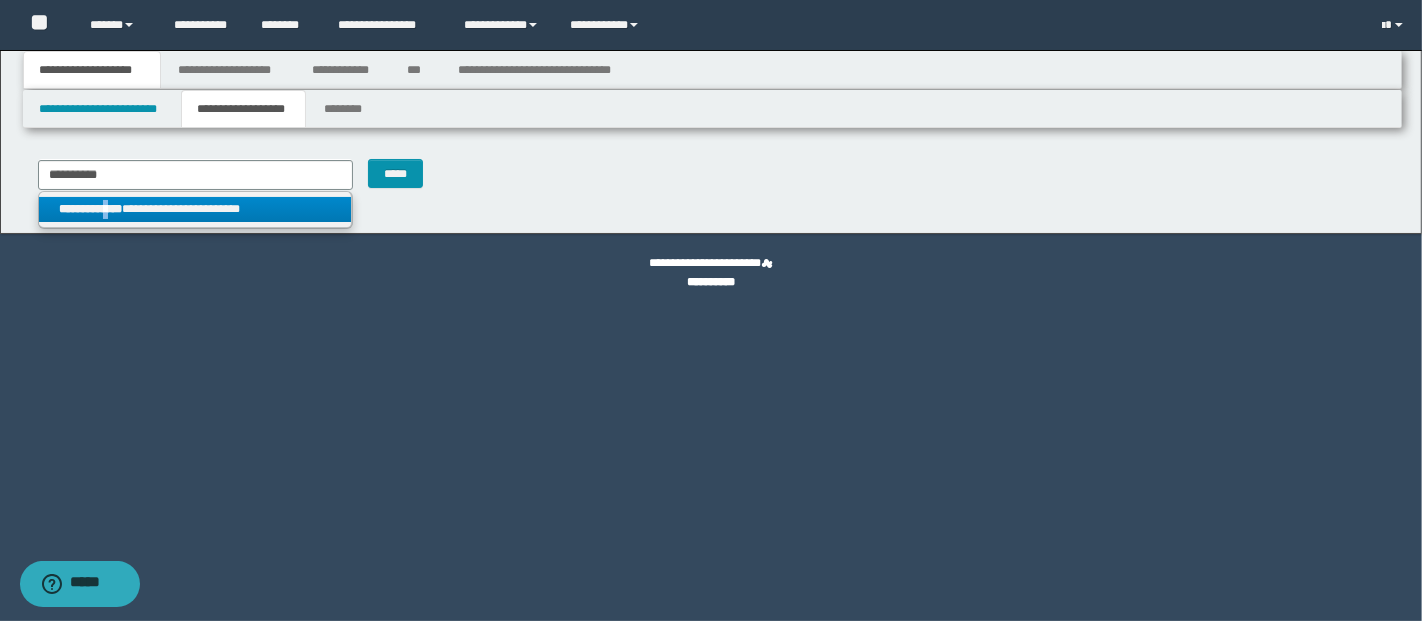 click on "**********" at bounding box center [195, 209] 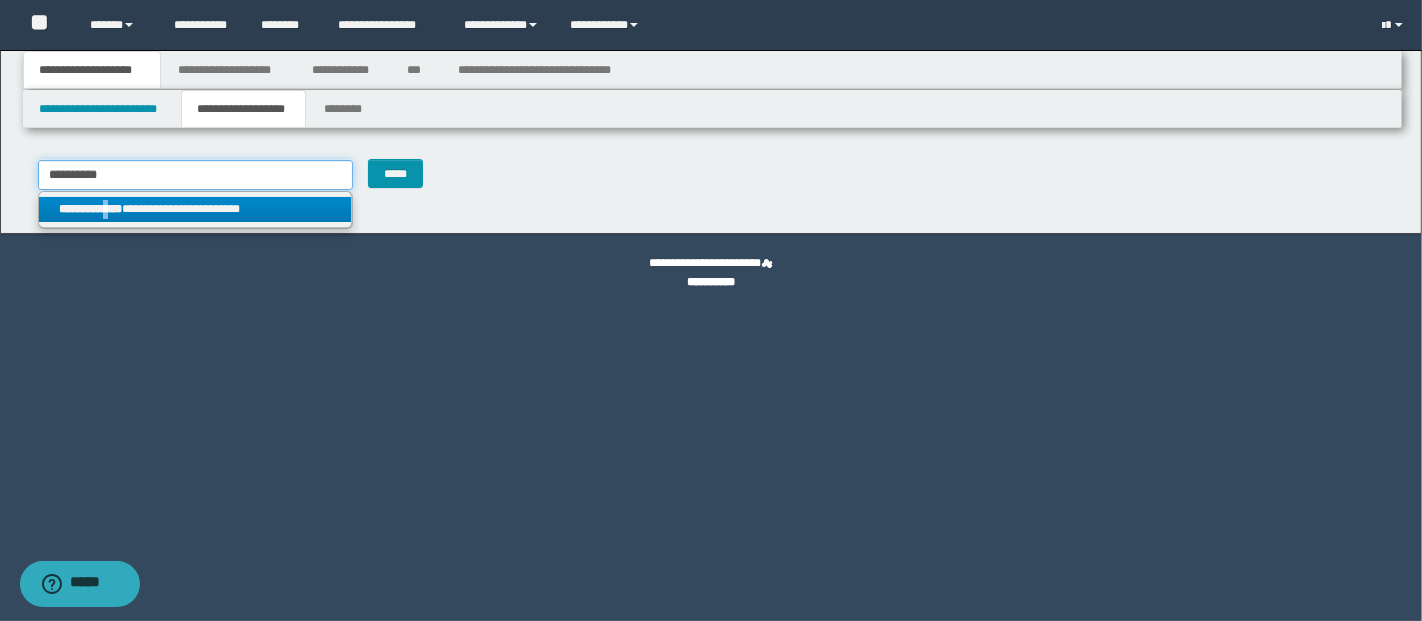 type 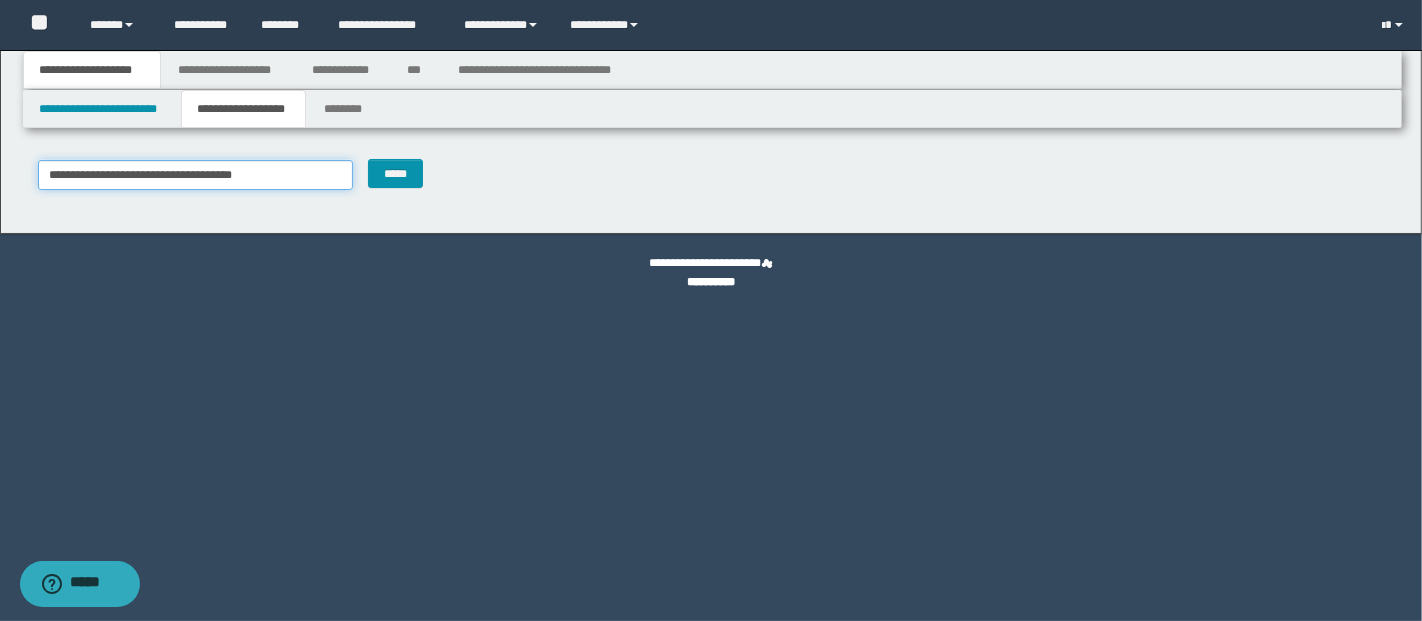 type on "**********" 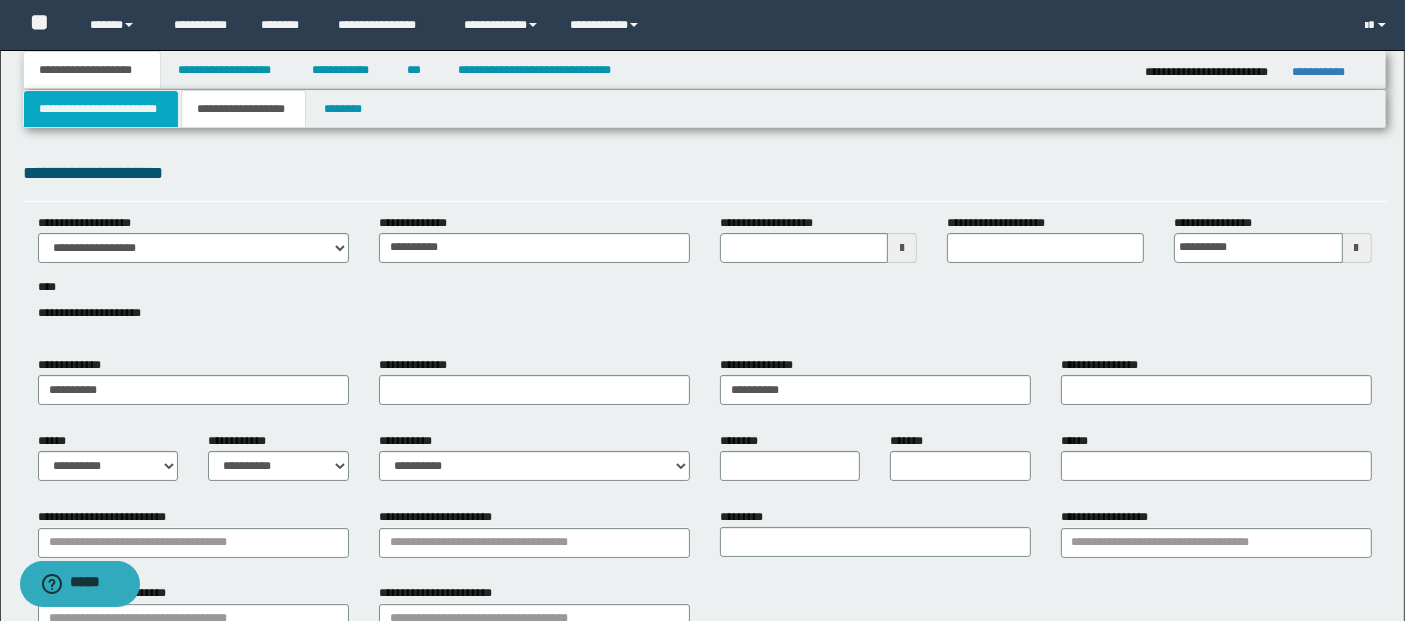 click on "**********" at bounding box center [101, 109] 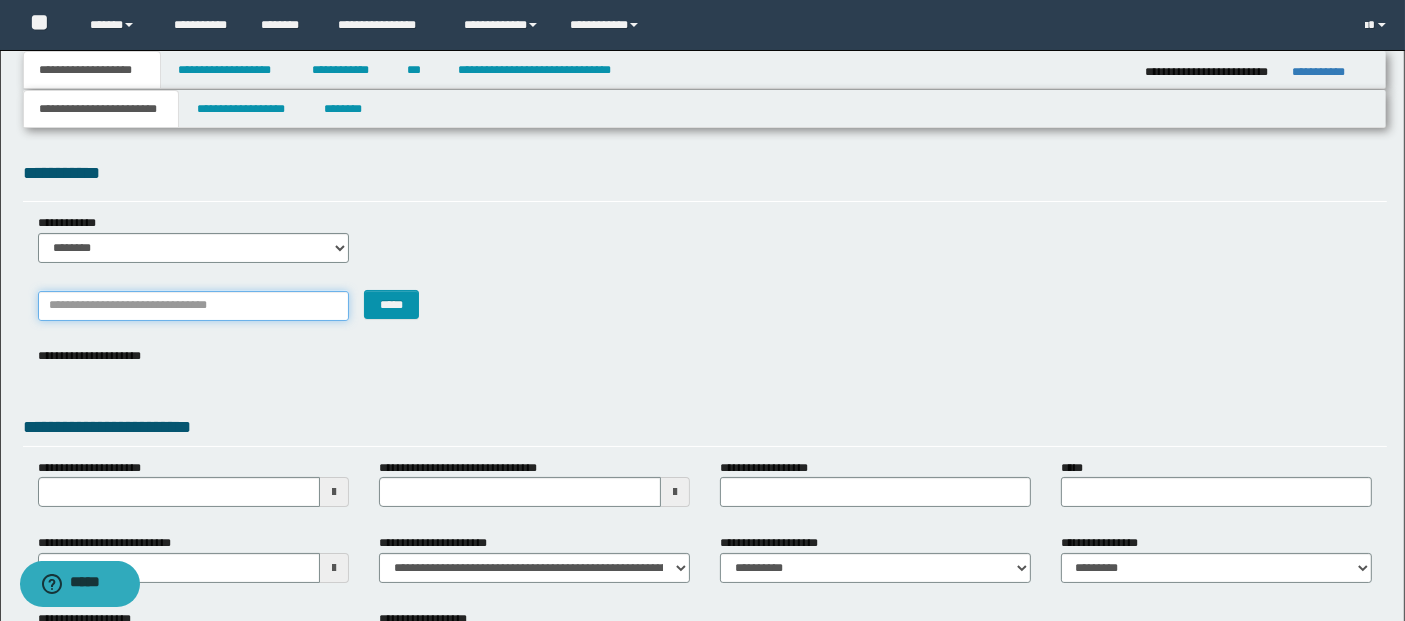 click on "*******" at bounding box center (193, 306) 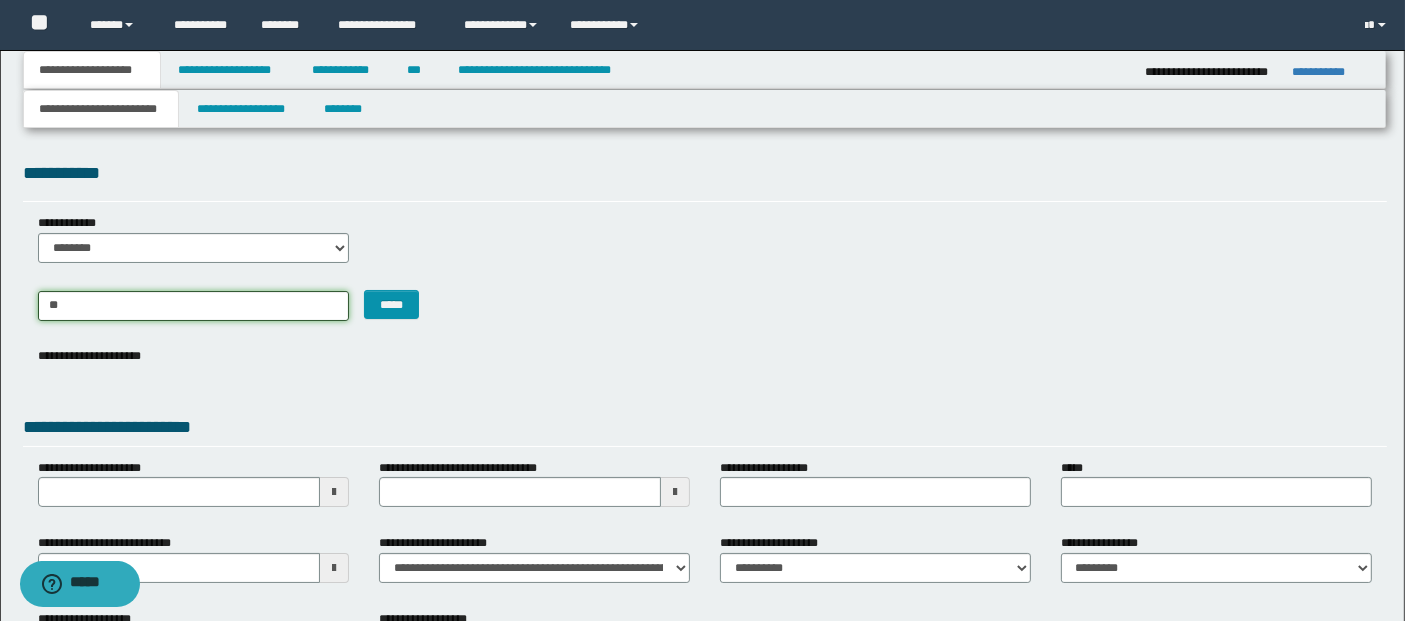 type on "***" 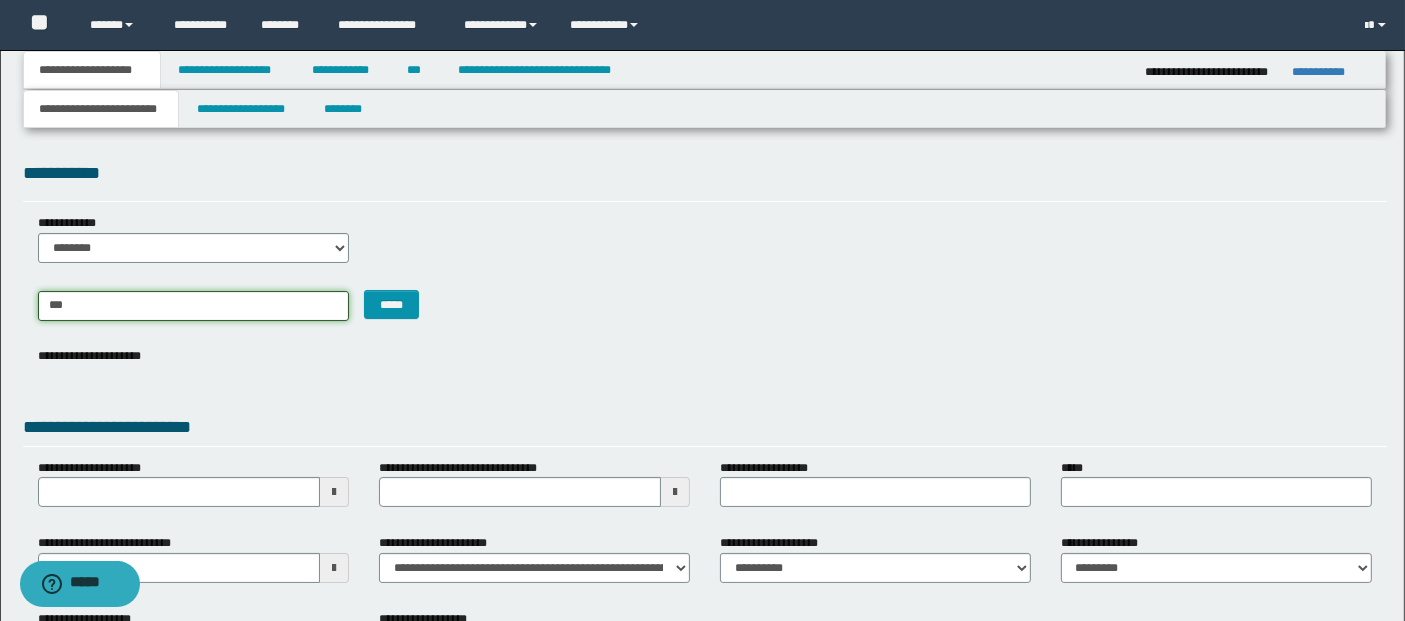 type on "**********" 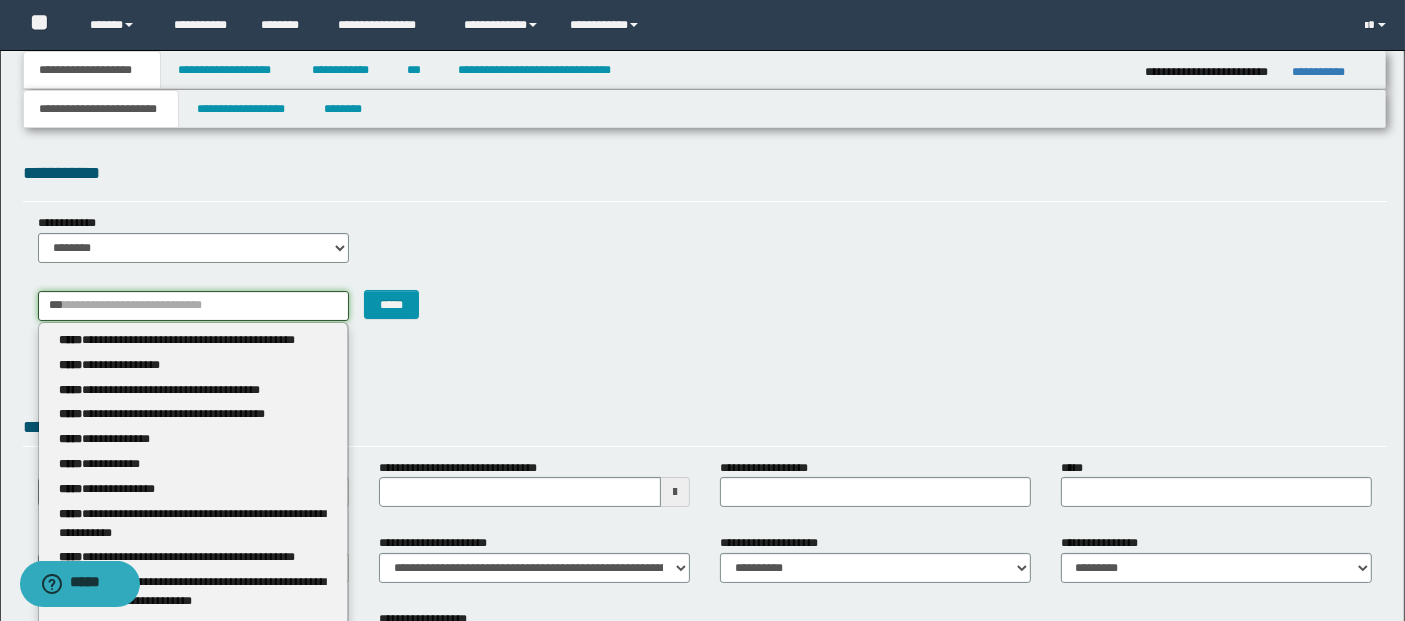 type 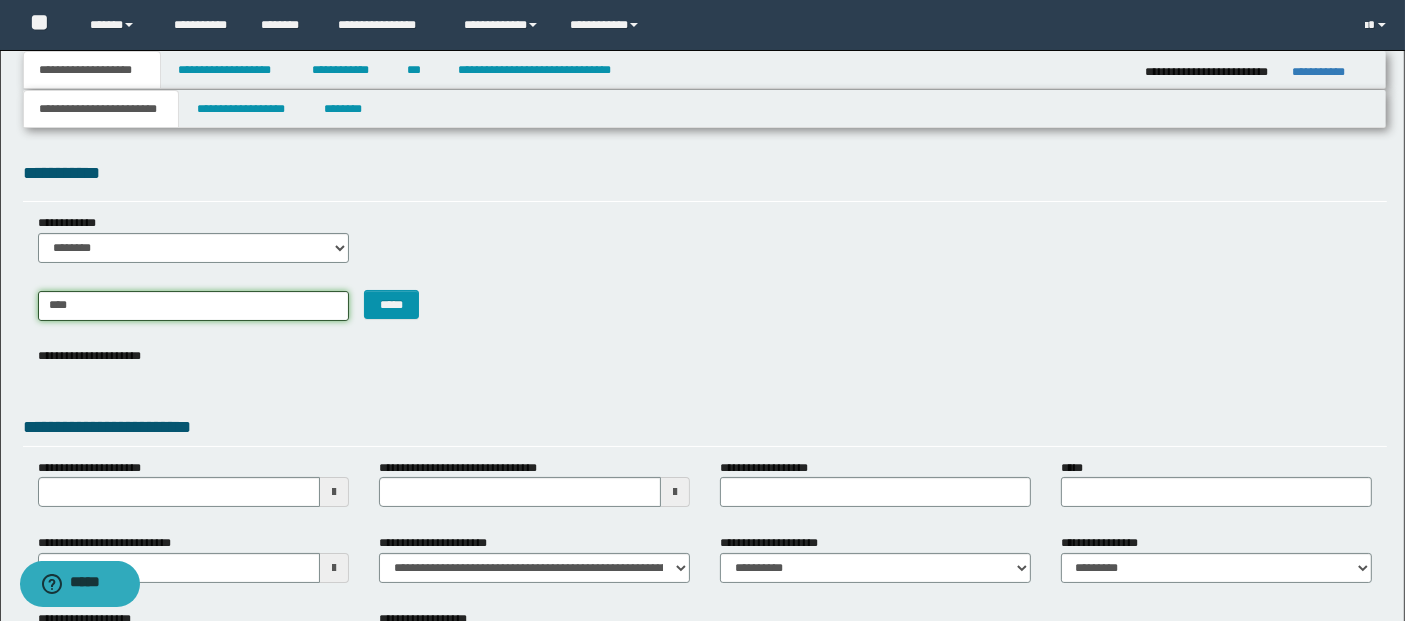 type on "**********" 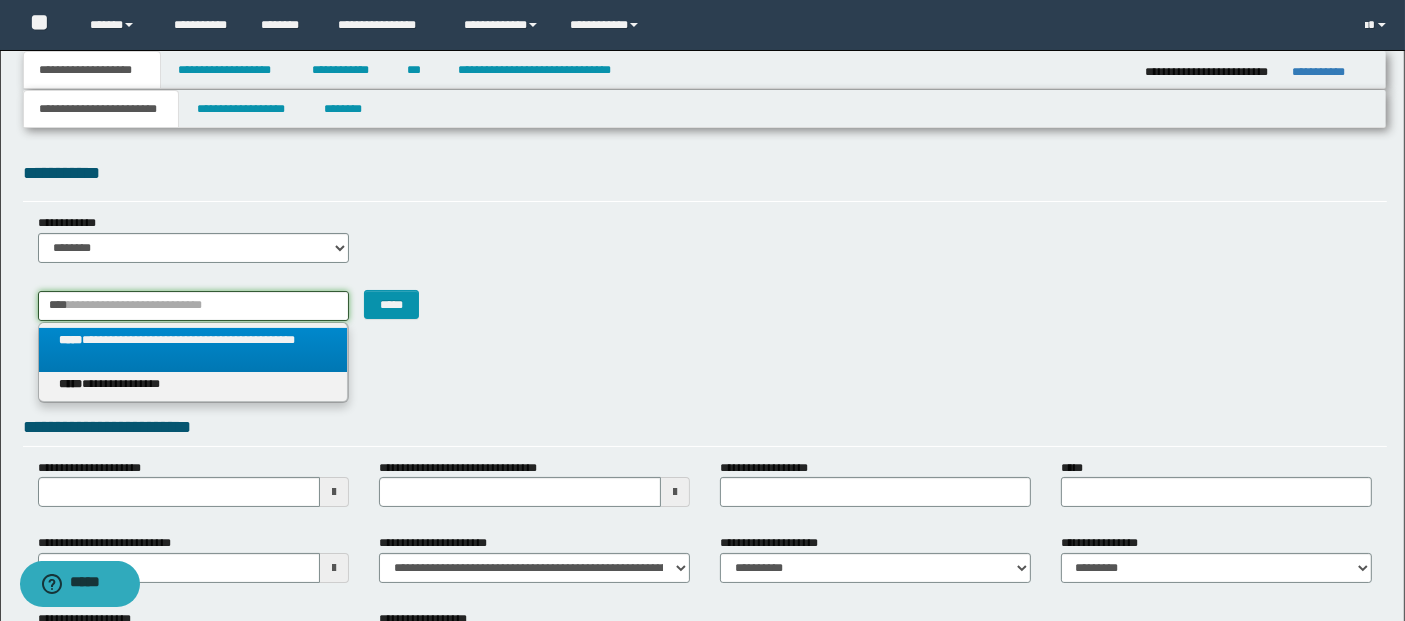 type on "****" 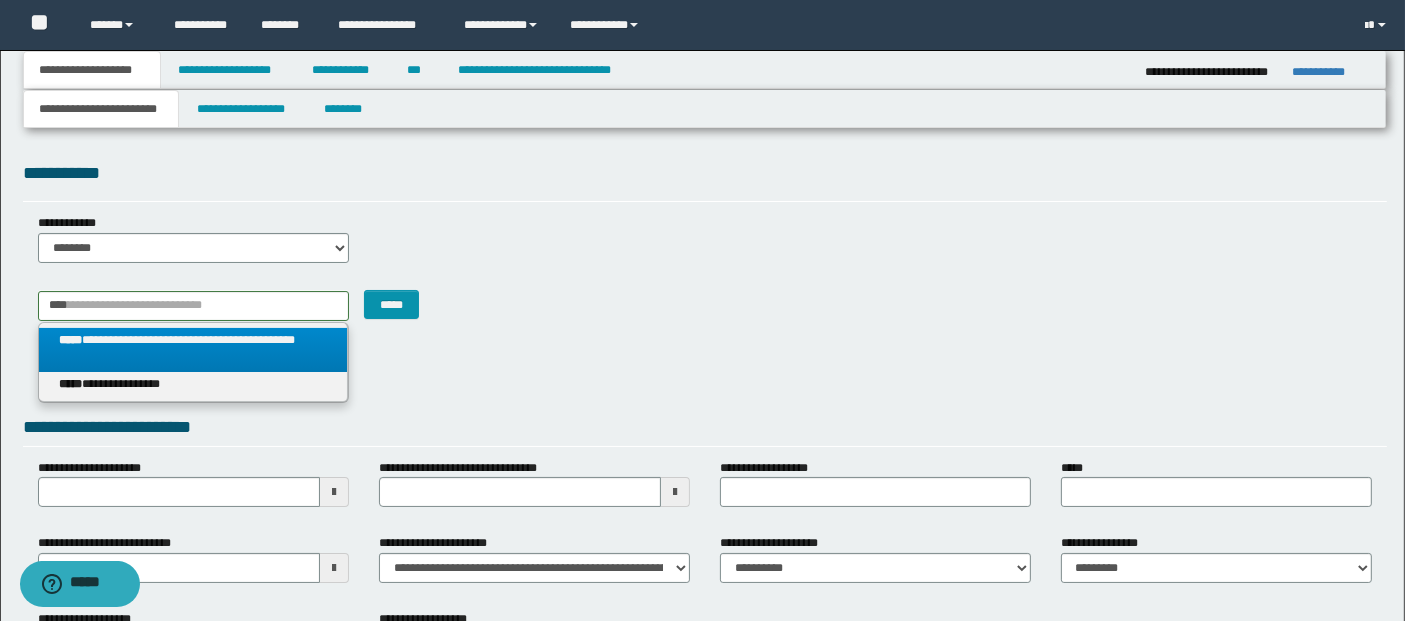 drag, startPoint x: 145, startPoint y: 339, endPoint x: 214, endPoint y: 327, distance: 70.035706 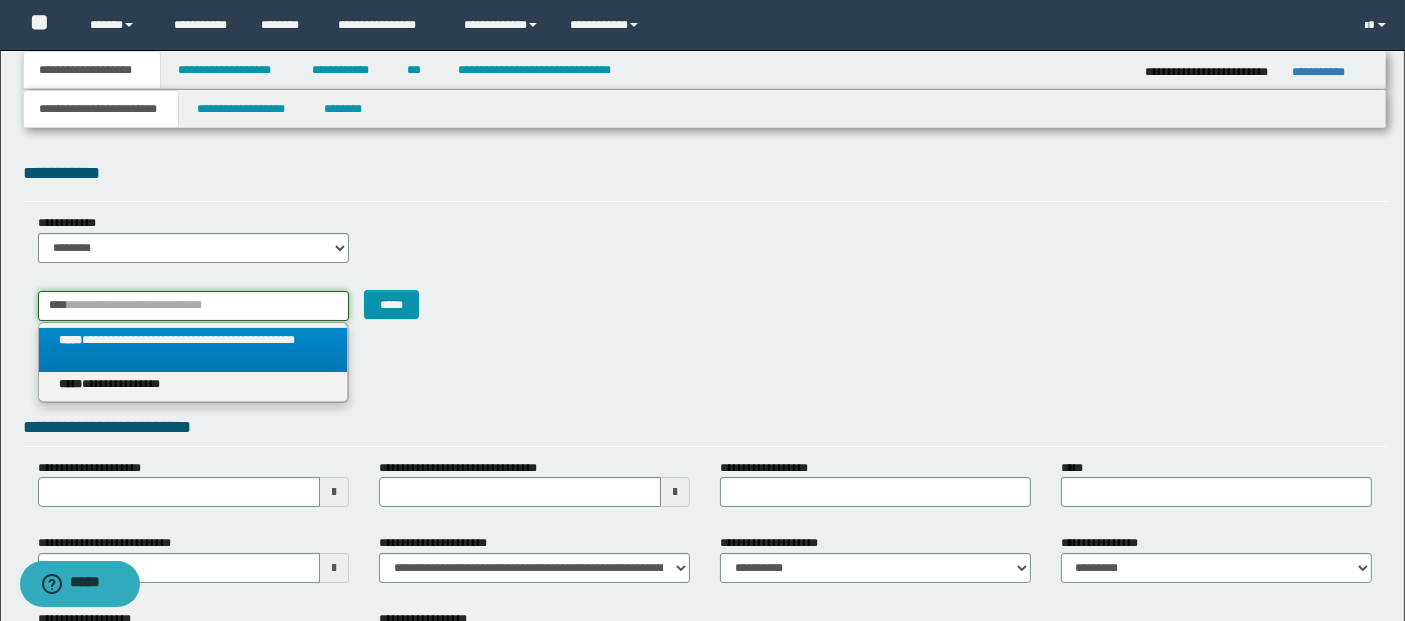 type 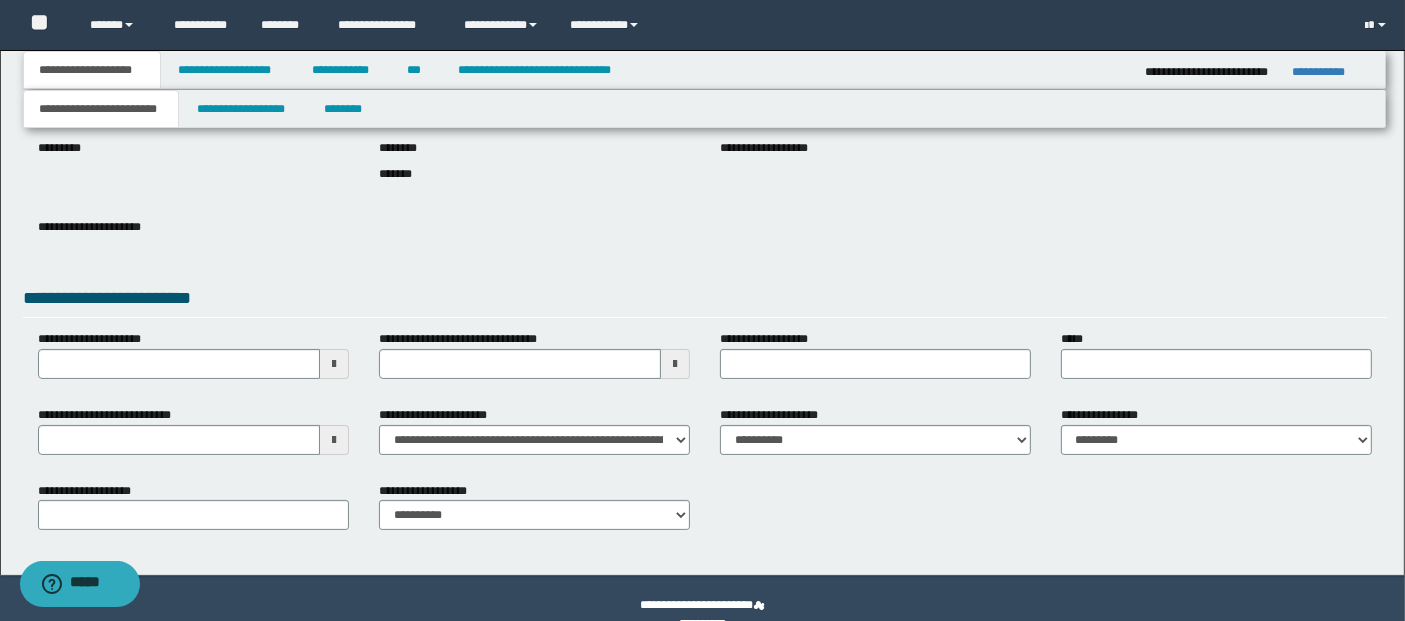 scroll, scrollTop: 260, scrollLeft: 0, axis: vertical 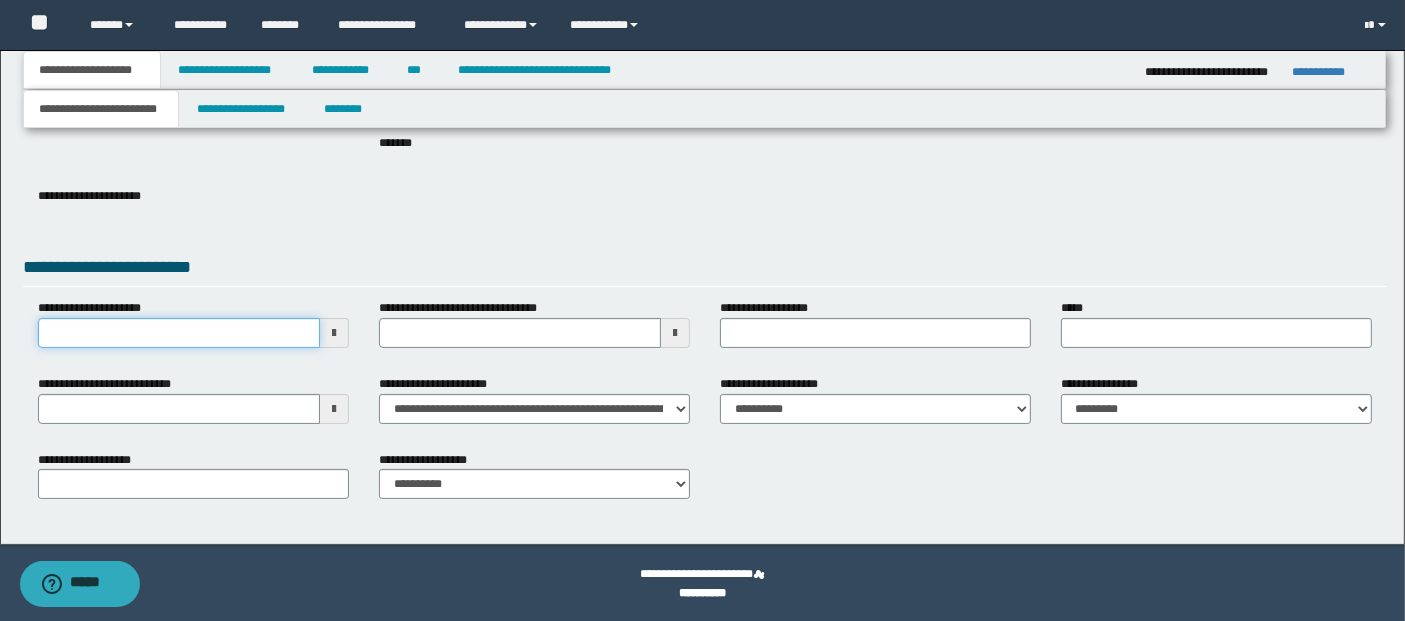 click on "**********" at bounding box center (179, 333) 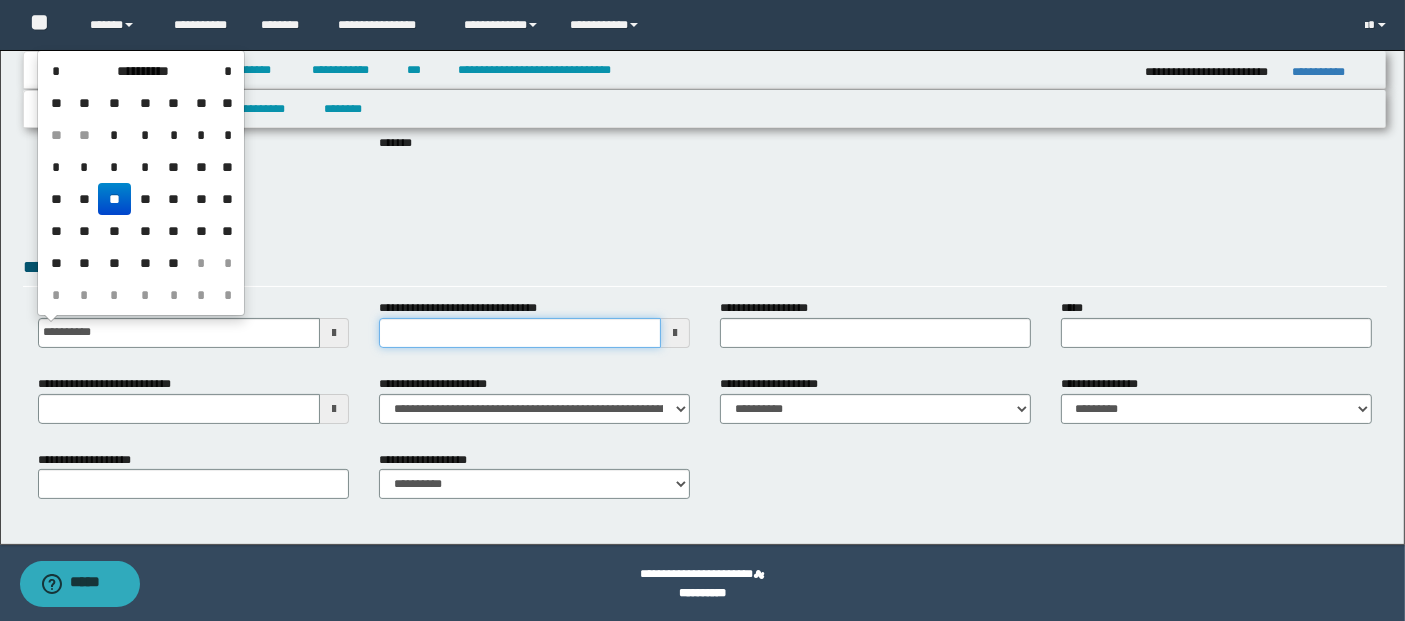 type on "**********" 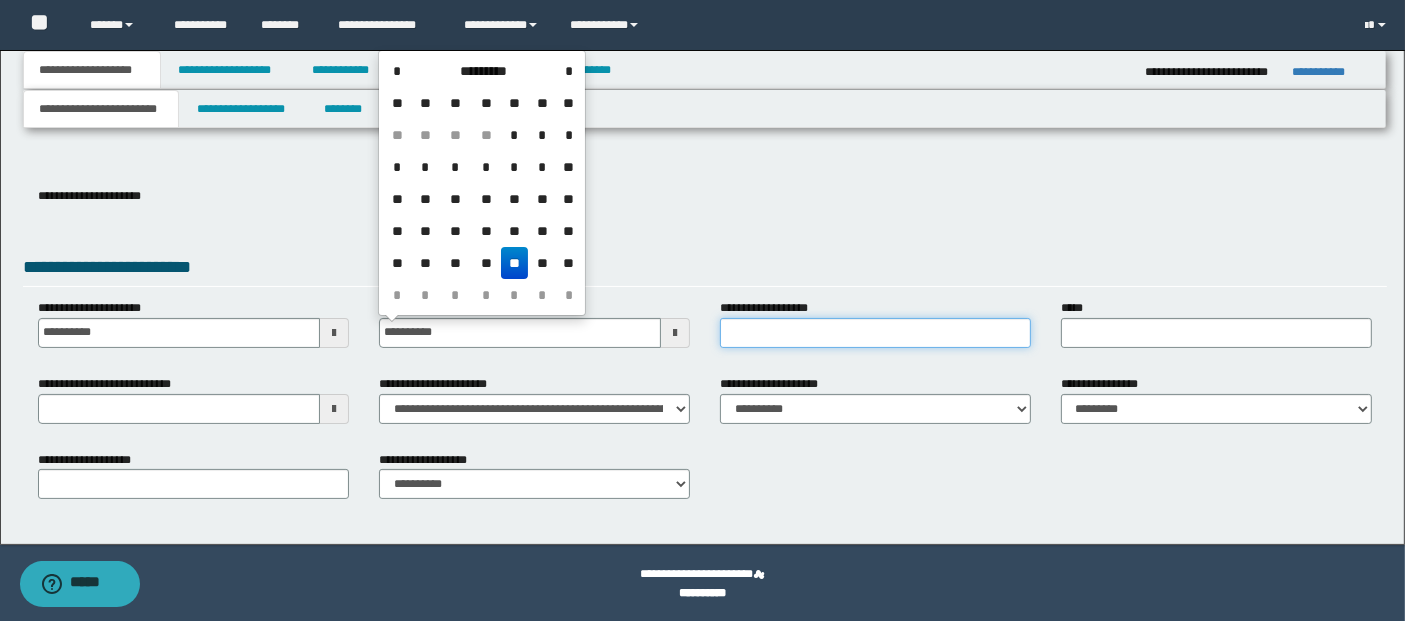 type on "**********" 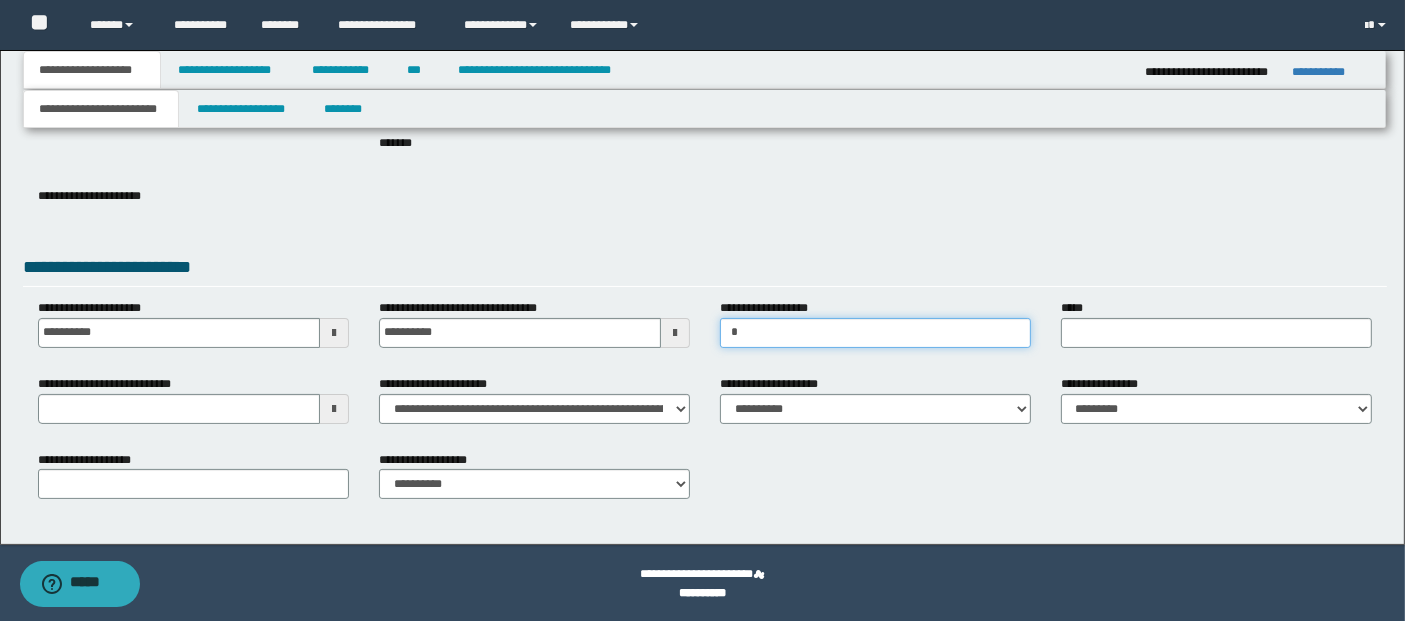 type on "*********" 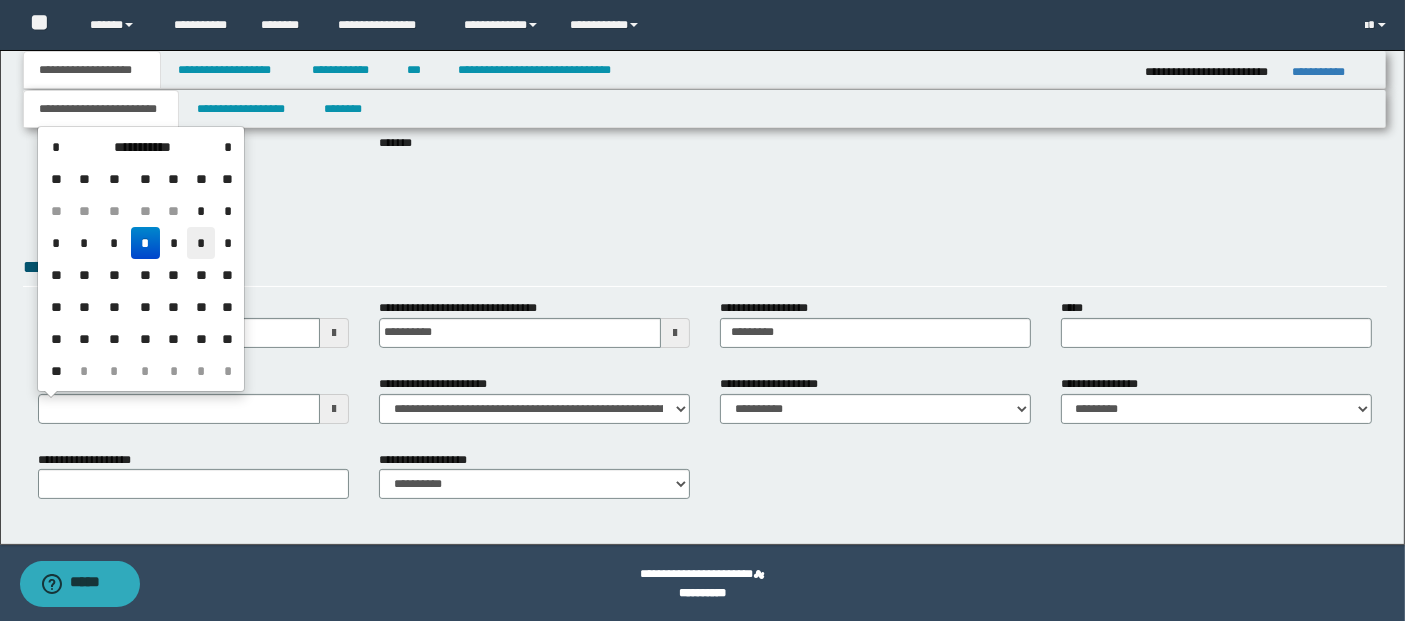click on "*" at bounding box center [201, 243] 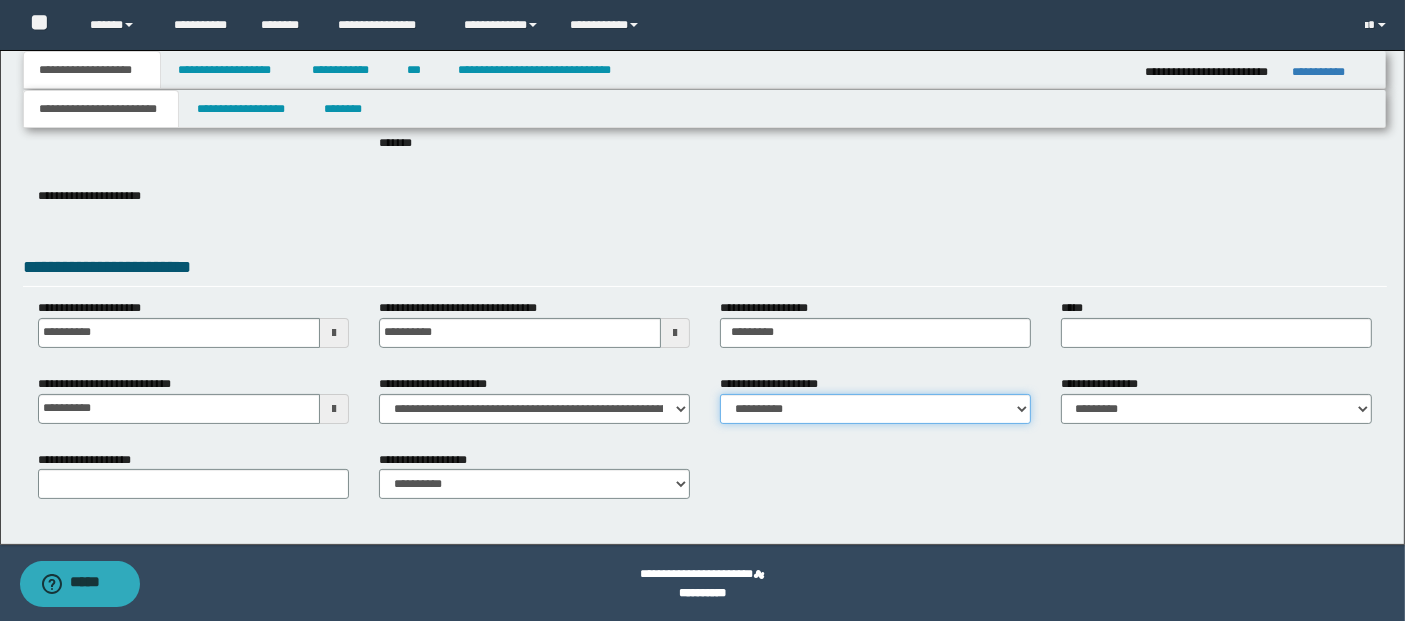 click on "**********" at bounding box center (875, 409) 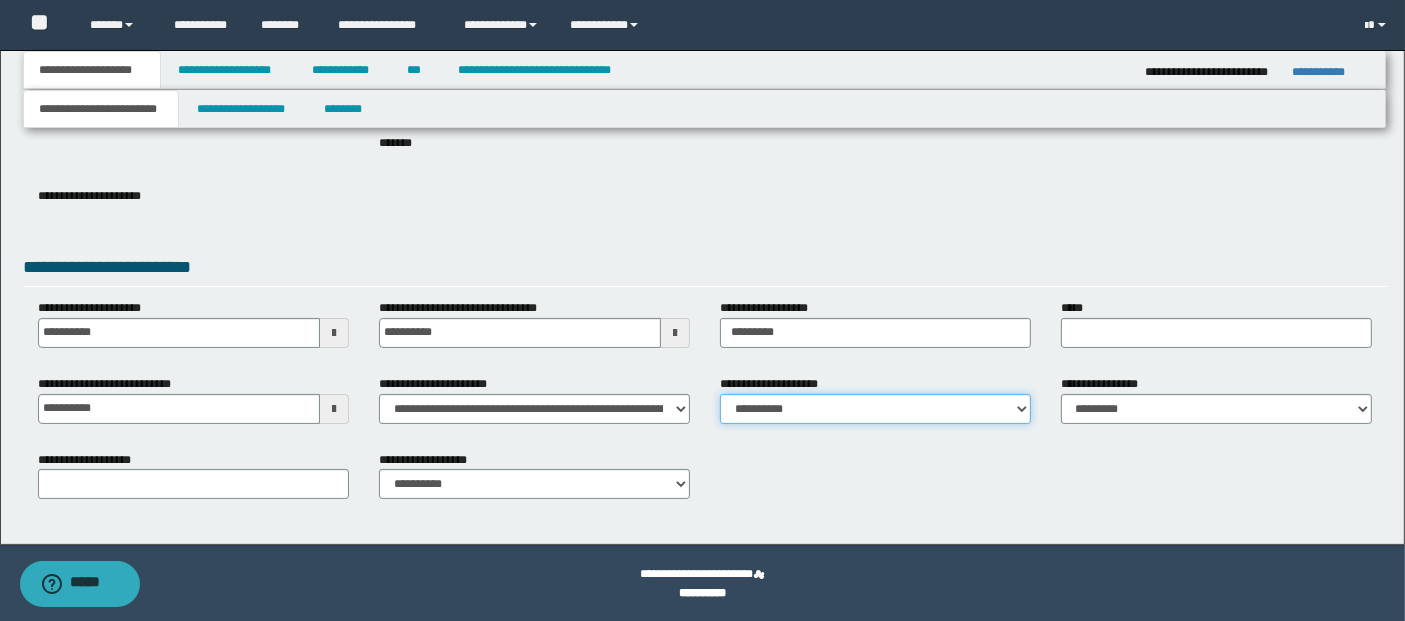 select on "*" 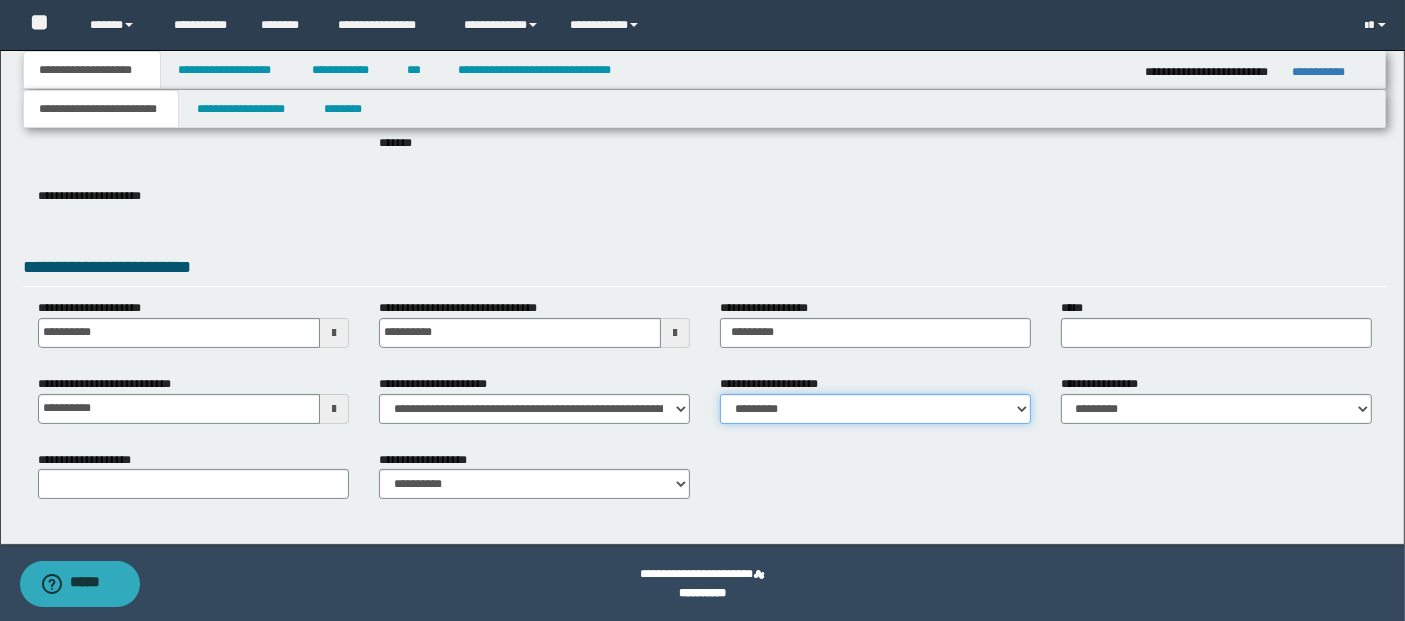 click on "**********" at bounding box center (875, 409) 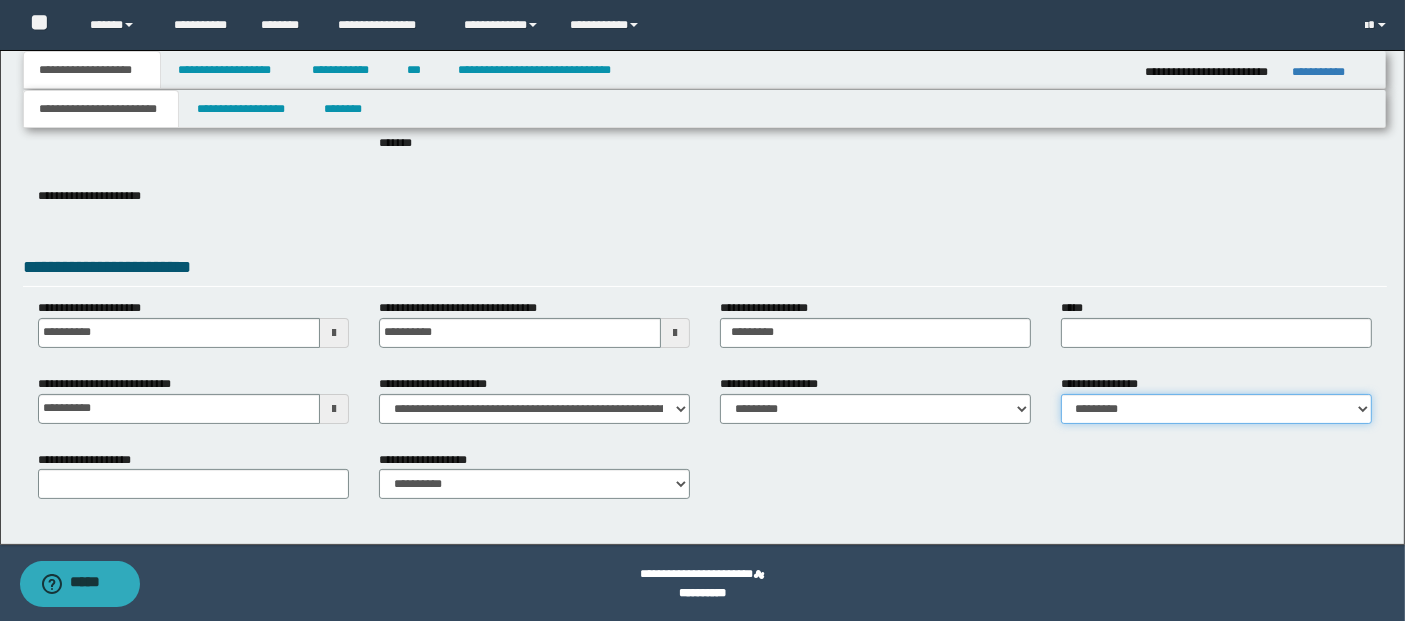select on "*" 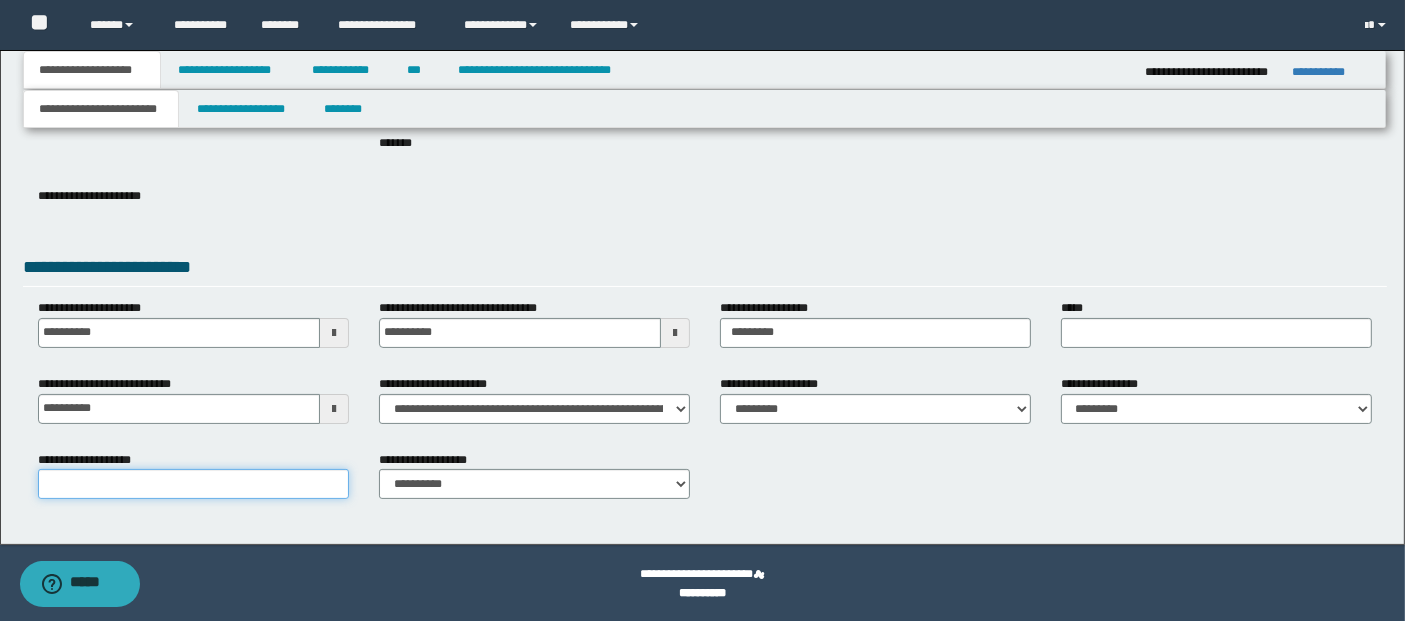 paste on "**********" 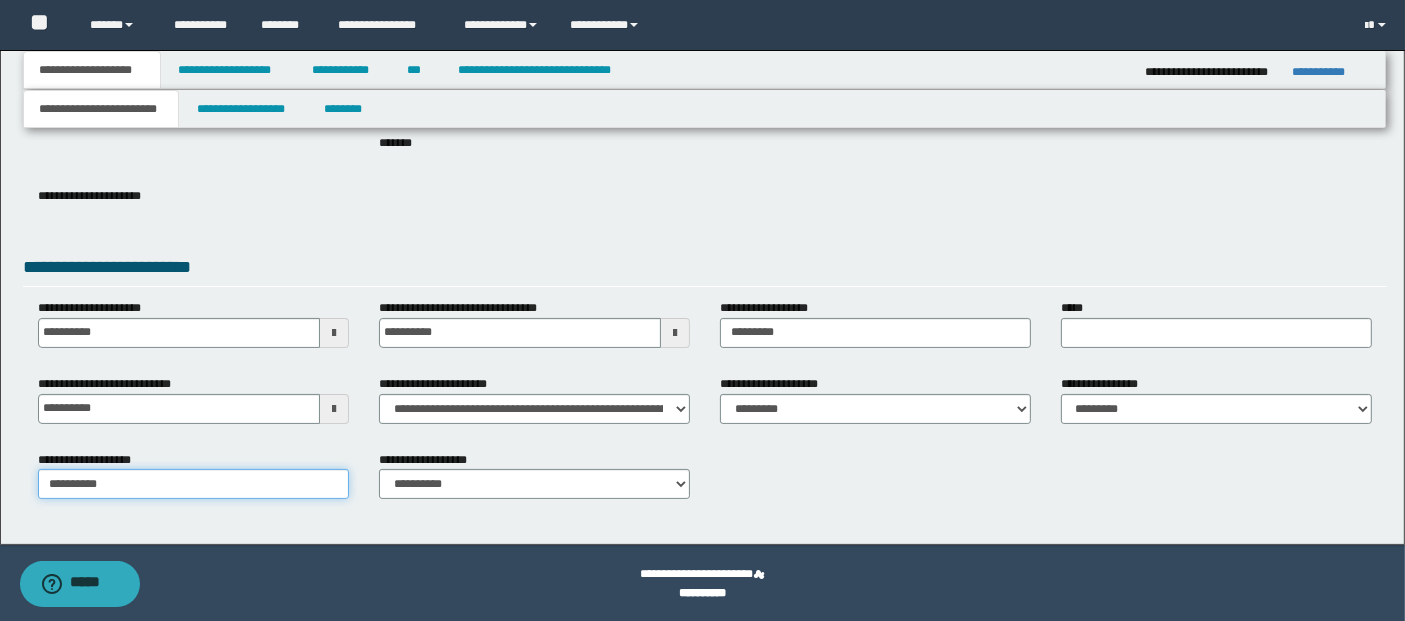 type on "**********" 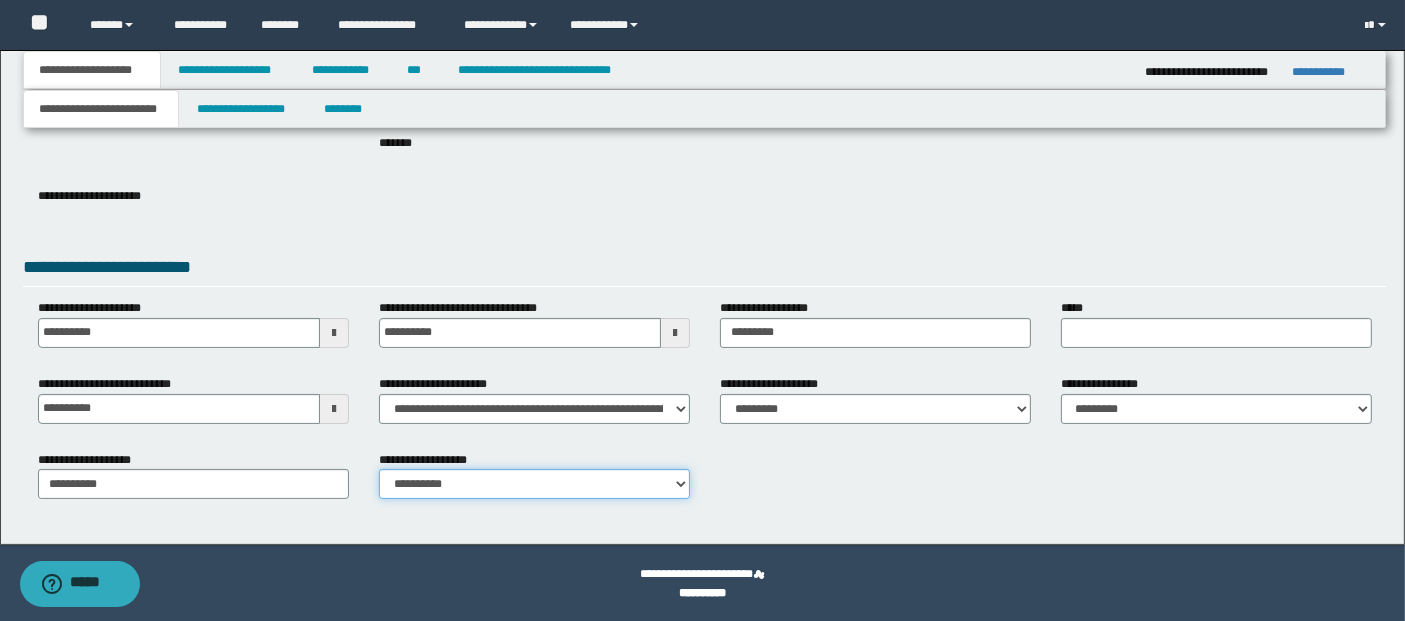 select on "*" 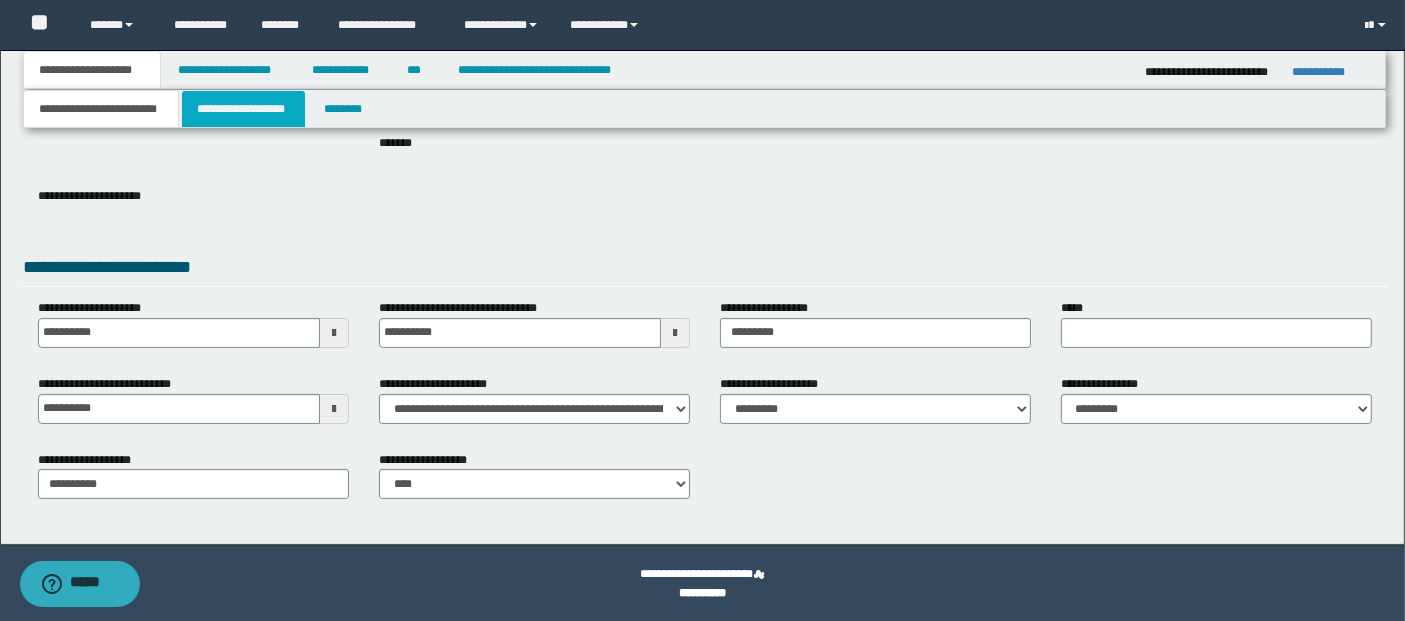 click on "**********" at bounding box center [243, 109] 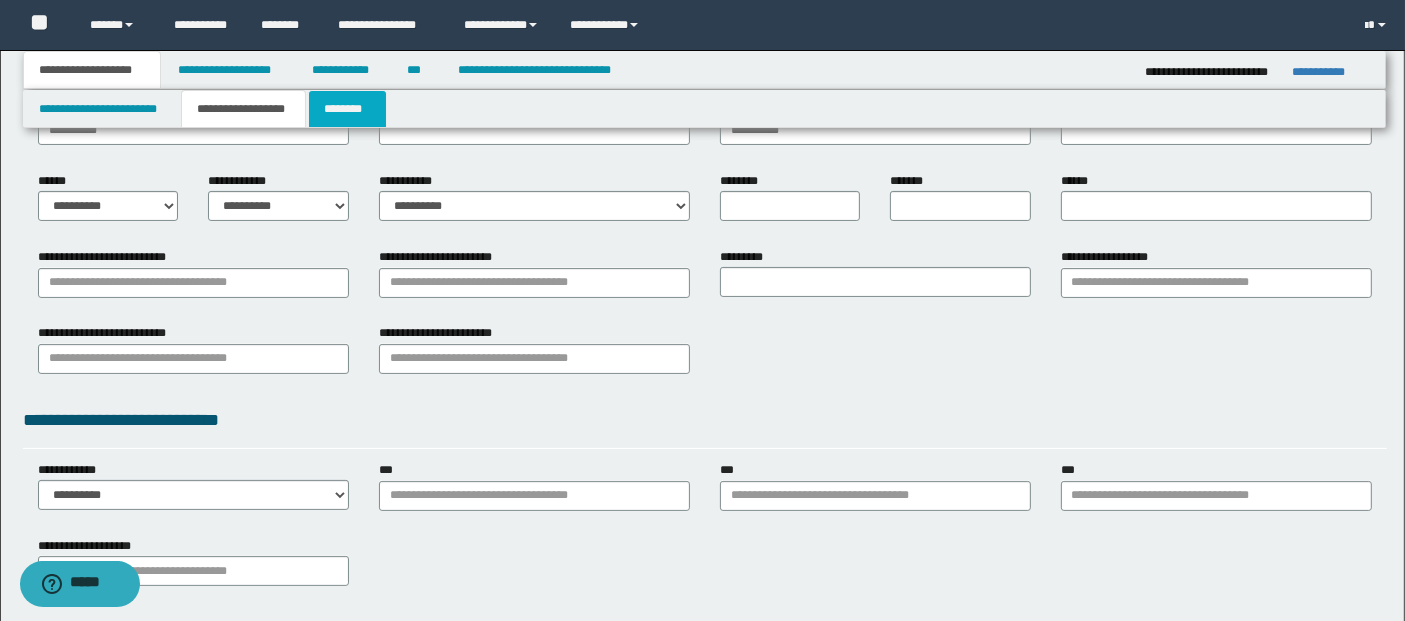 click on "********" at bounding box center [347, 109] 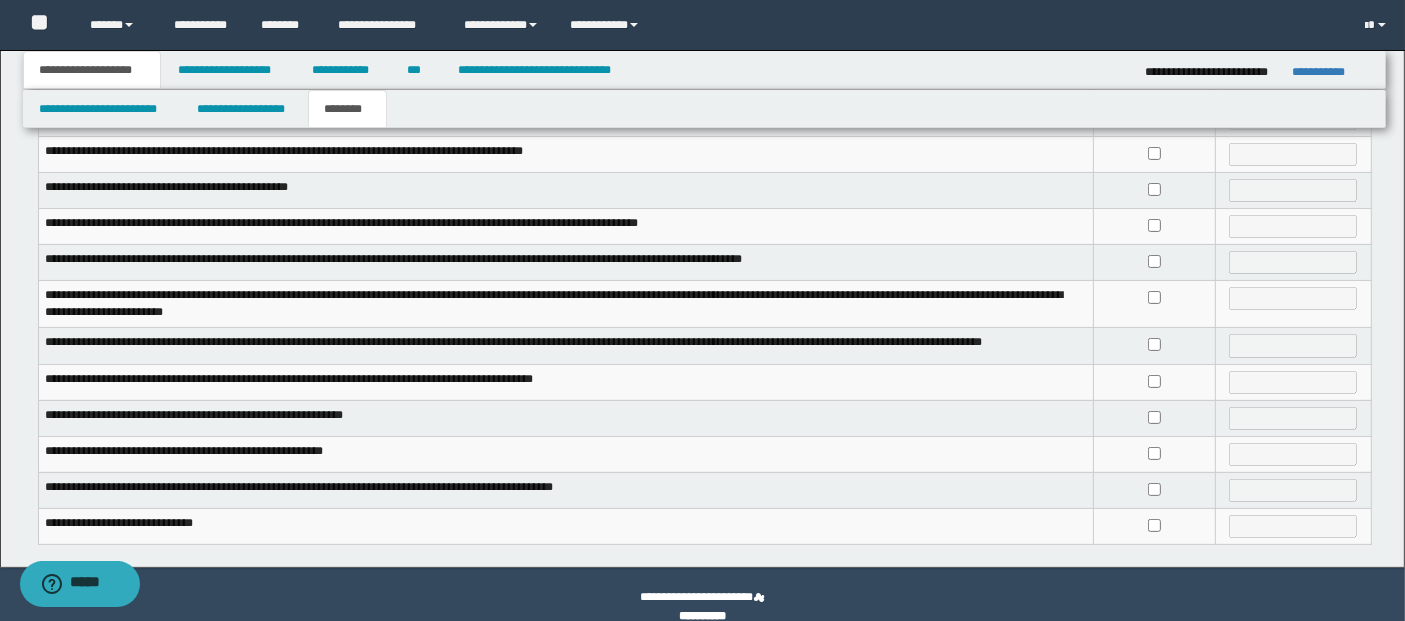 scroll, scrollTop: 481, scrollLeft: 0, axis: vertical 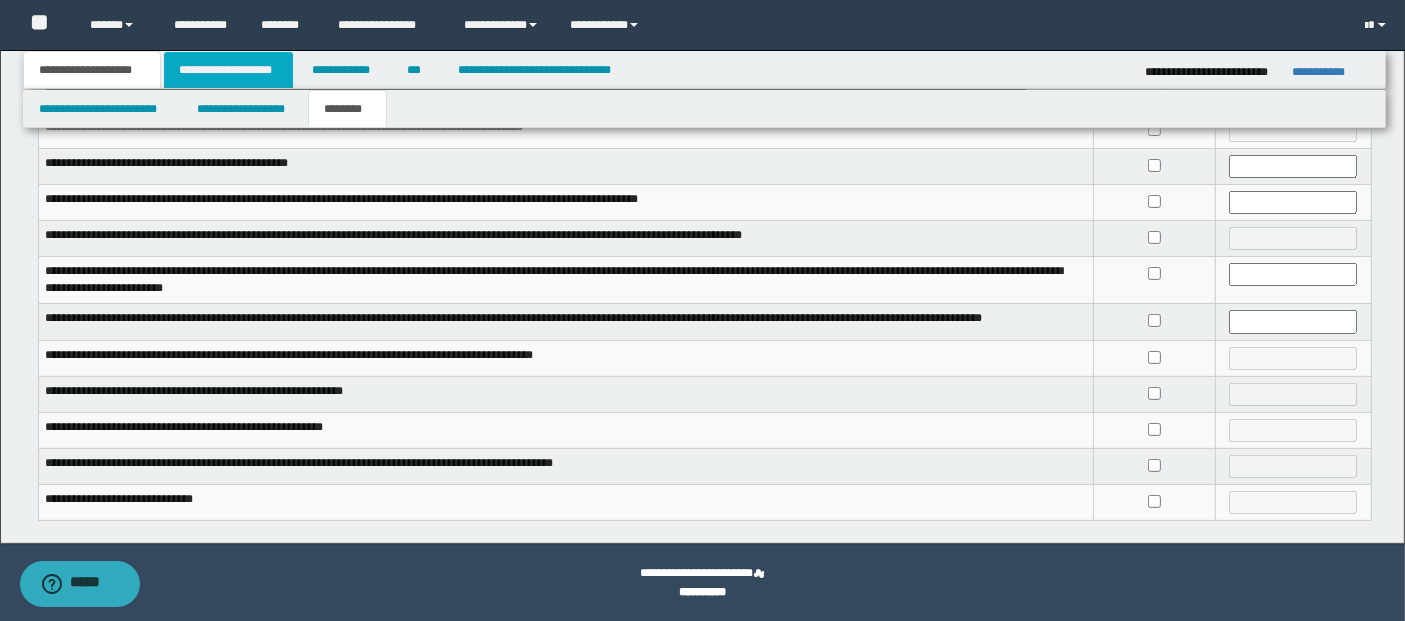 click on "**********" at bounding box center (228, 70) 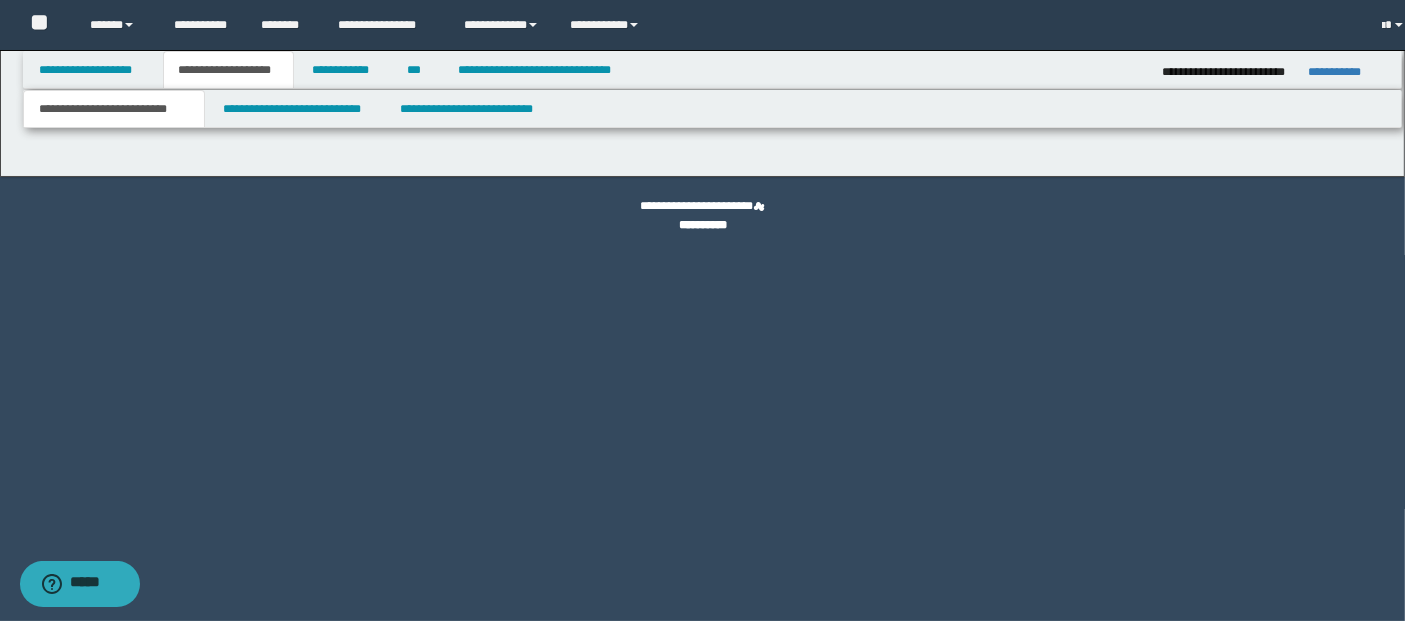 scroll, scrollTop: 0, scrollLeft: 0, axis: both 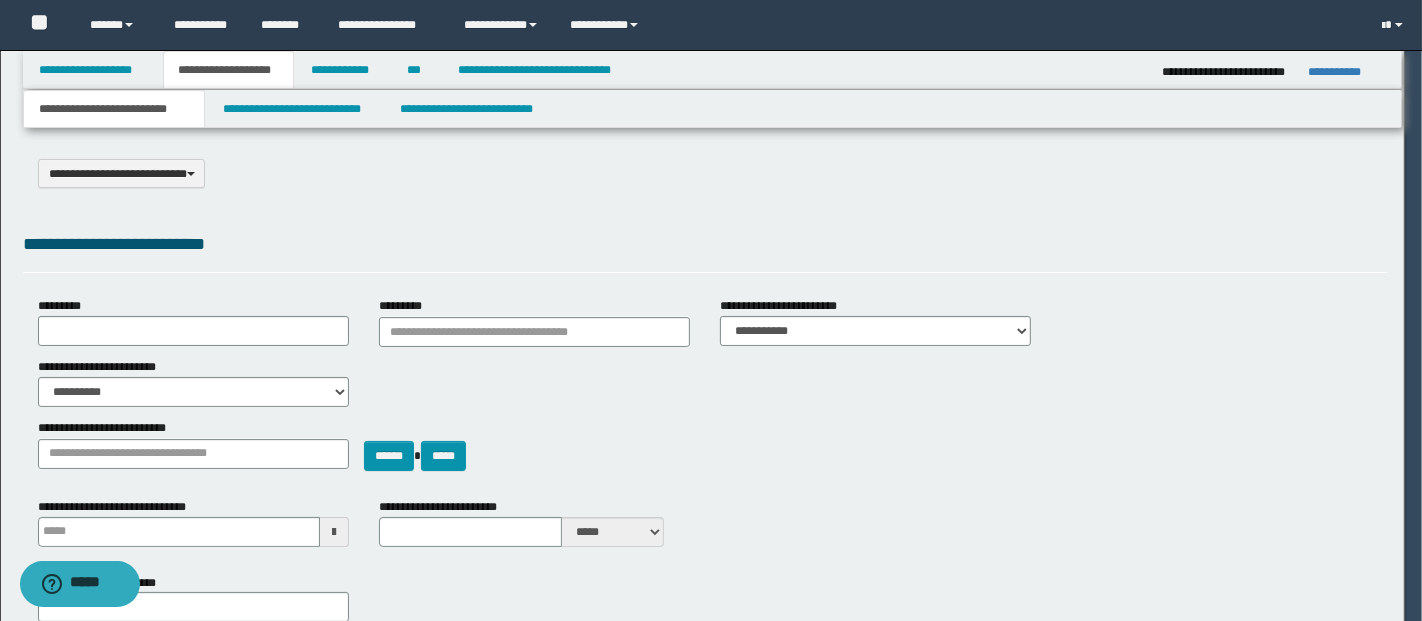select on "*" 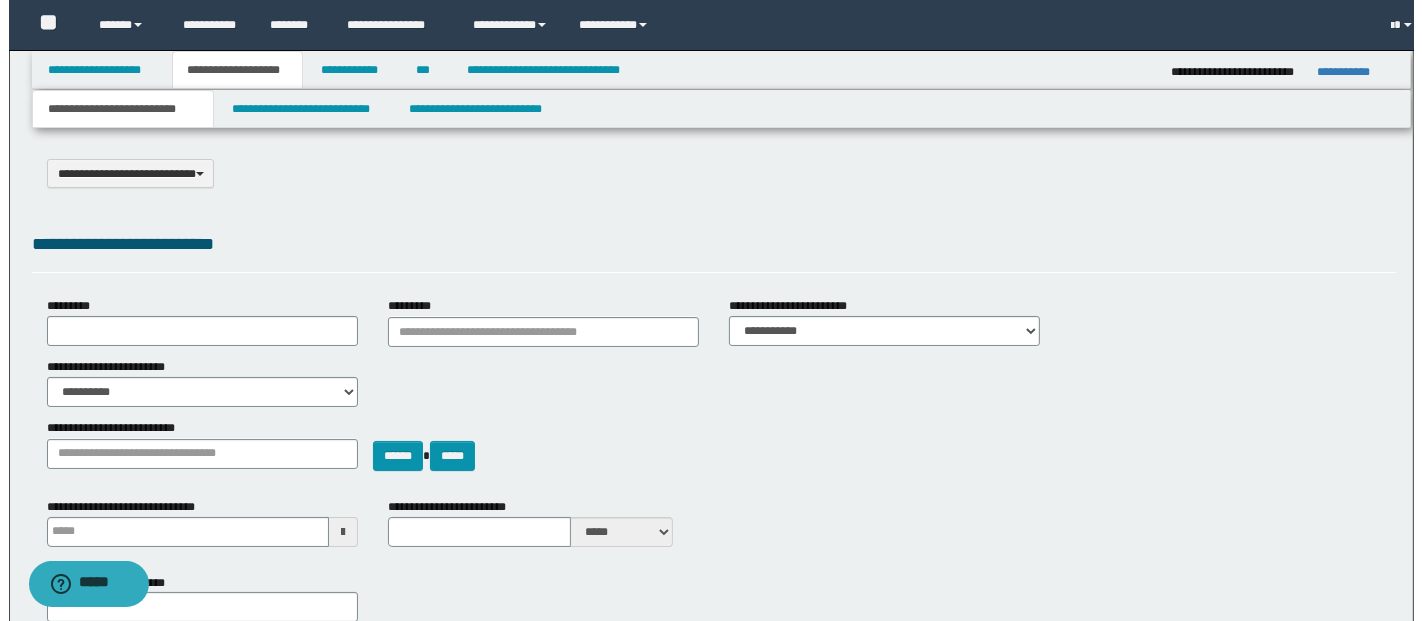 scroll, scrollTop: 0, scrollLeft: 0, axis: both 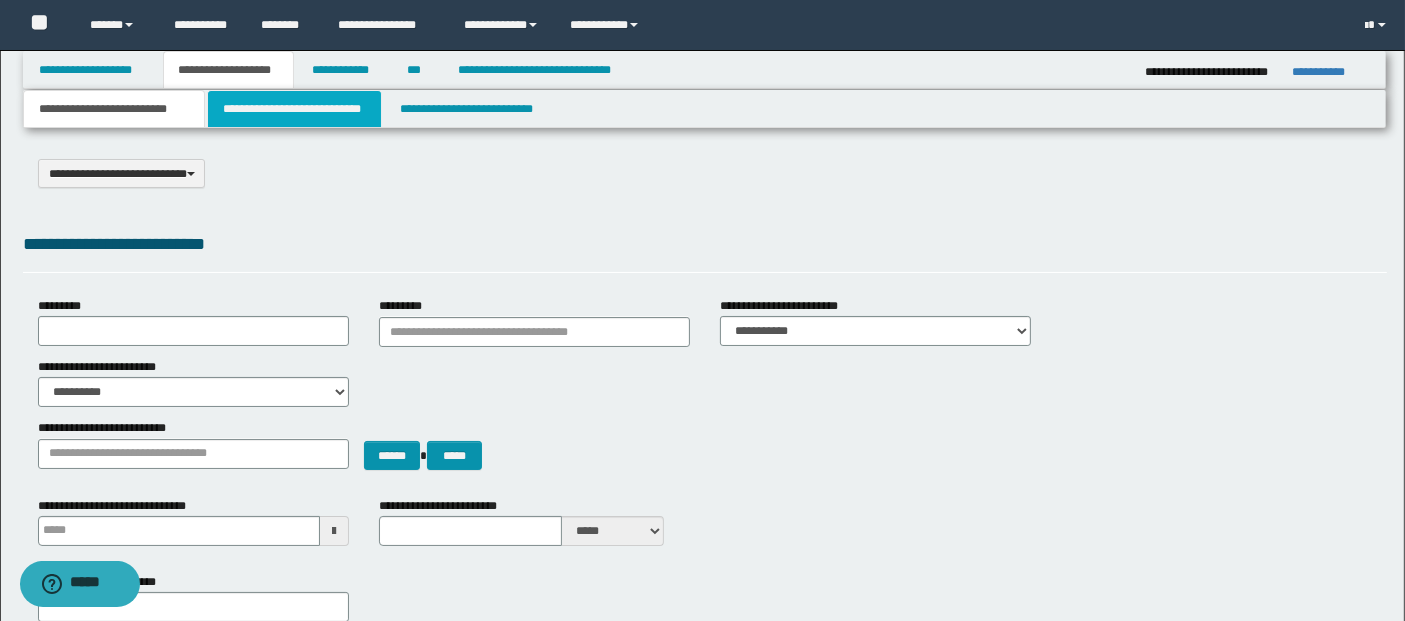 click on "**********" at bounding box center [294, 109] 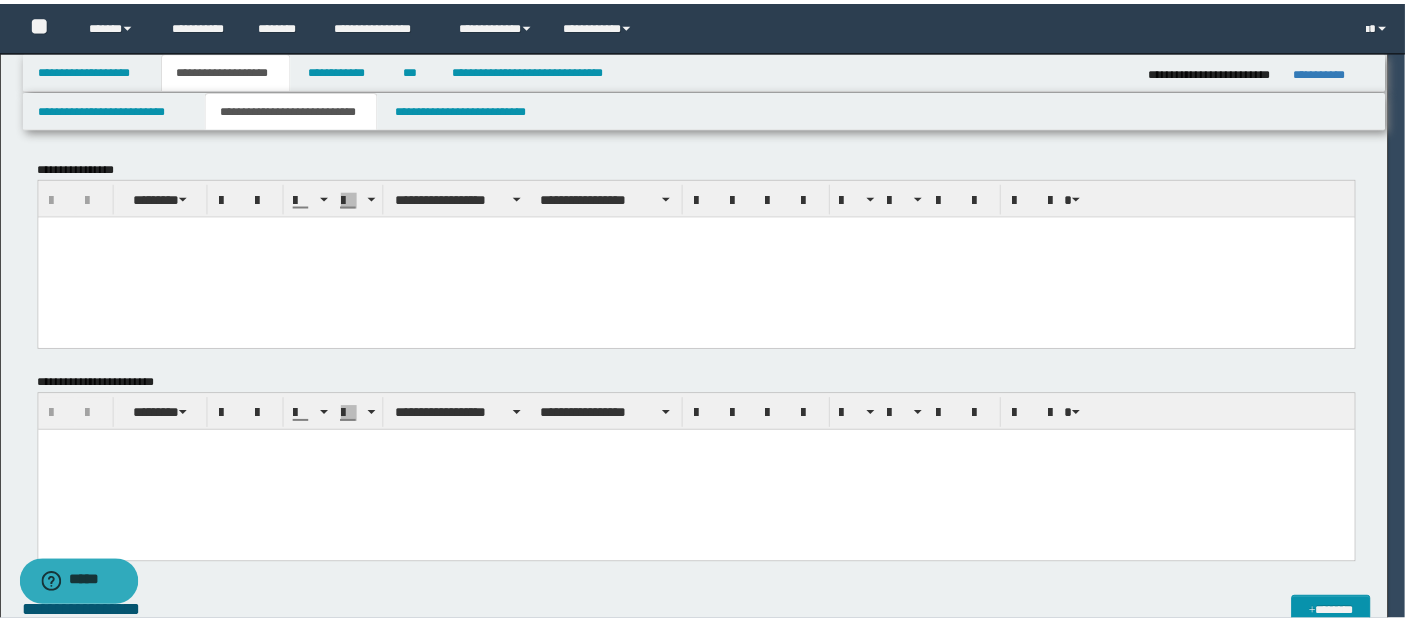 scroll, scrollTop: 0, scrollLeft: 0, axis: both 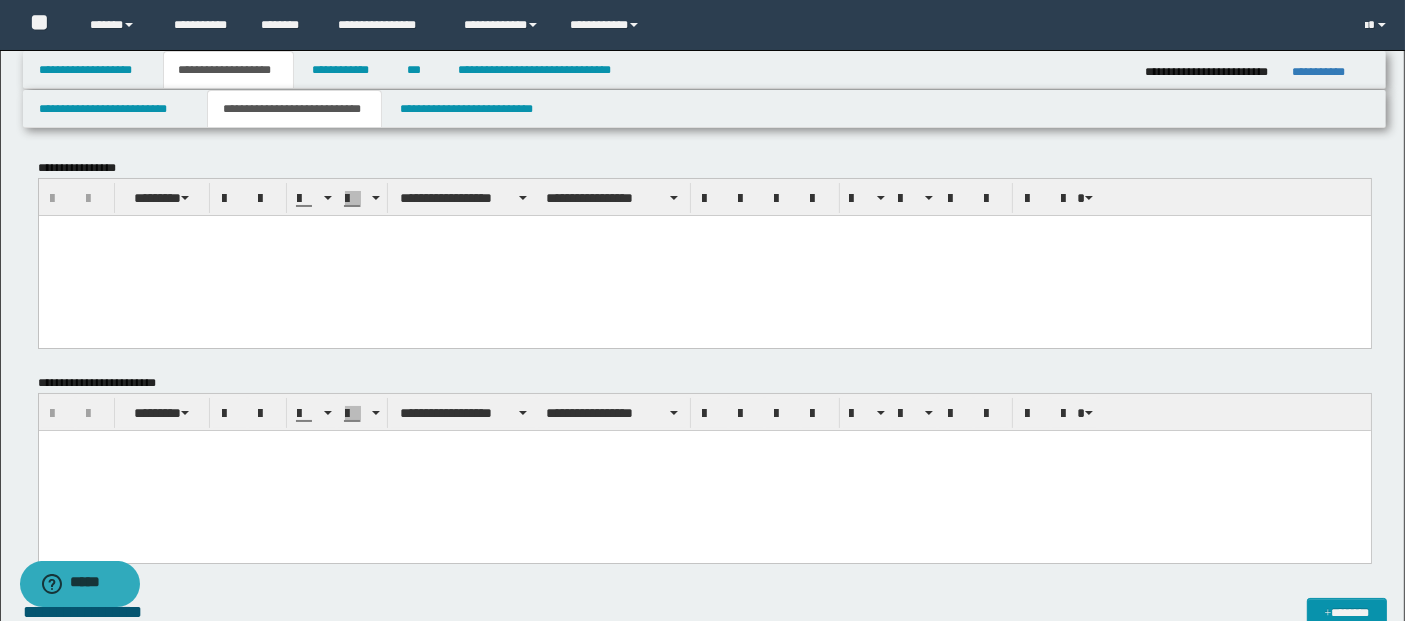 click at bounding box center (704, 230) 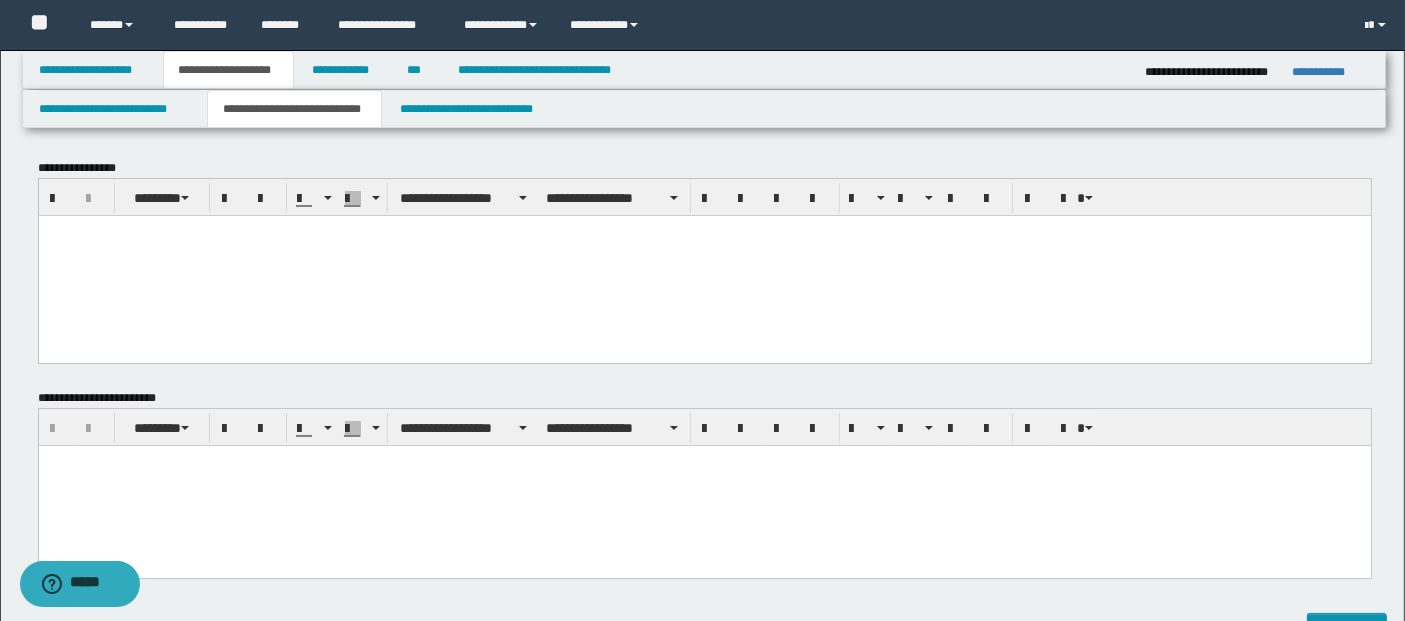 paste 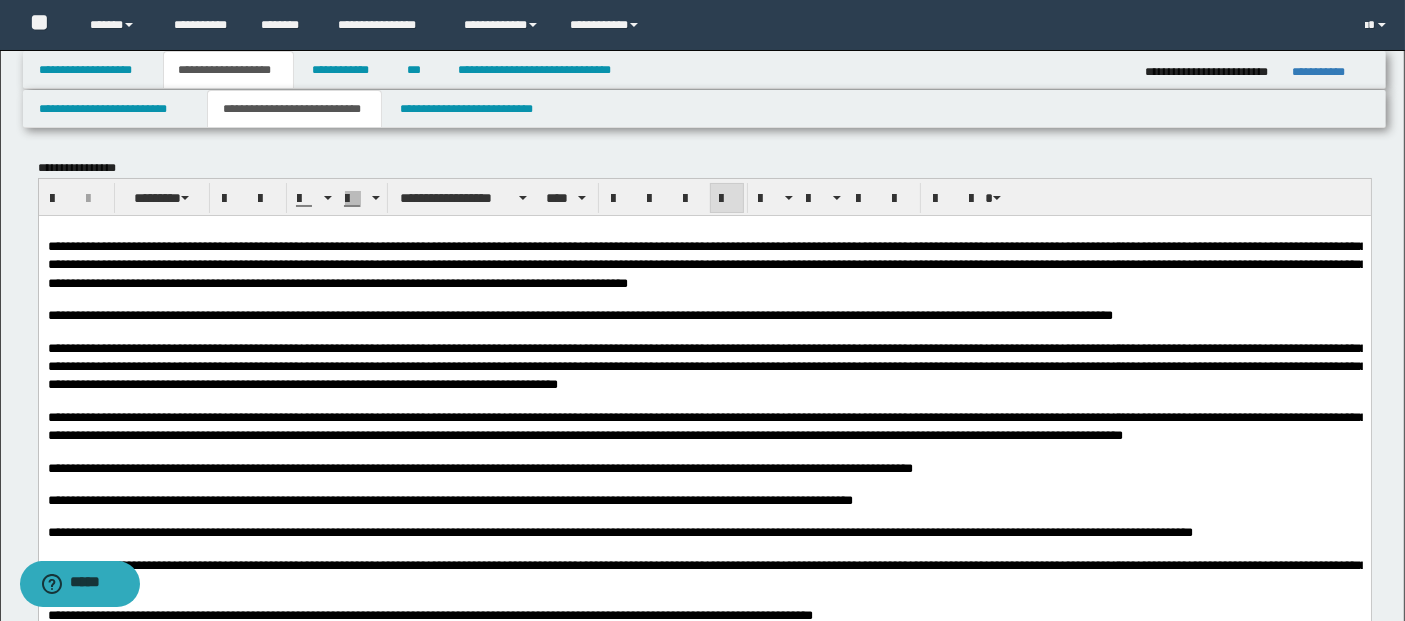 click on "**********" at bounding box center (579, 314) 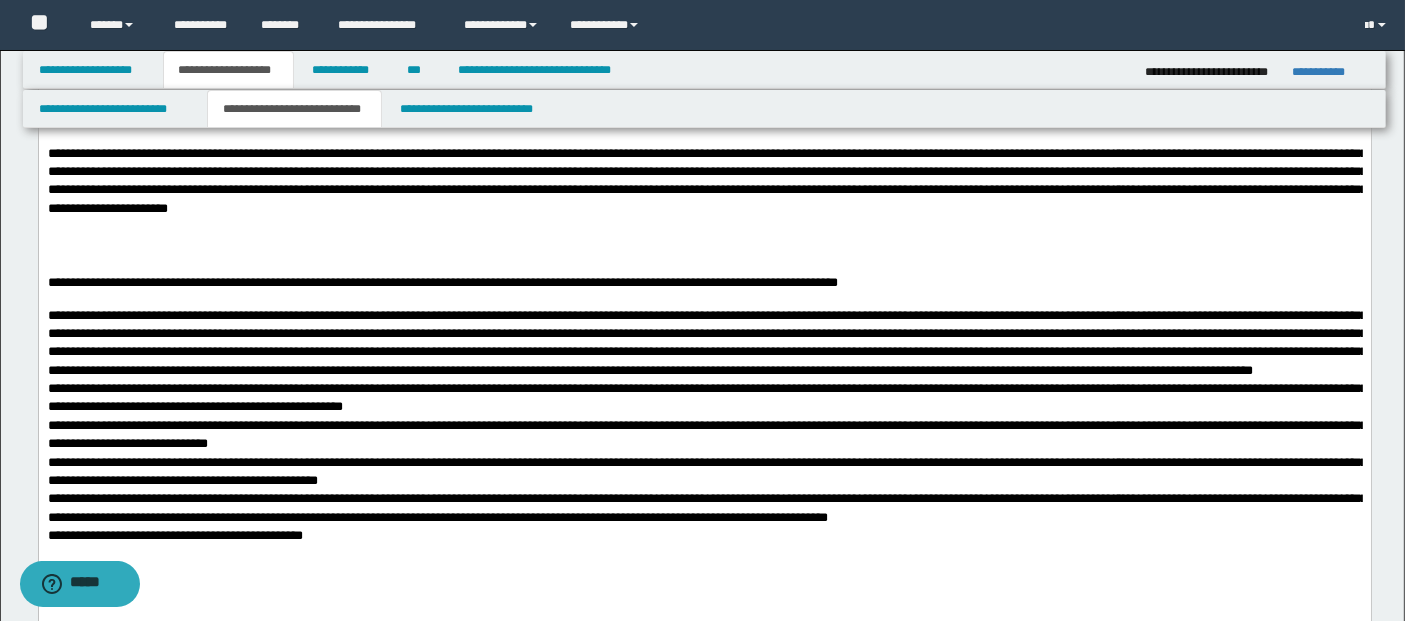 scroll, scrollTop: 1777, scrollLeft: 0, axis: vertical 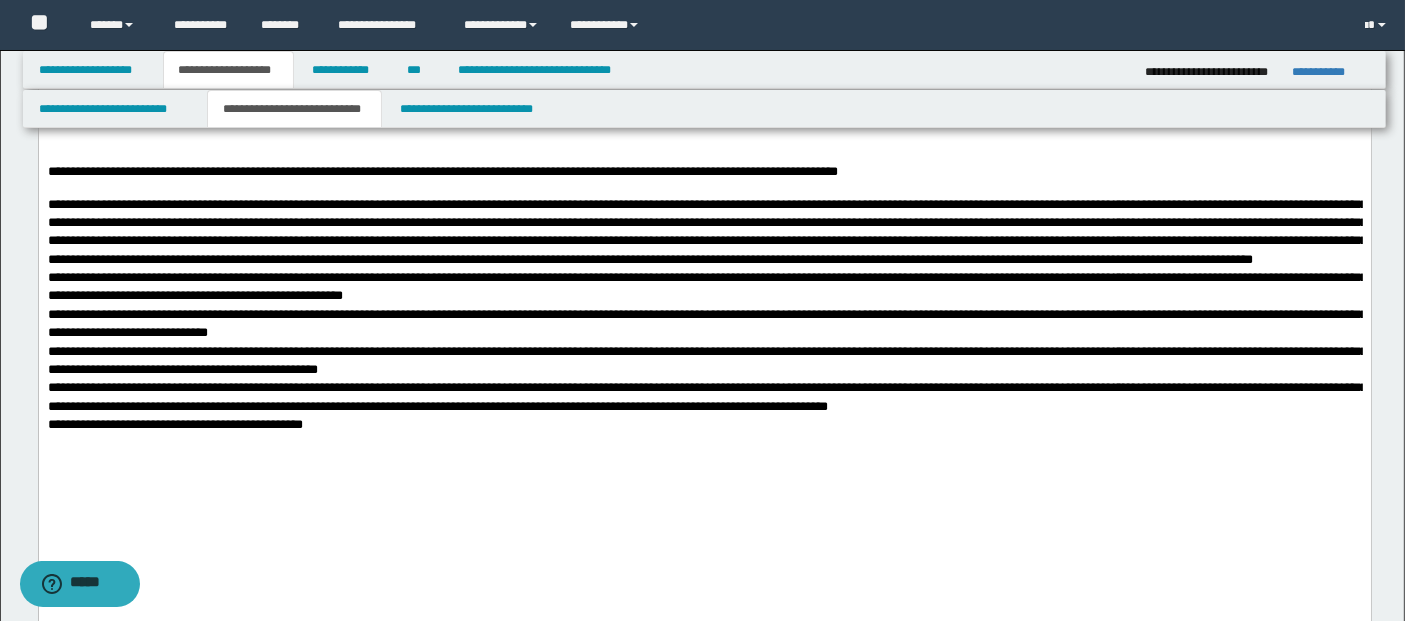 click at bounding box center [704, 136] 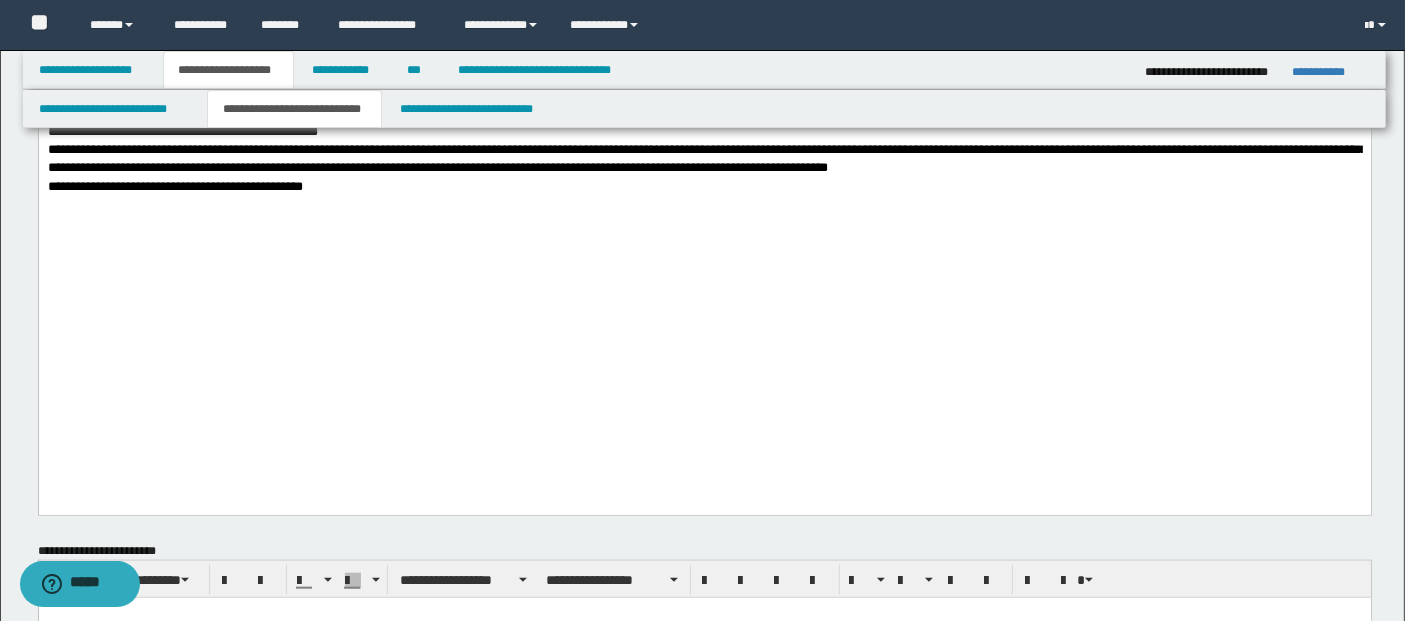 scroll, scrollTop: 2000, scrollLeft: 0, axis: vertical 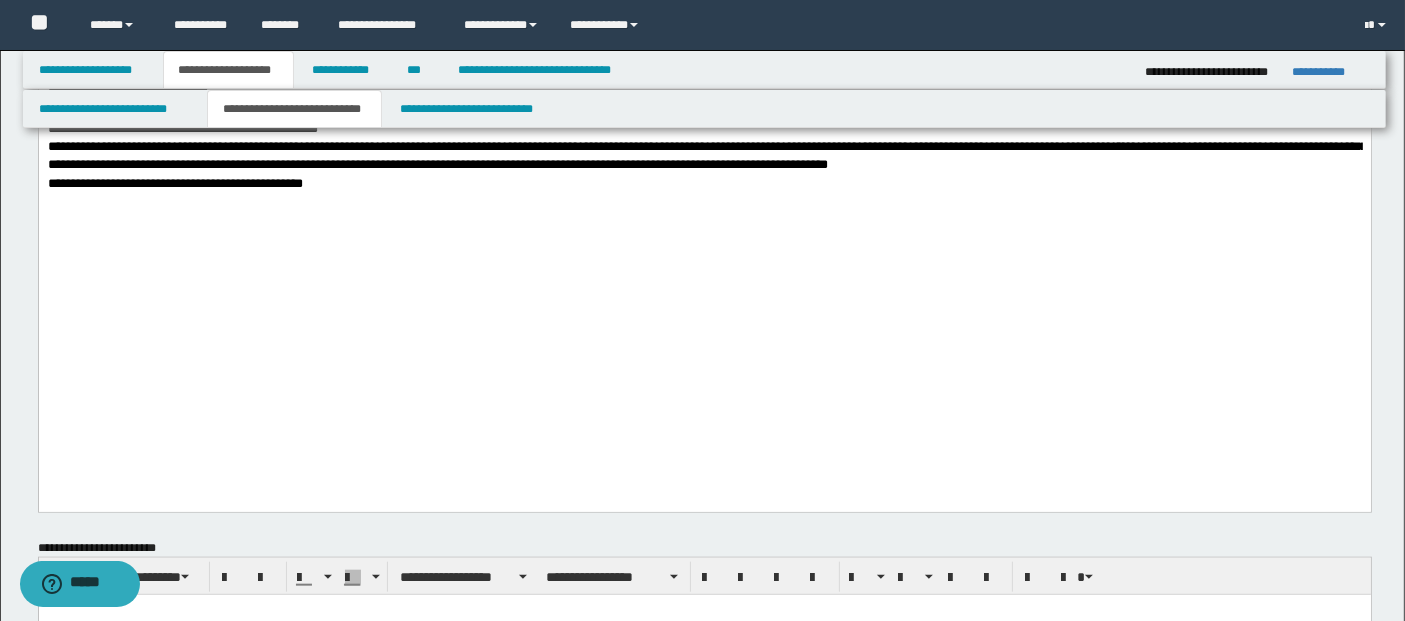 click on "**********" at bounding box center (704, 185) 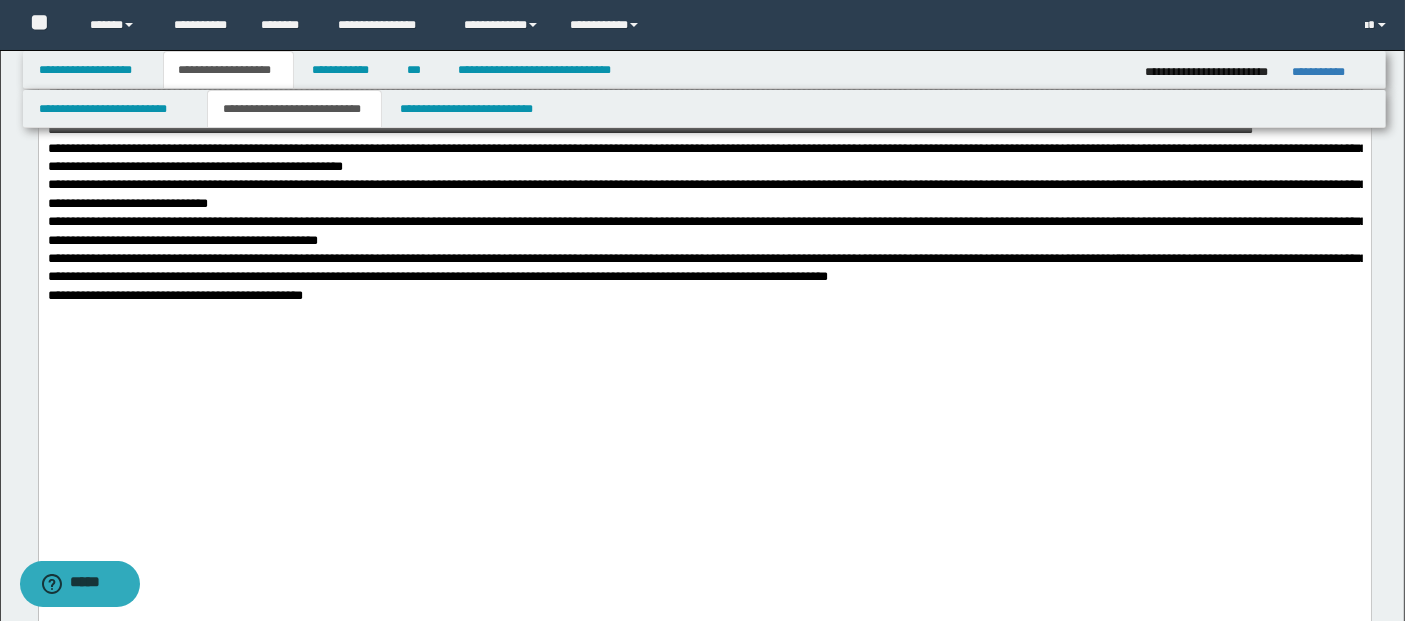 scroll, scrollTop: 2000, scrollLeft: 0, axis: vertical 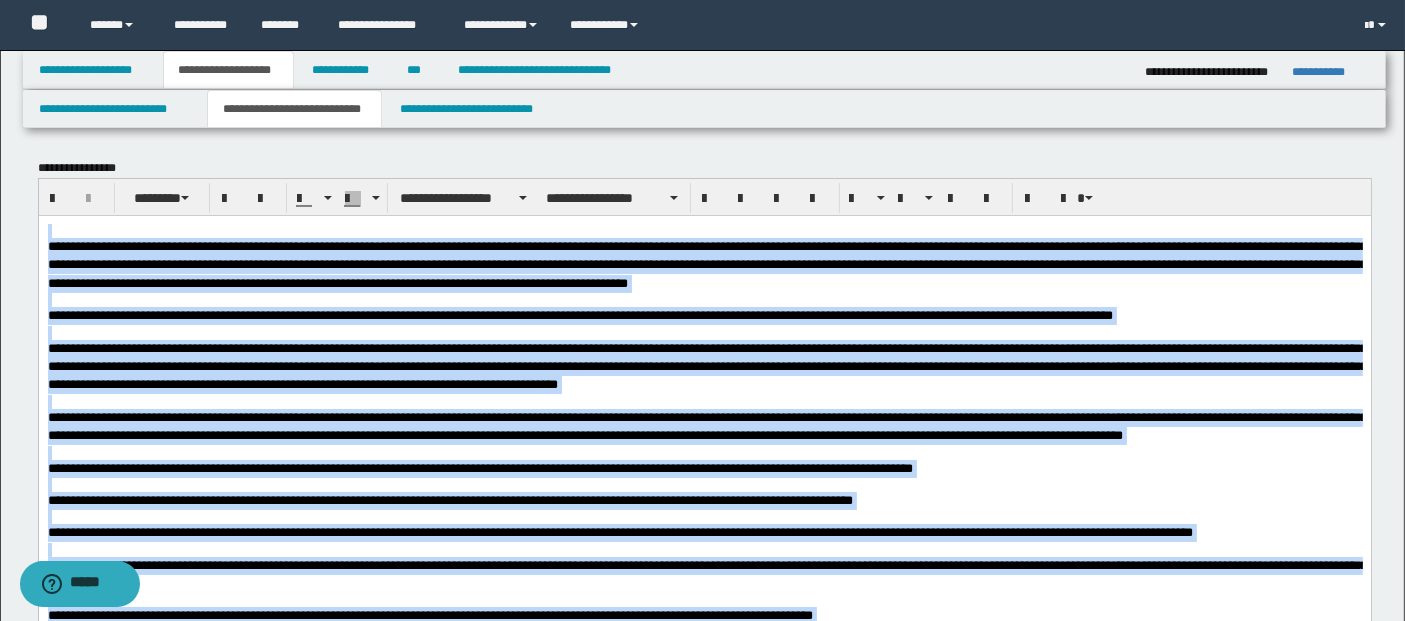 drag, startPoint x: 363, startPoint y: 2395, endPoint x: -1, endPoint y: -126, distance: 2547.1428 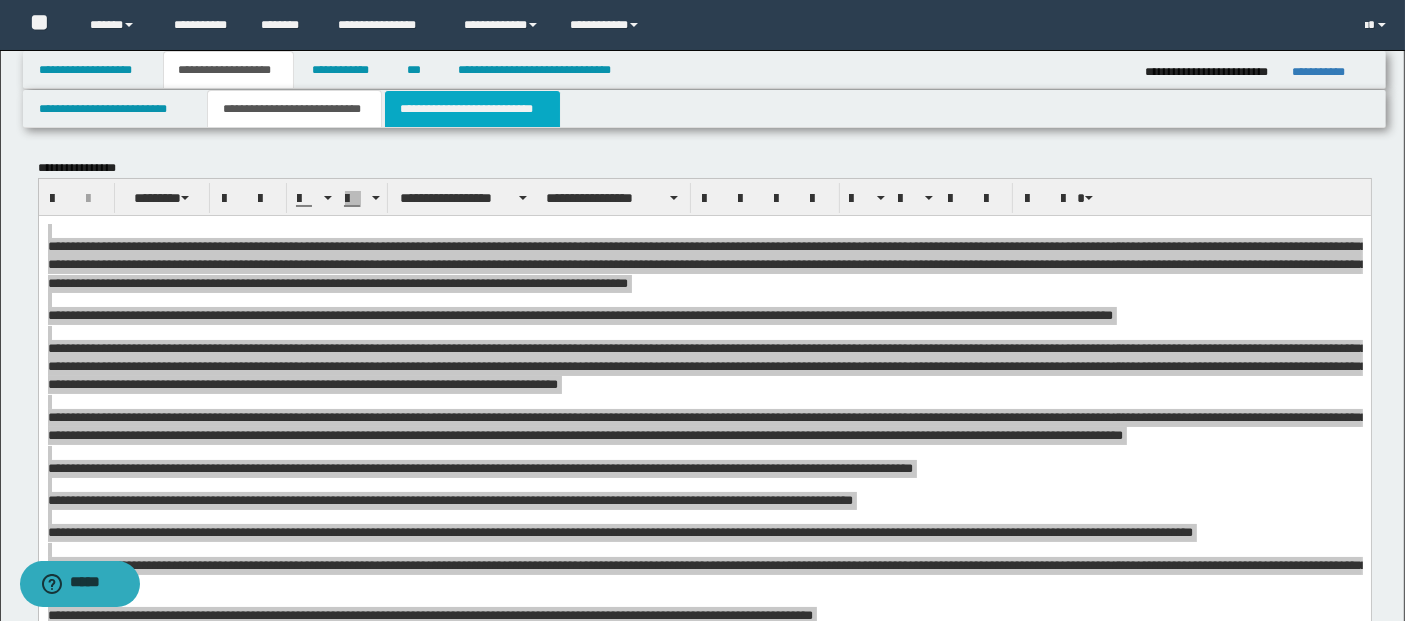 click on "**********" at bounding box center (472, 109) 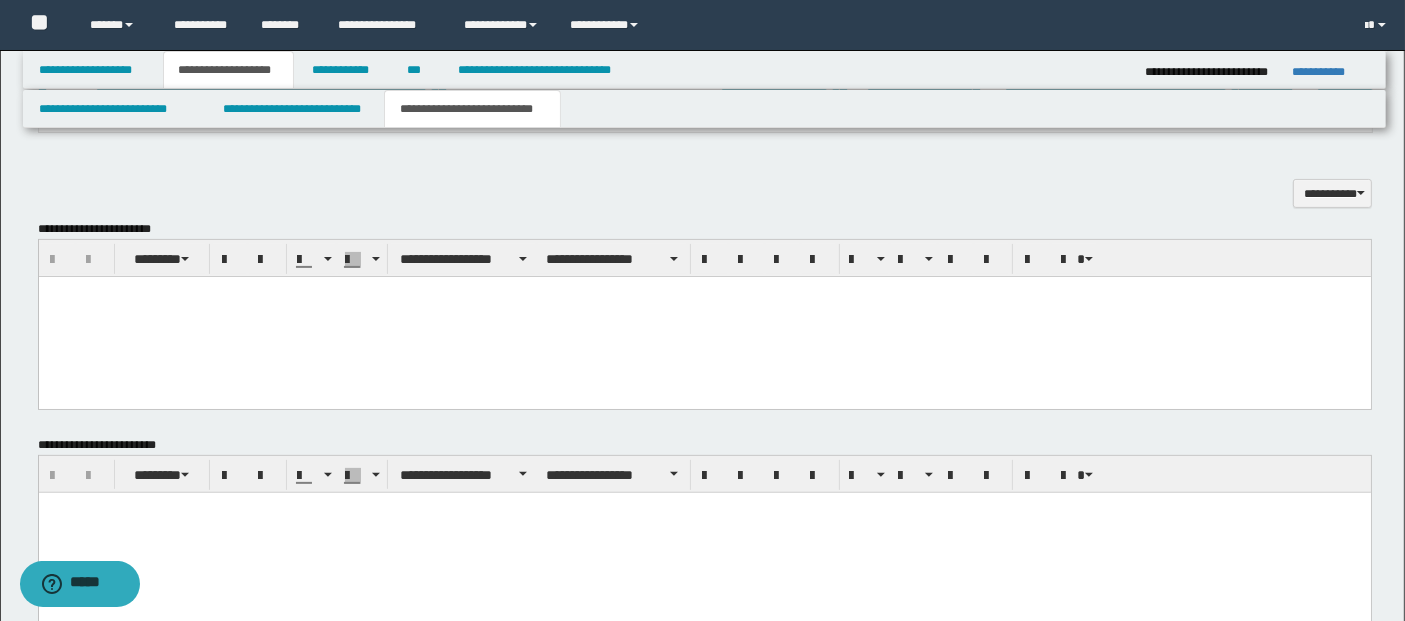 scroll, scrollTop: 555, scrollLeft: 0, axis: vertical 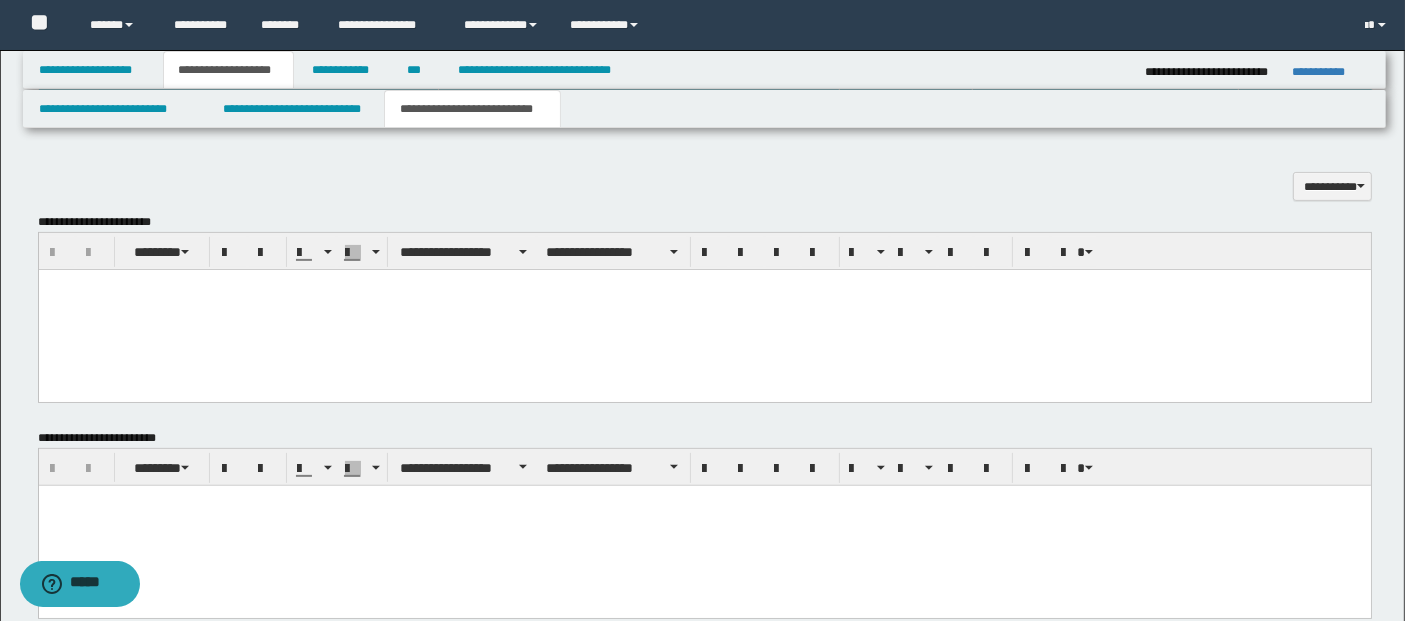click at bounding box center (704, 309) 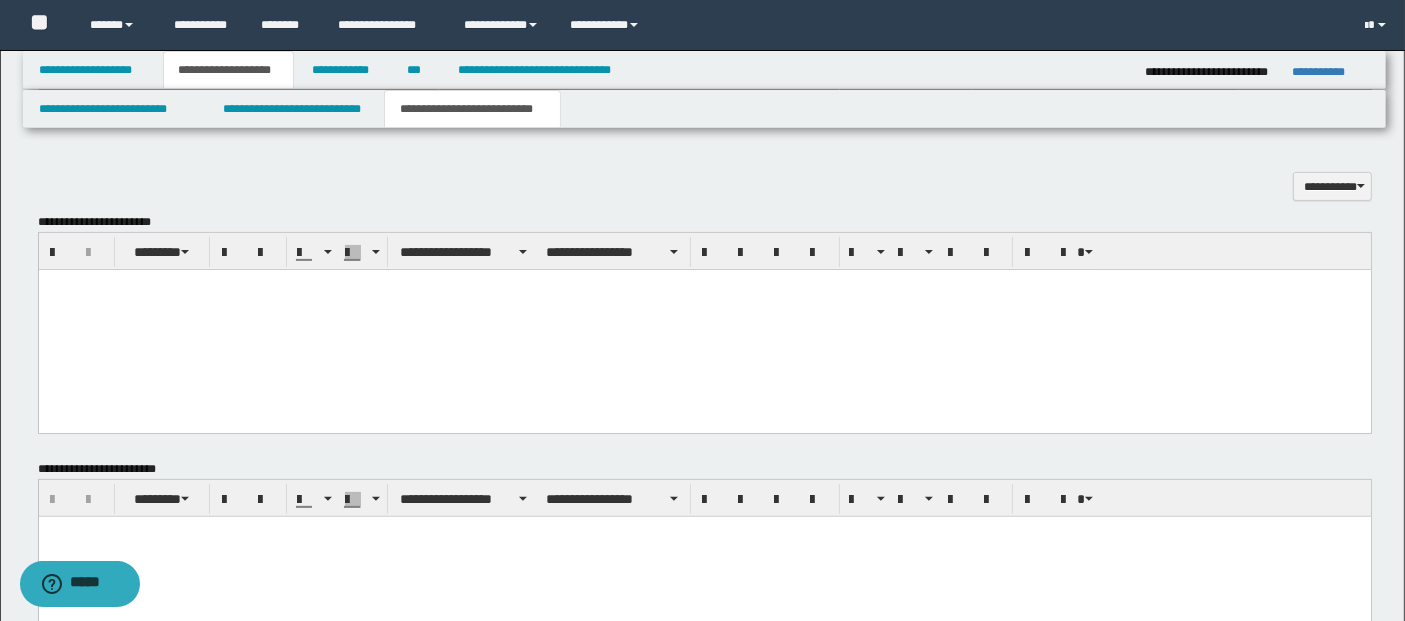 type 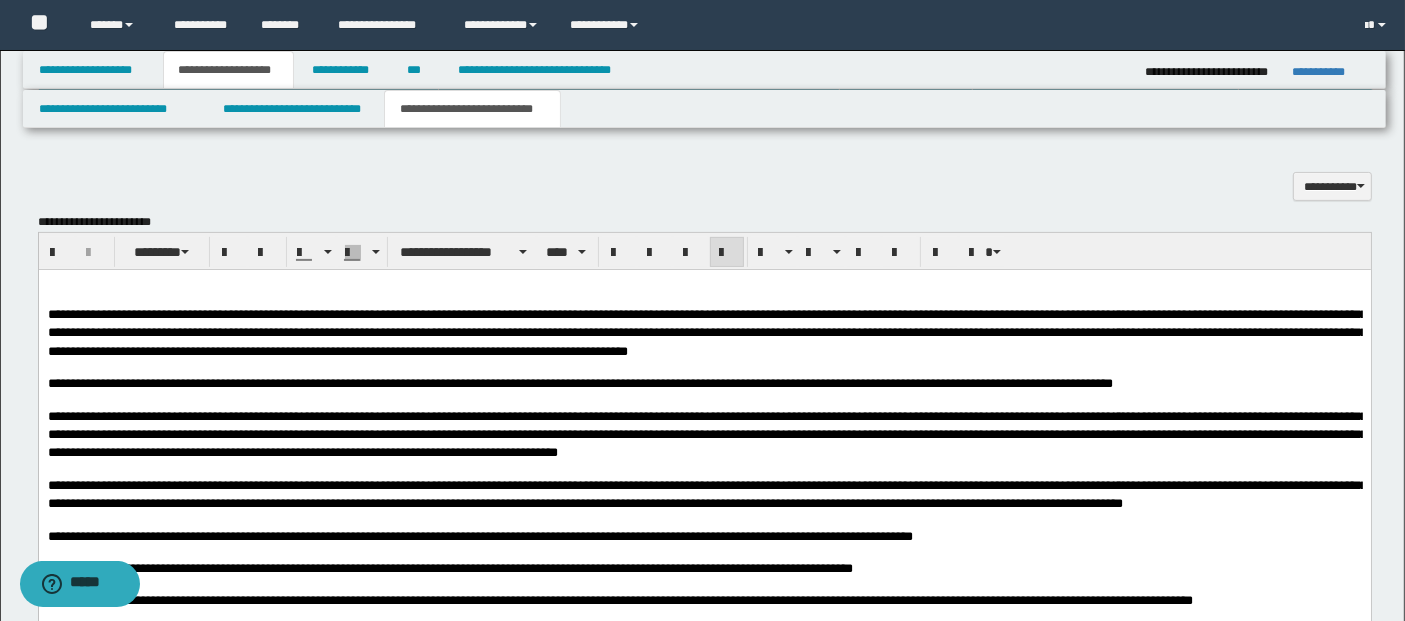 click at bounding box center [704, 284] 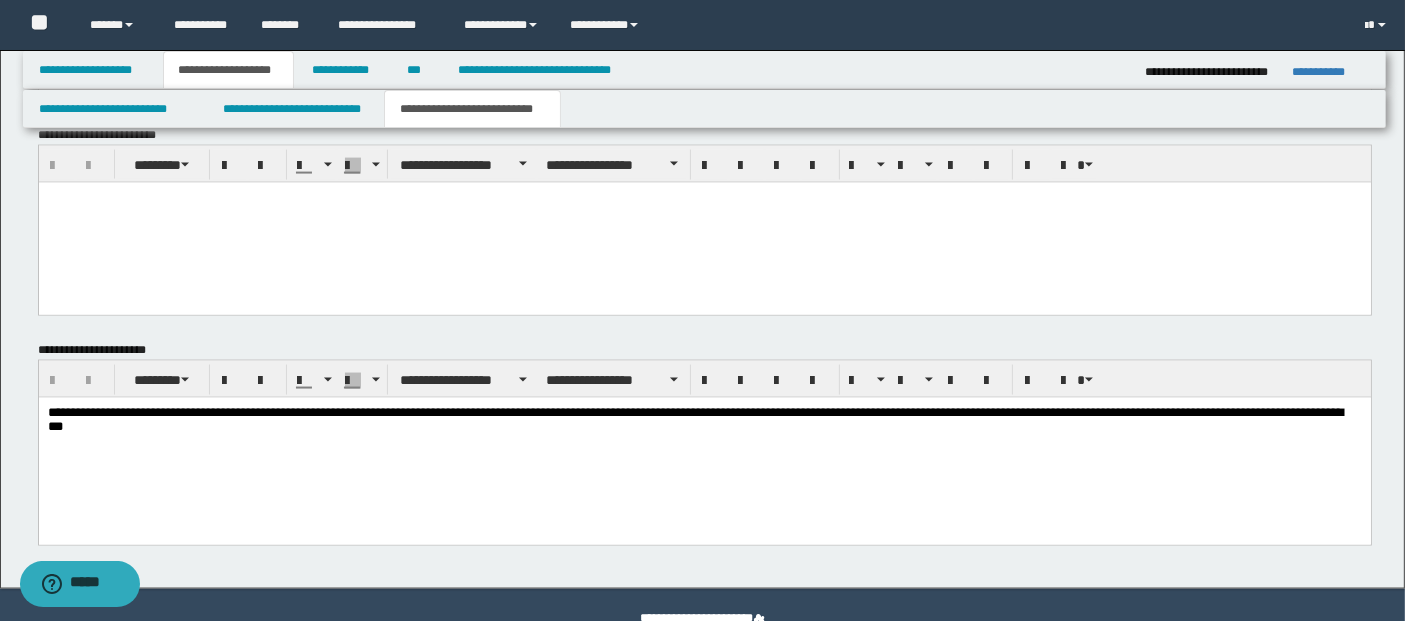 scroll, scrollTop: 3098, scrollLeft: 0, axis: vertical 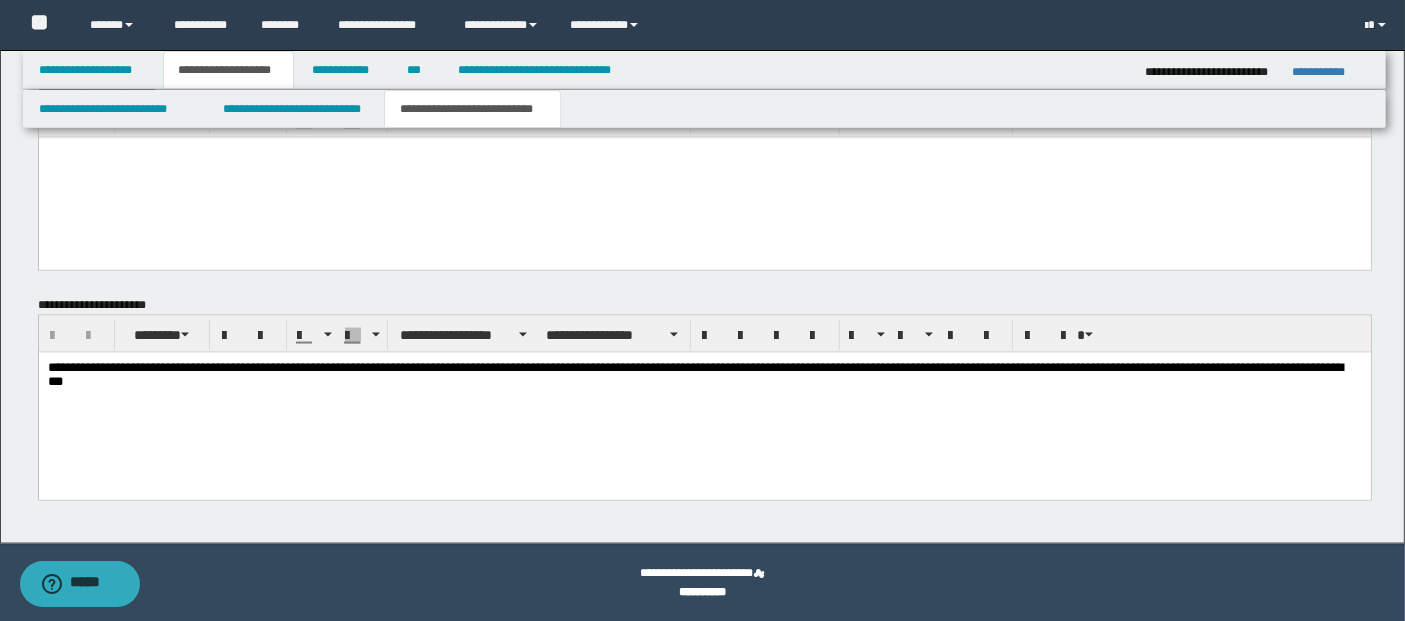 click on "**********" at bounding box center (704, 375) 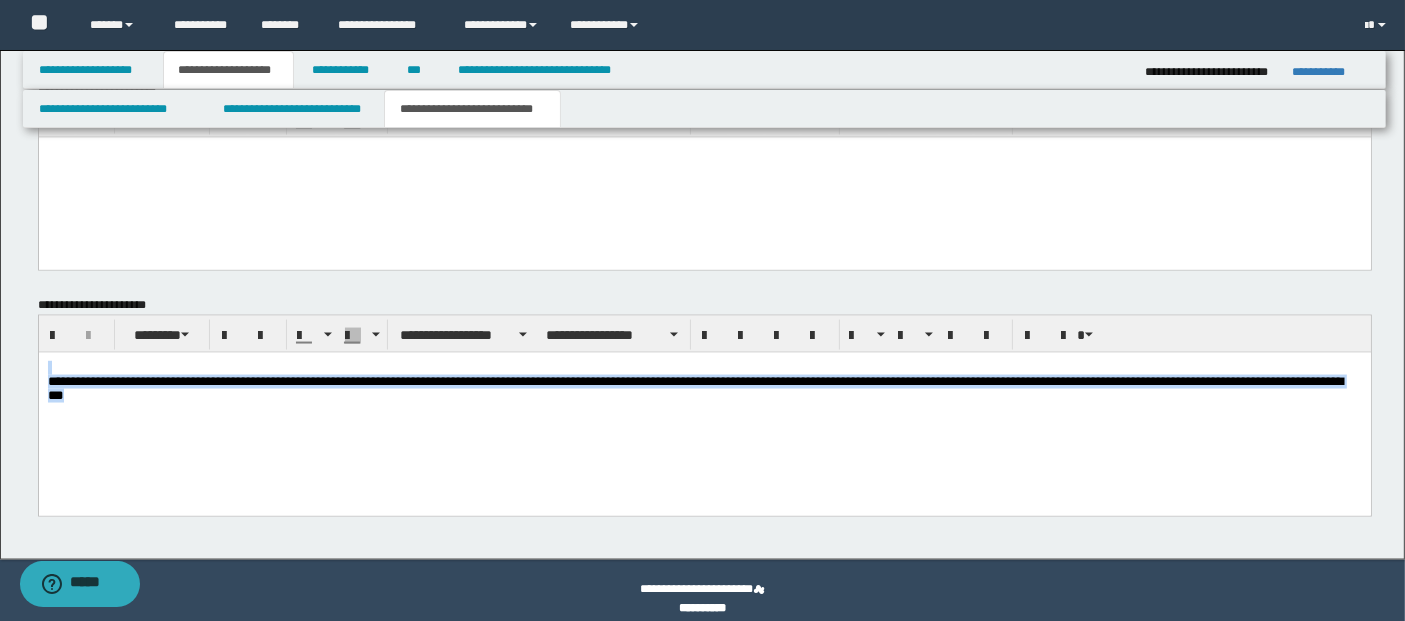 drag, startPoint x: 127, startPoint y: 386, endPoint x: -1, endPoint y: 363, distance: 130.04999 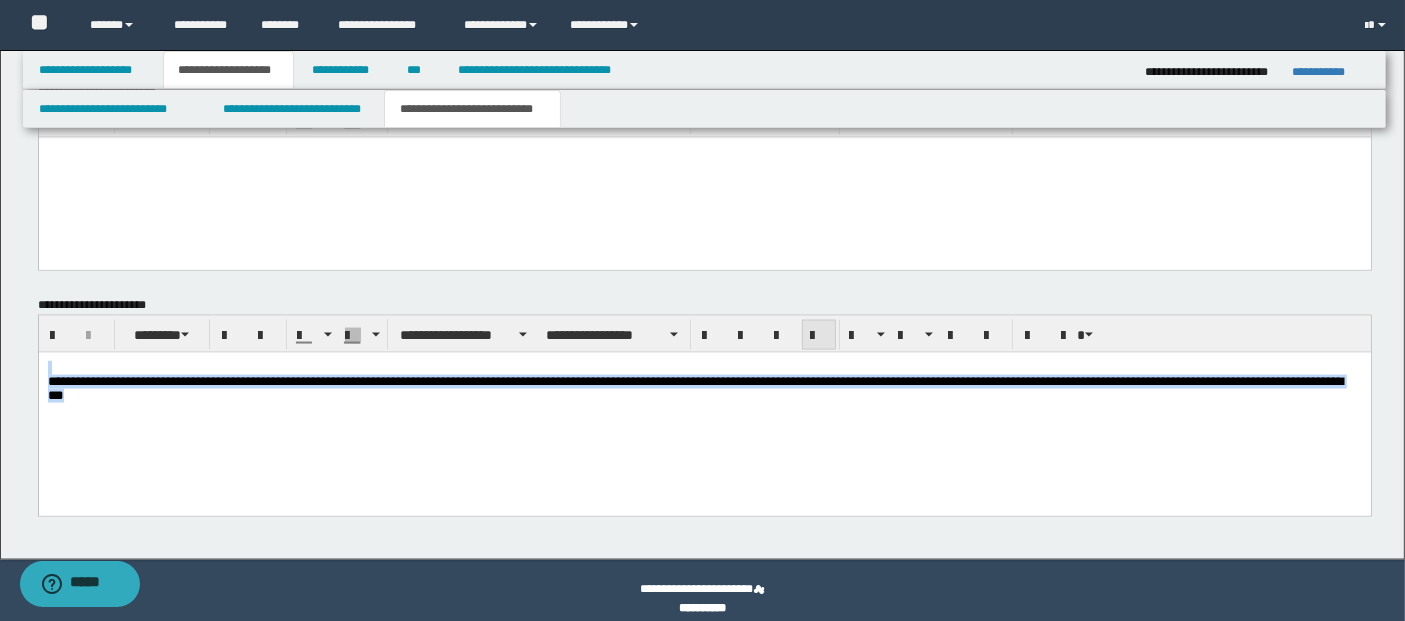 drag, startPoint x: 815, startPoint y: 337, endPoint x: 746, endPoint y: 278, distance: 90.78546 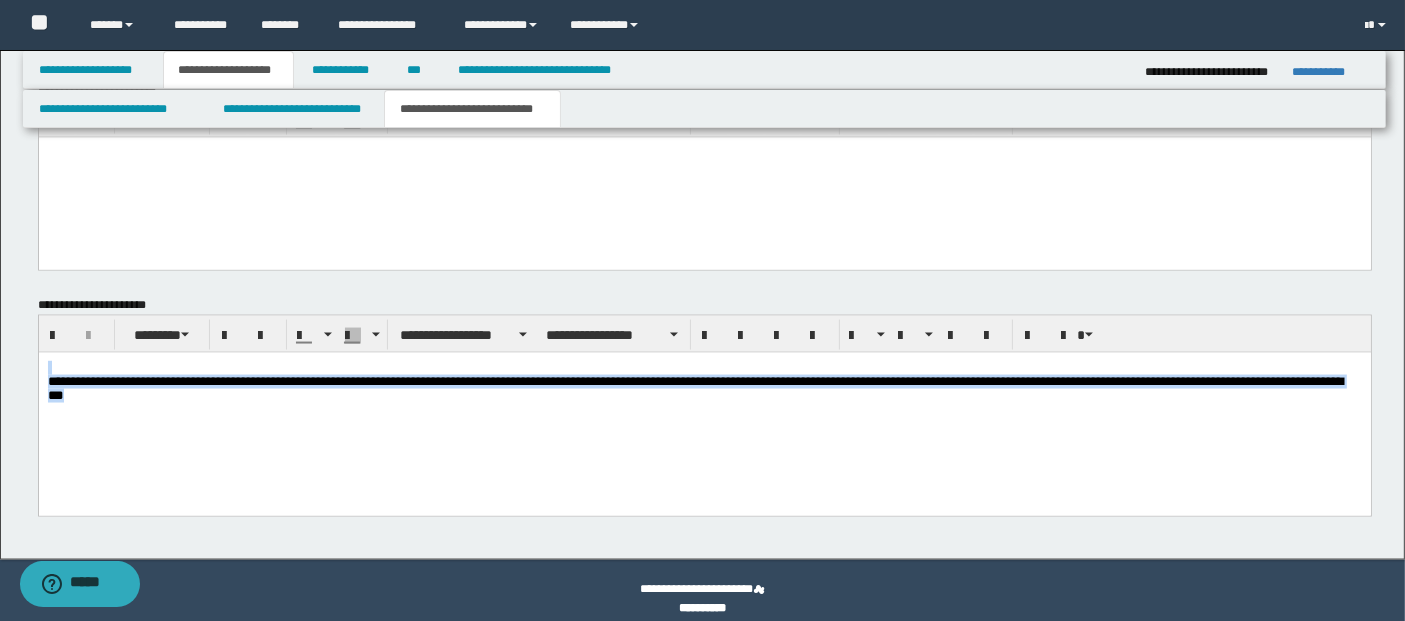 click at bounding box center [819, 336] 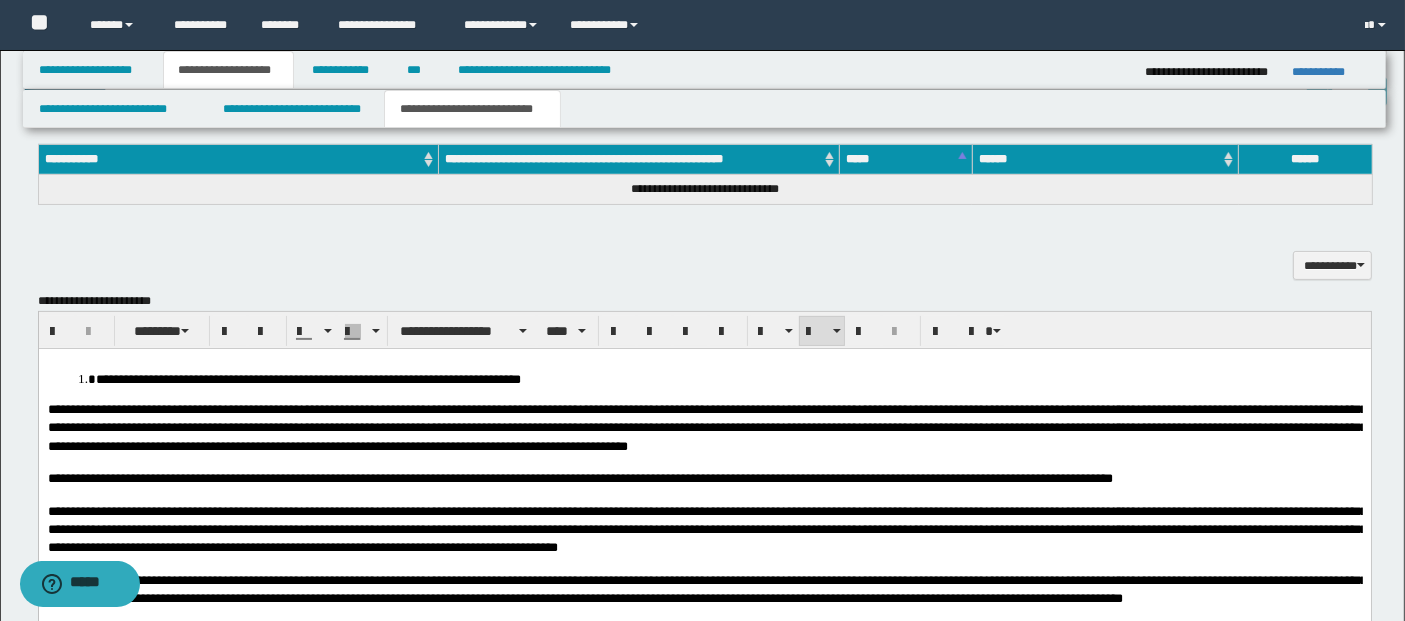 scroll, scrollTop: 431, scrollLeft: 0, axis: vertical 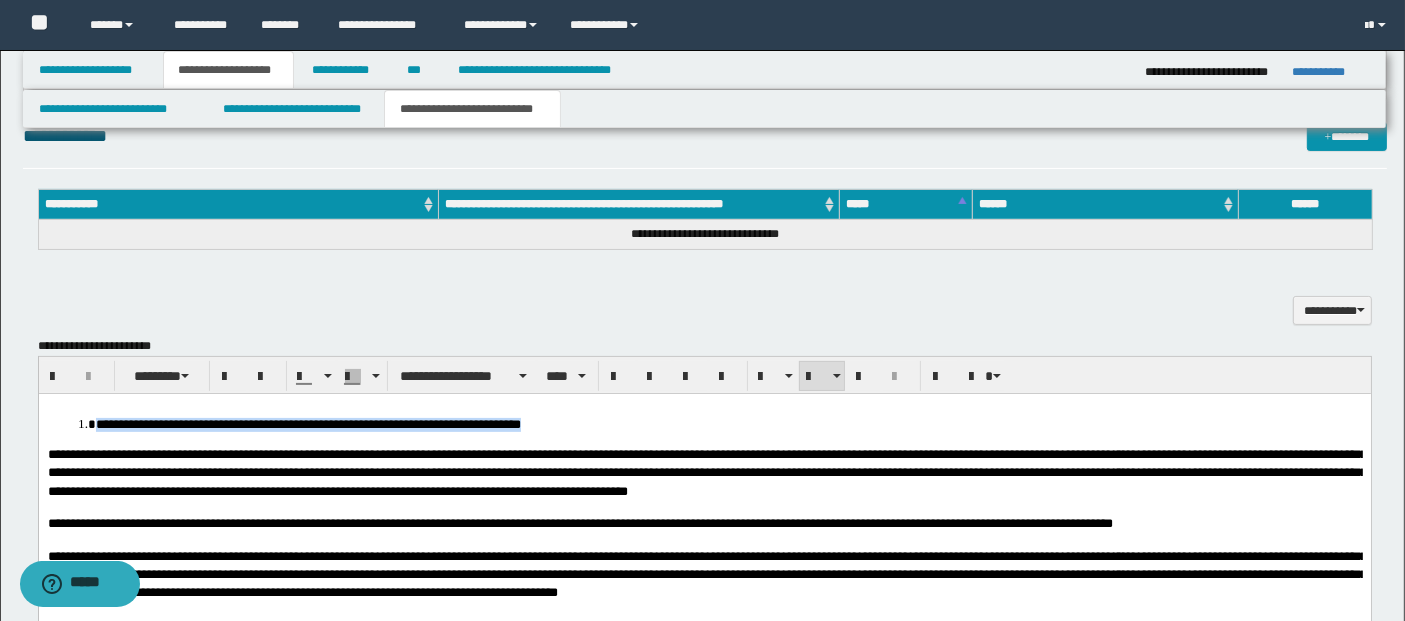 drag, startPoint x: 553, startPoint y: 431, endPoint x: 71, endPoint y: 425, distance: 482.03735 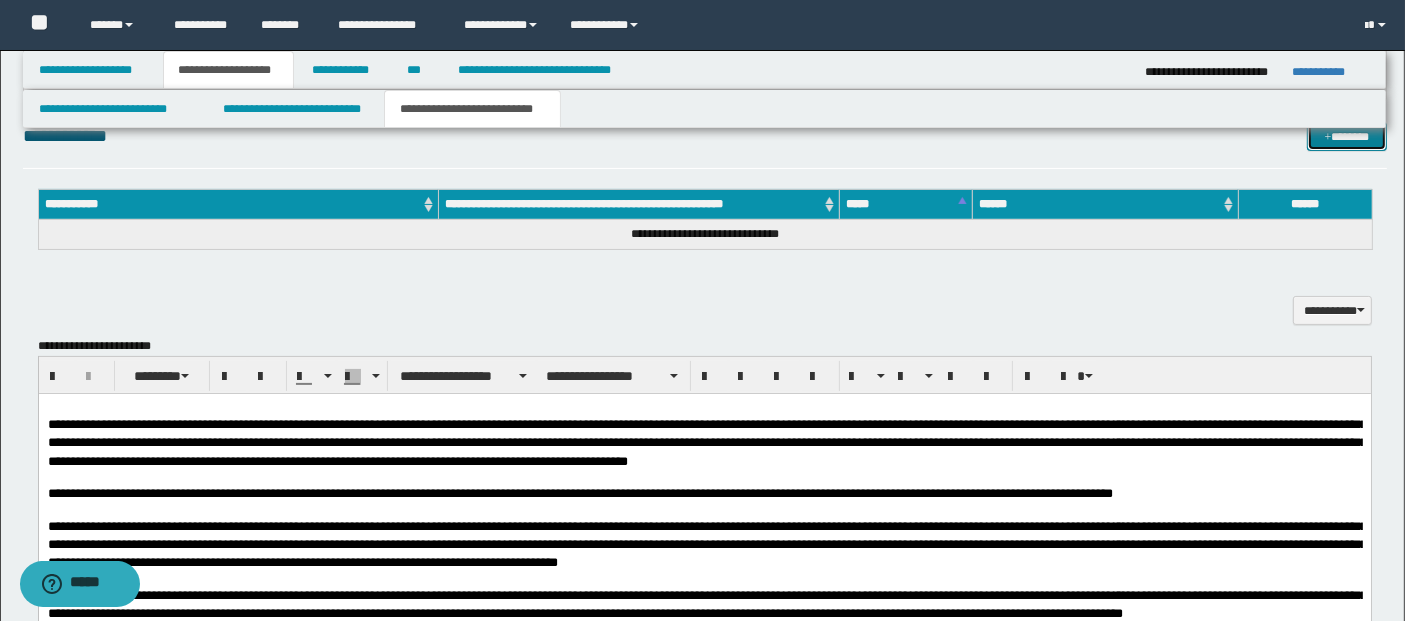 click on "*******" at bounding box center [1346, 136] 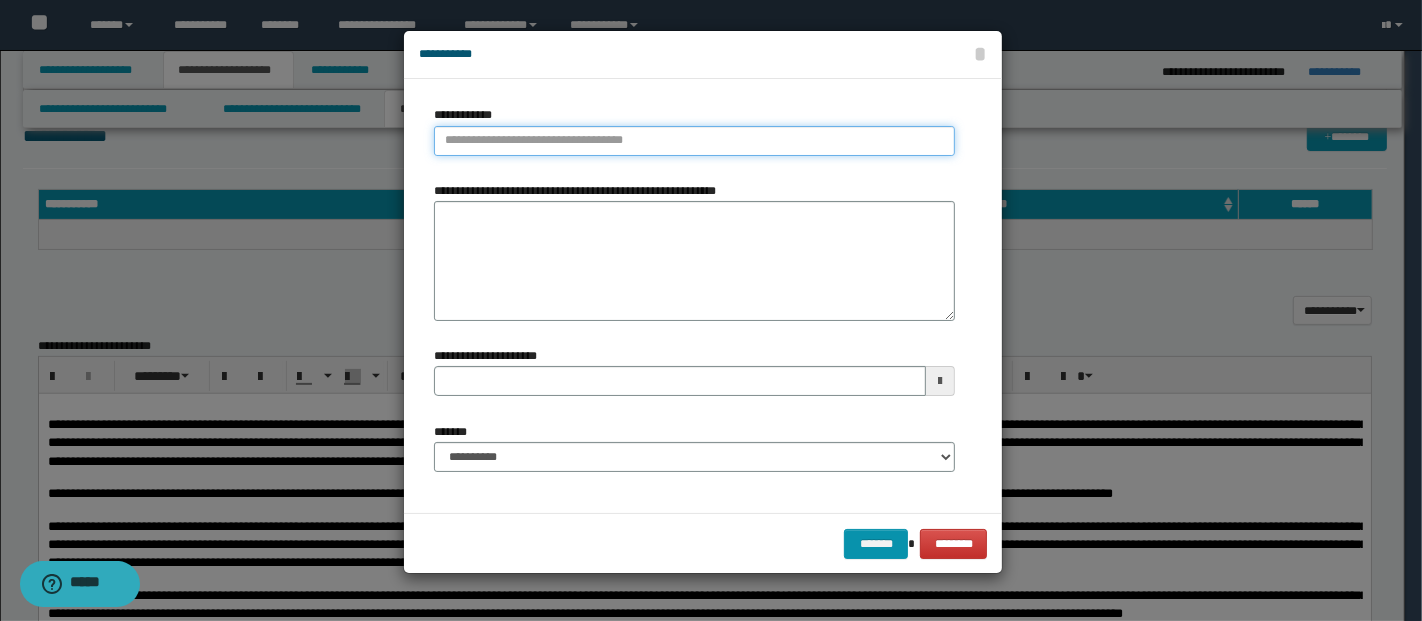click on "**********" at bounding box center [695, 141] 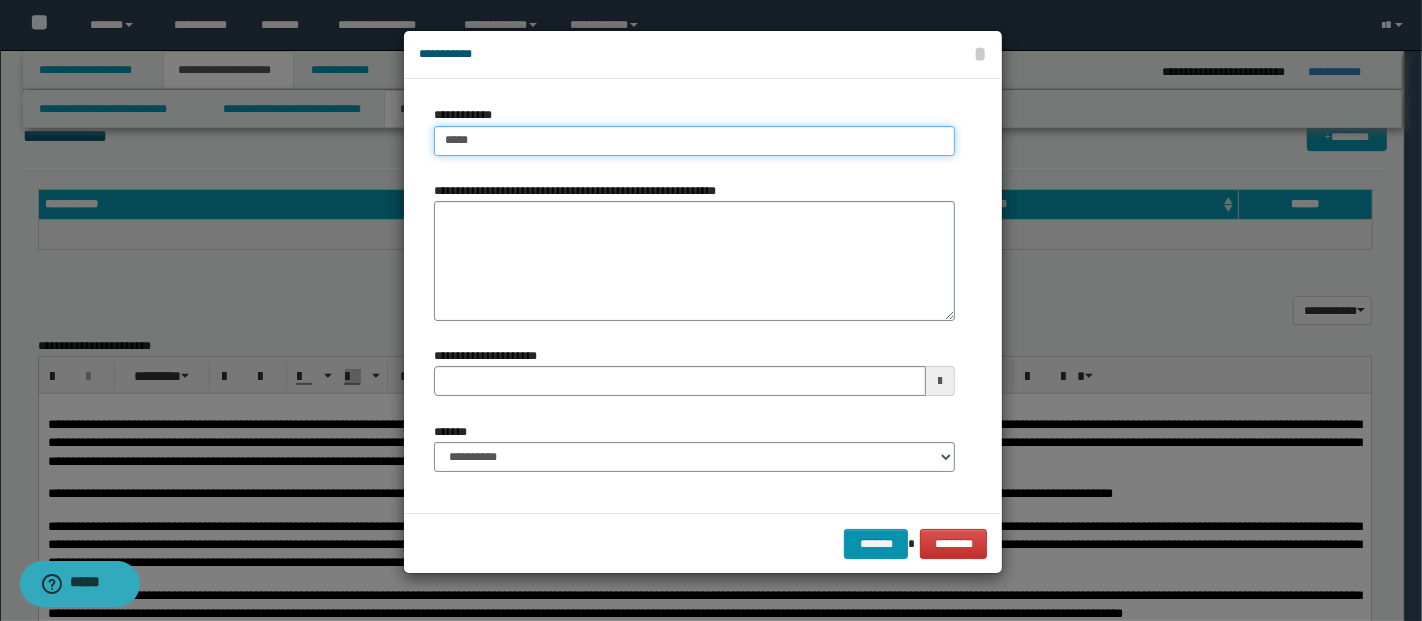 type on "******" 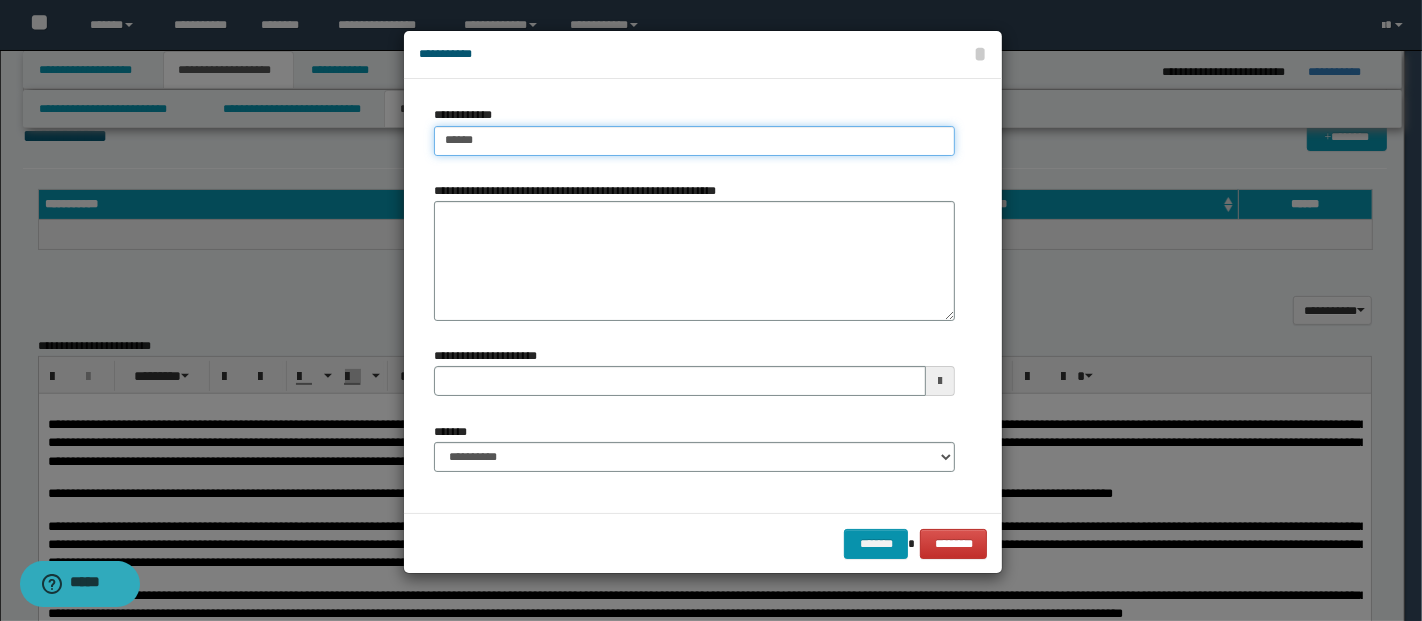 type on "******" 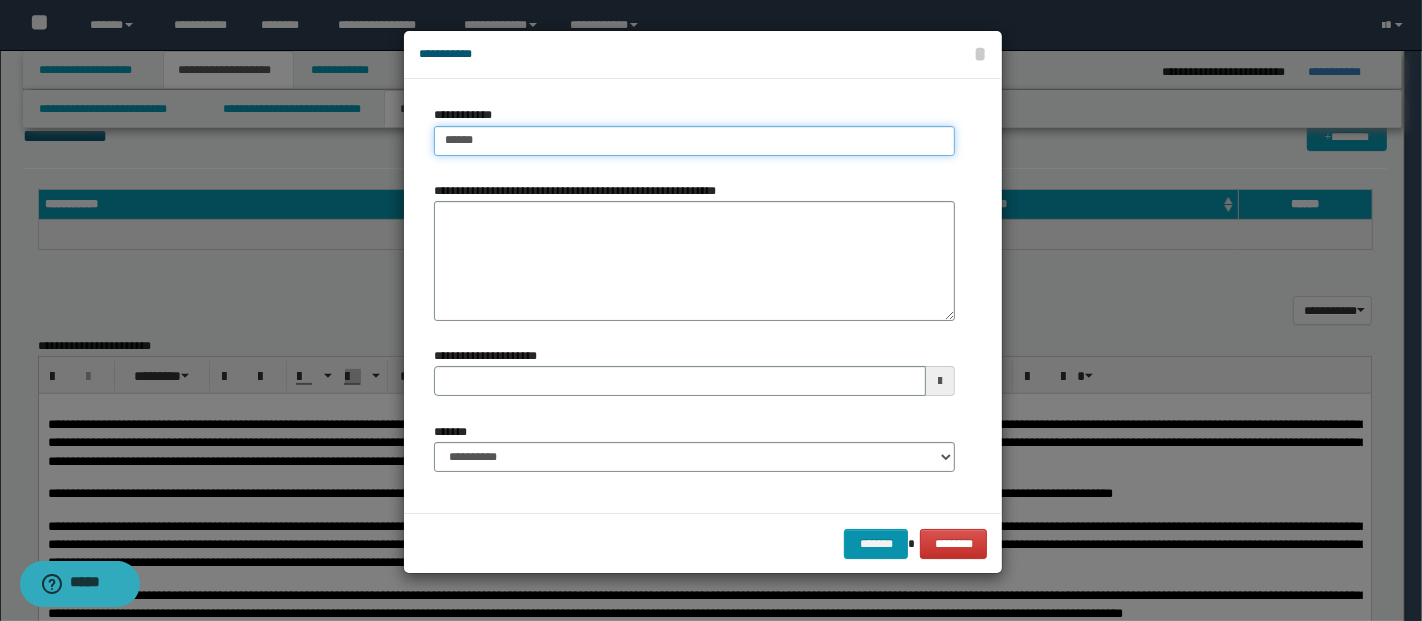 type 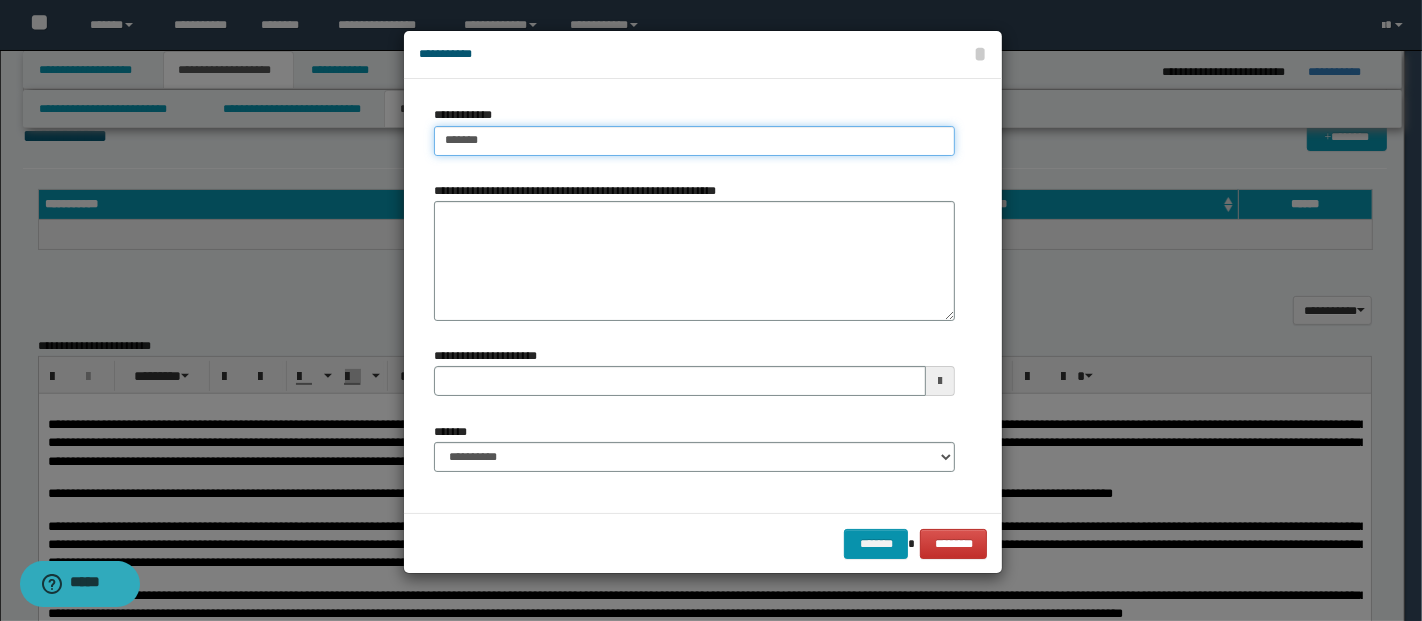 type on "********" 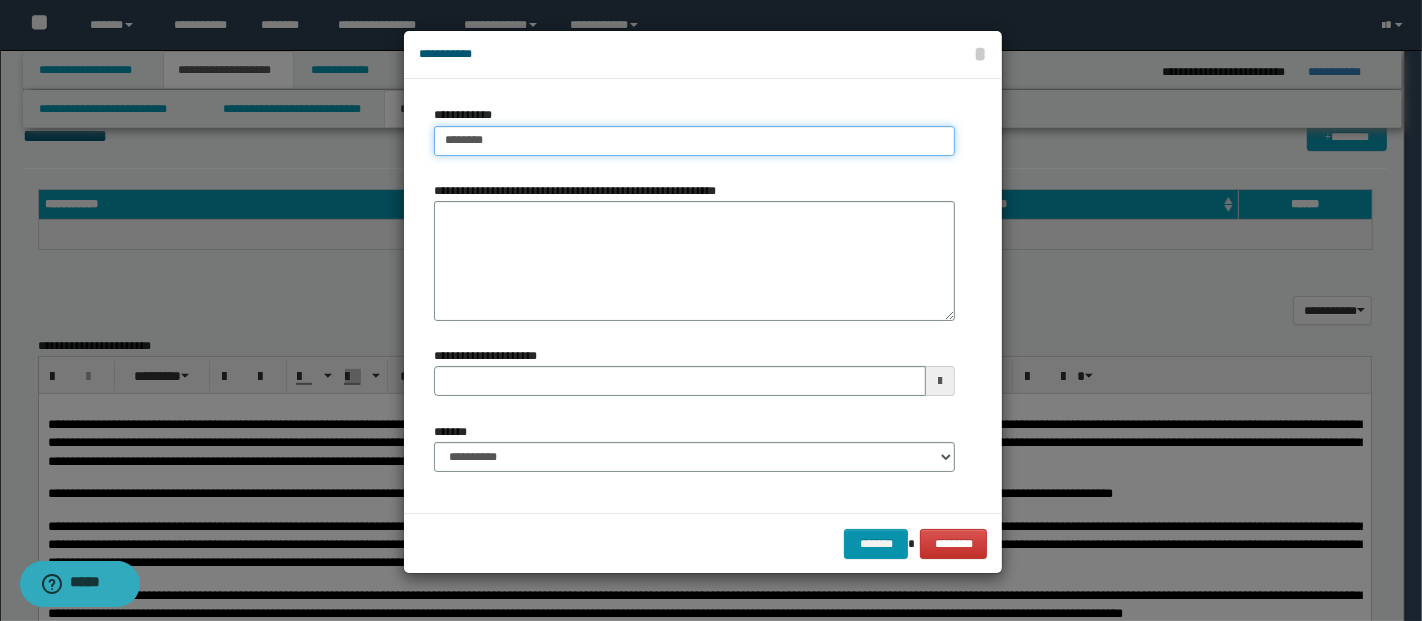 type on "********" 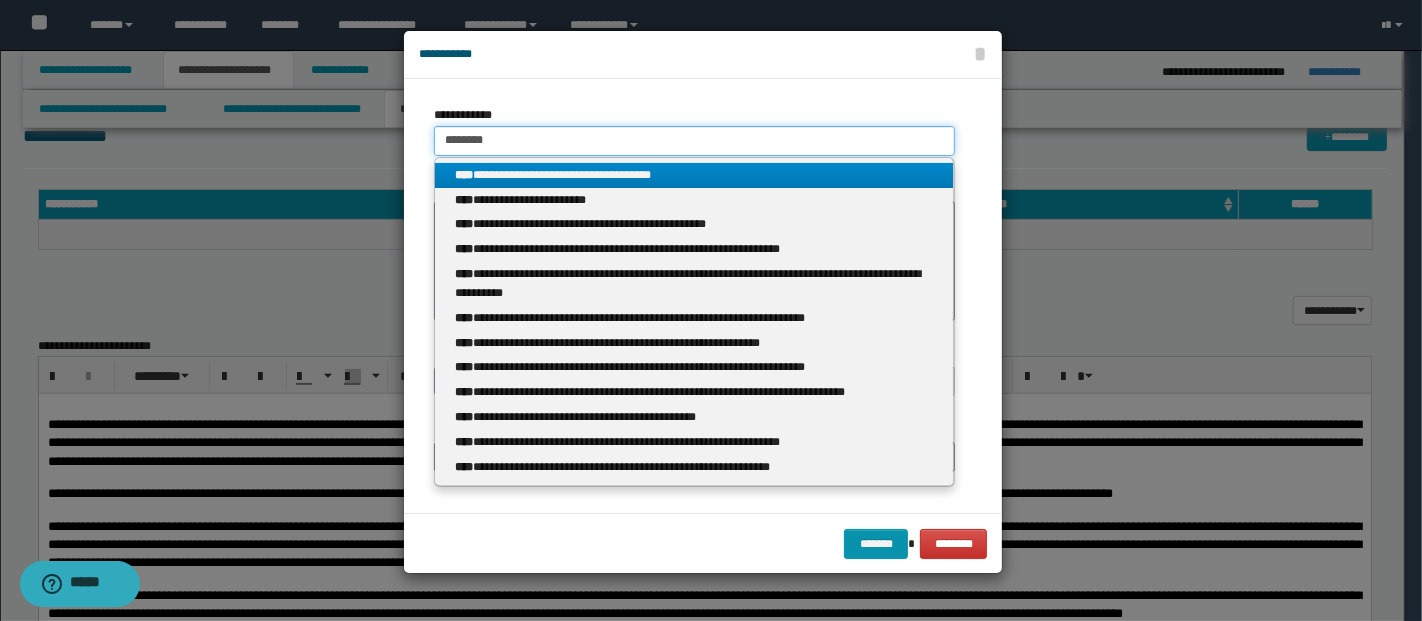 type 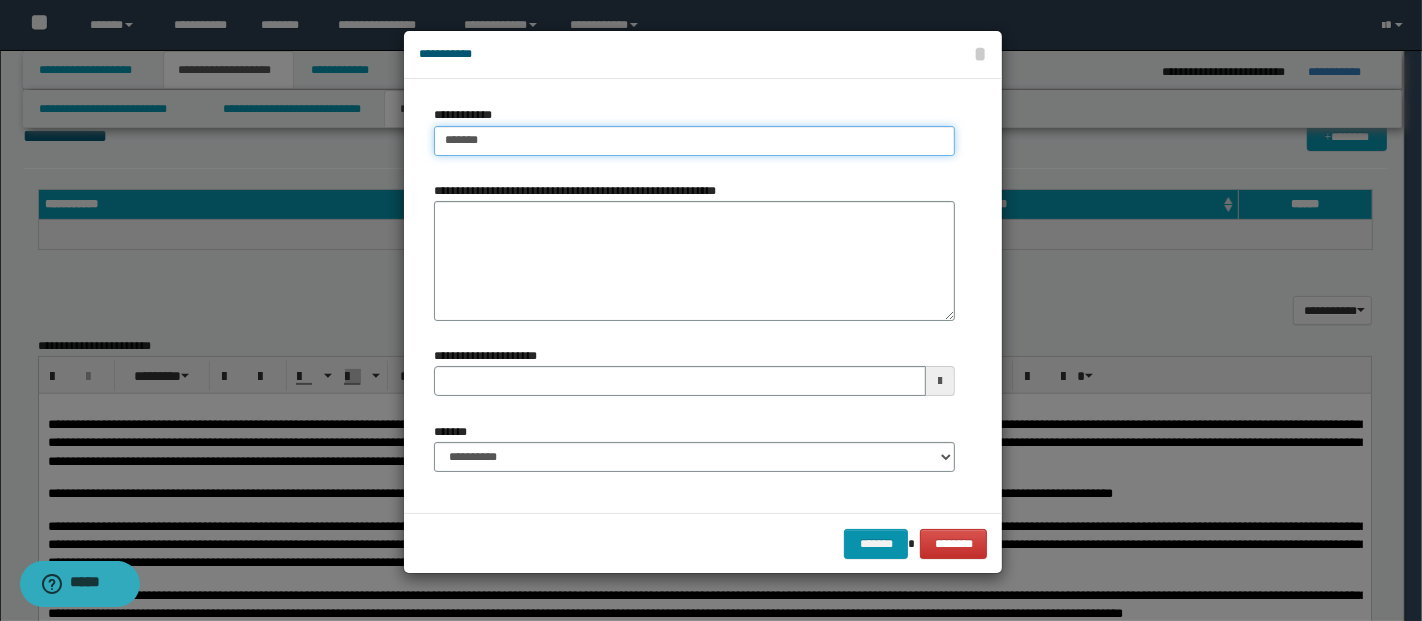 type on "*******" 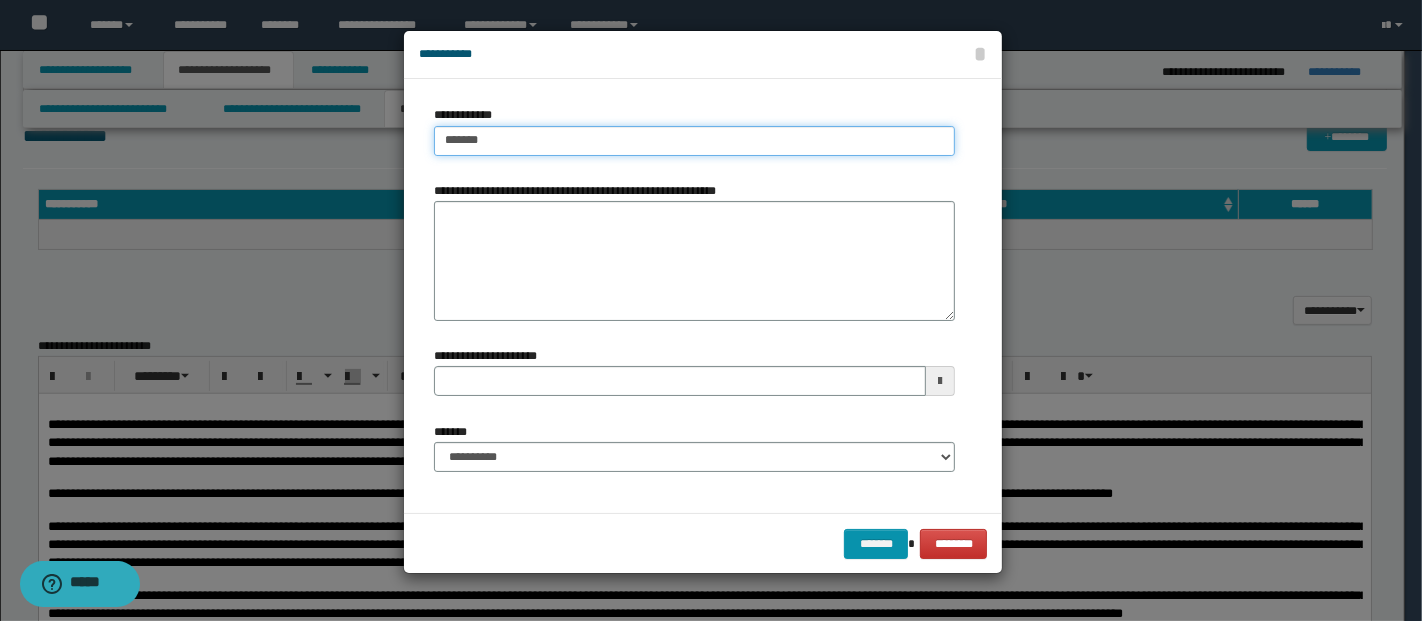 type 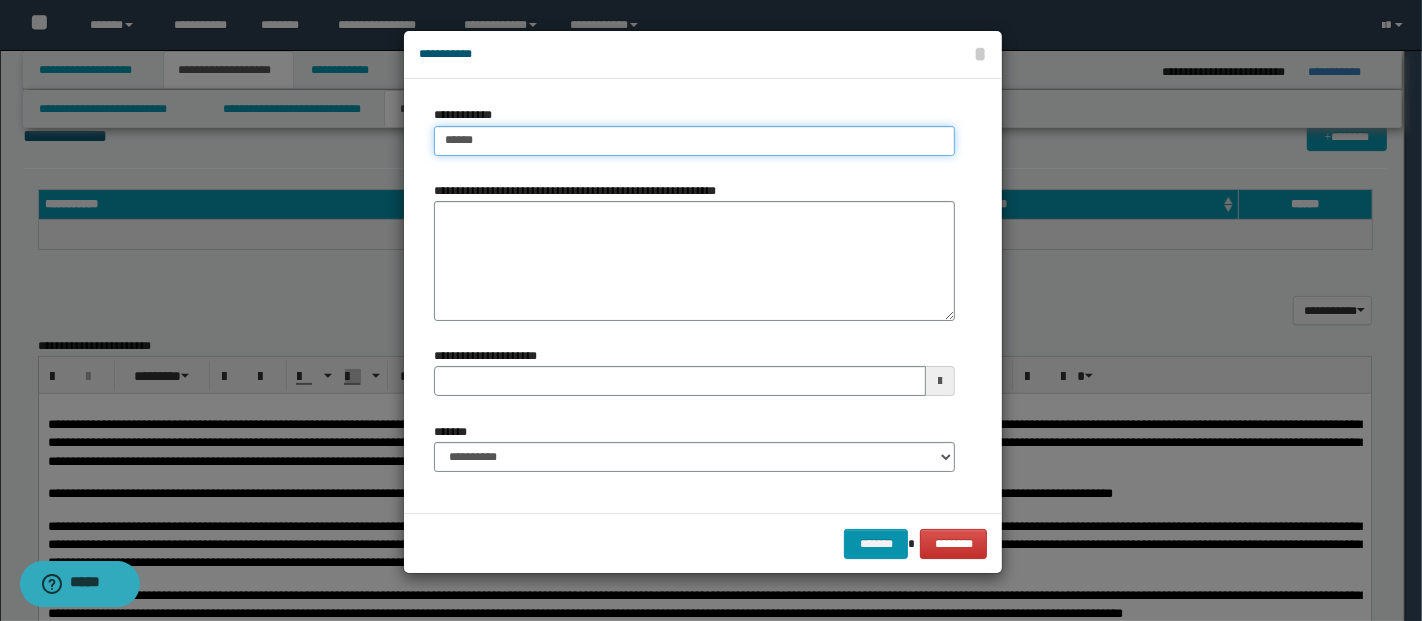 type on "******" 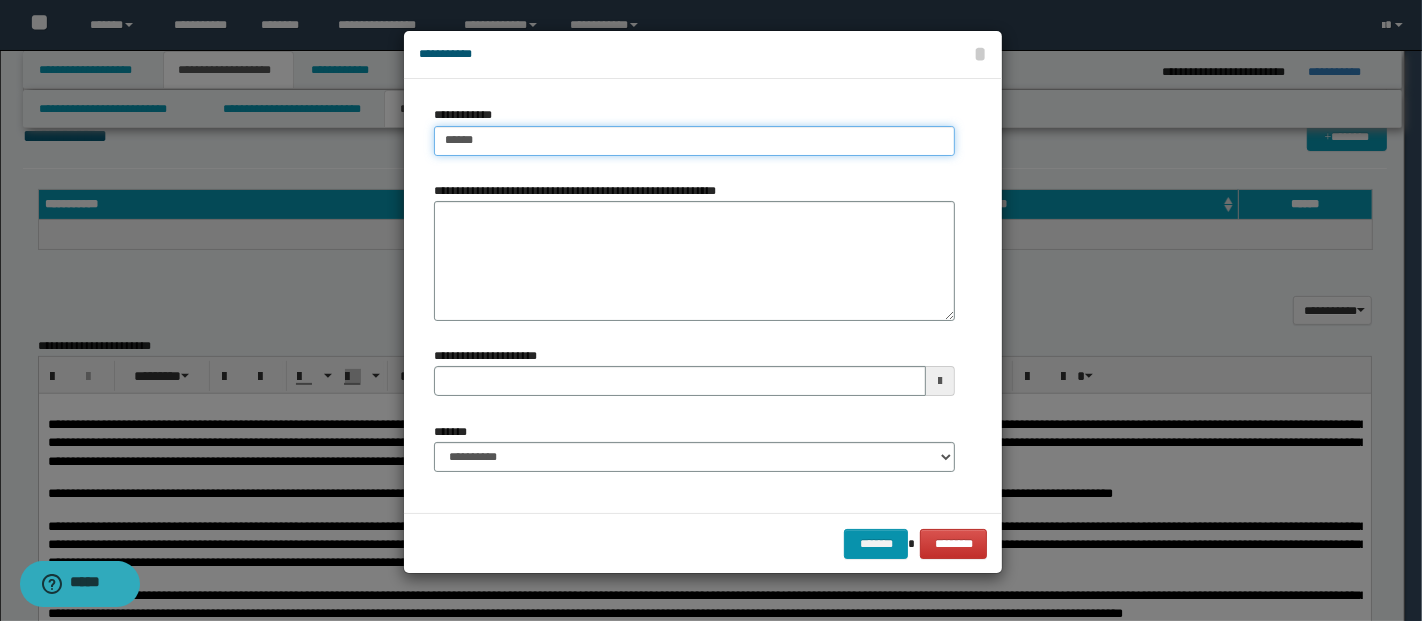type 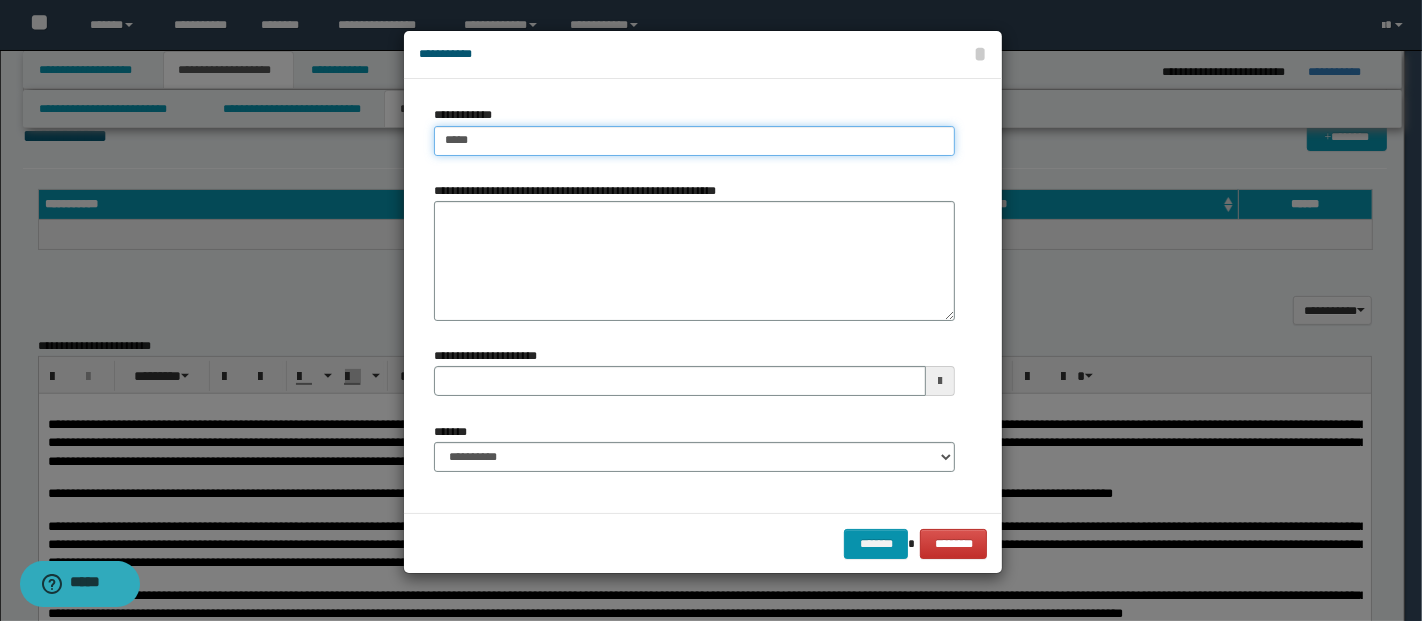 type on "**********" 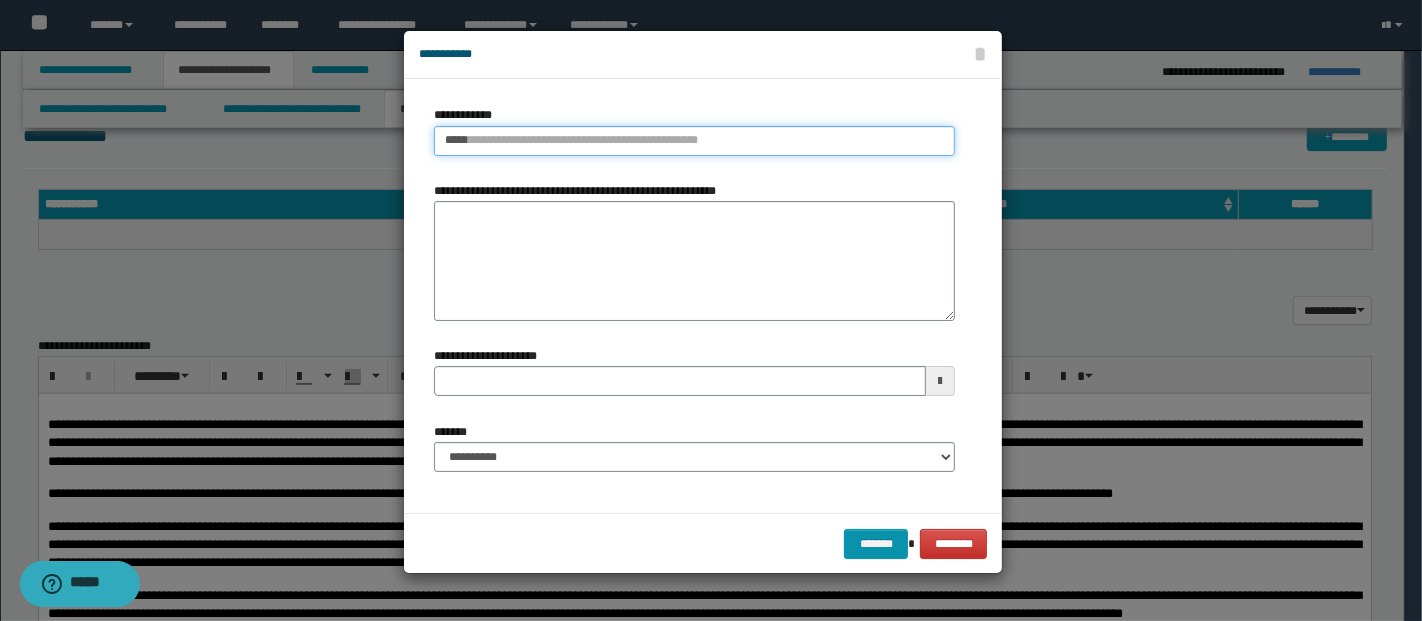 type 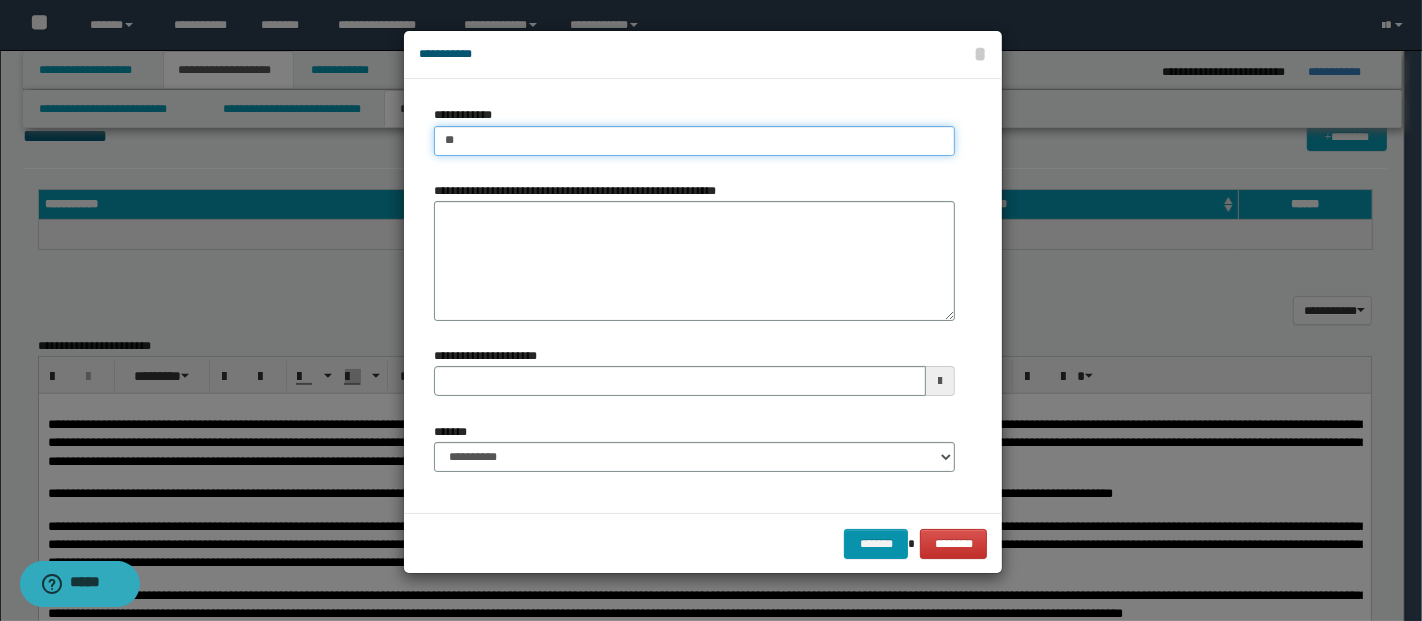 type on "*" 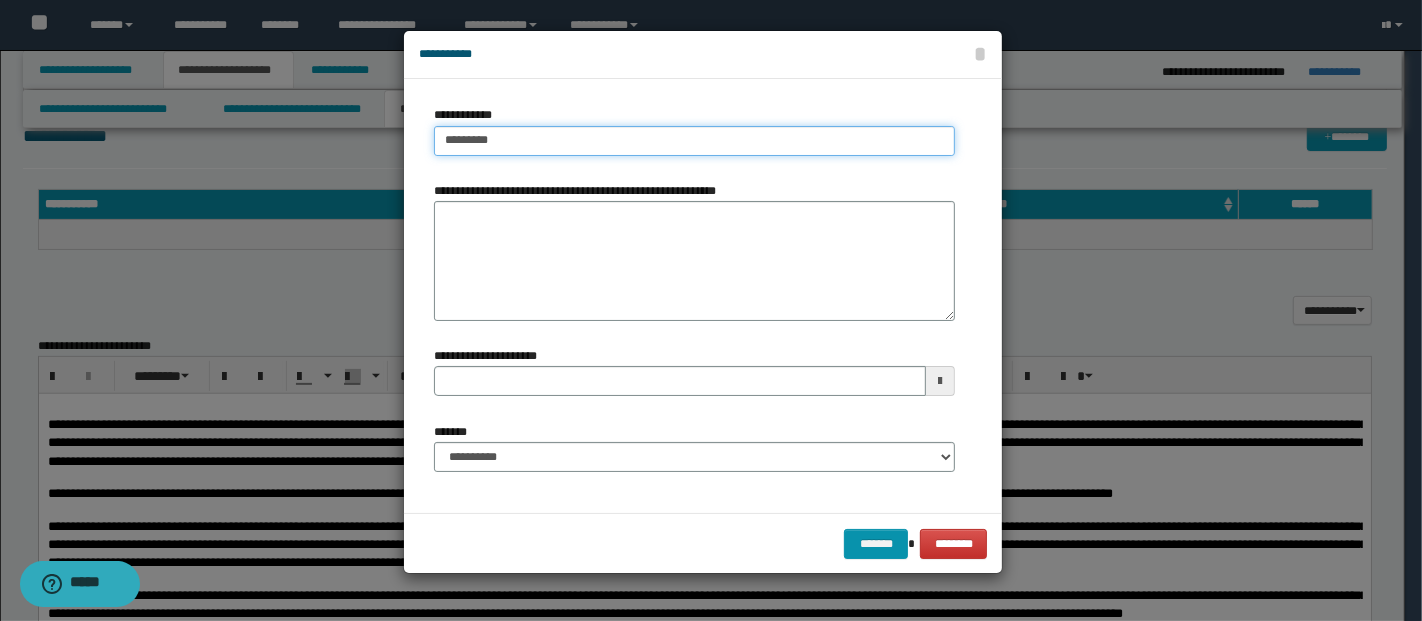 type on "**********" 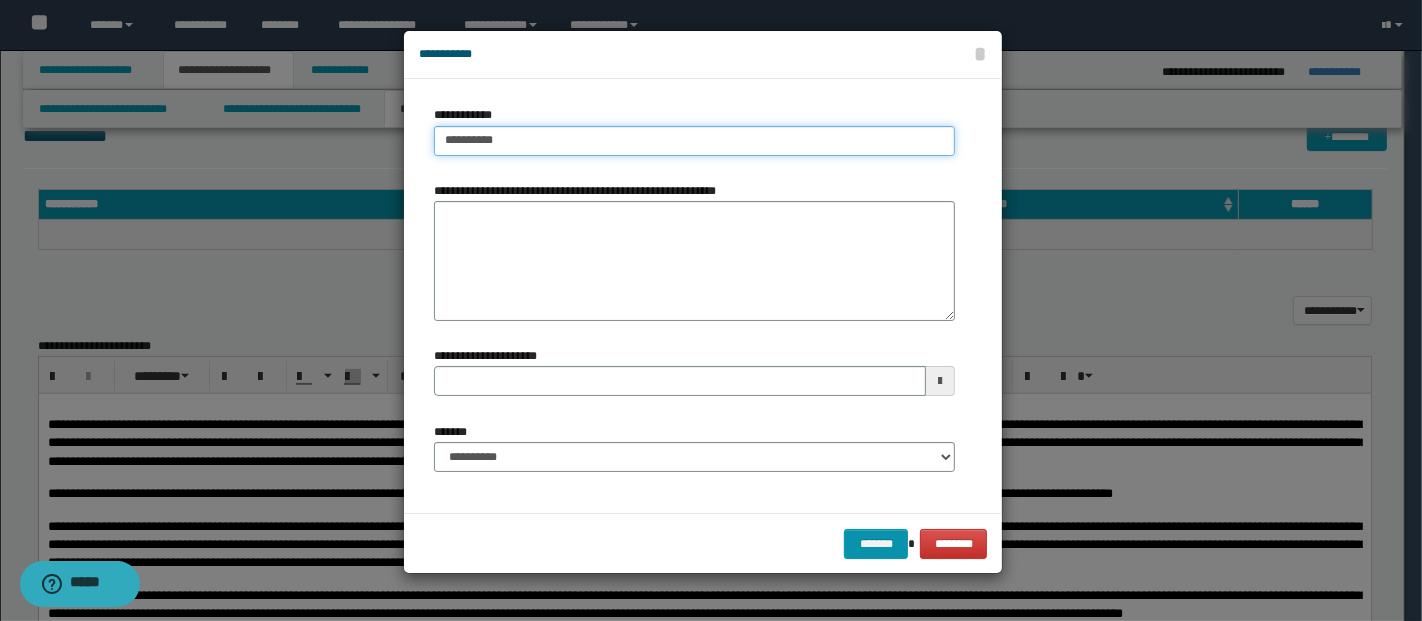 type on "**********" 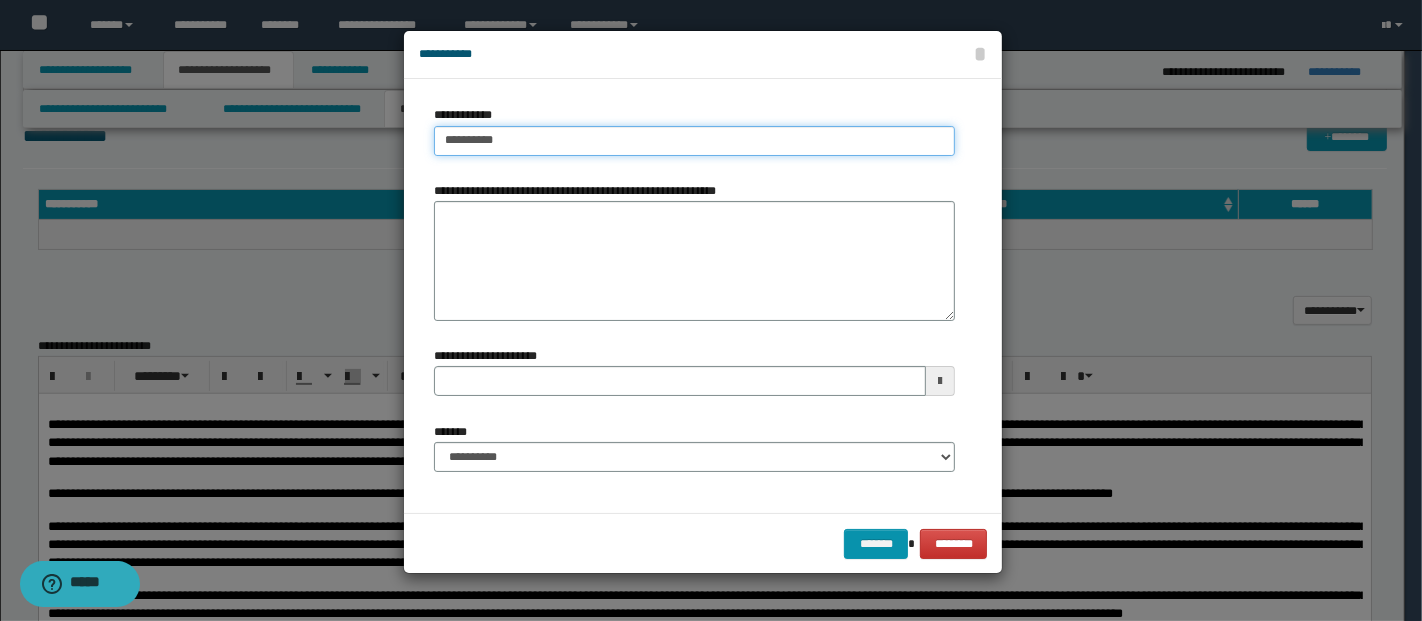 type 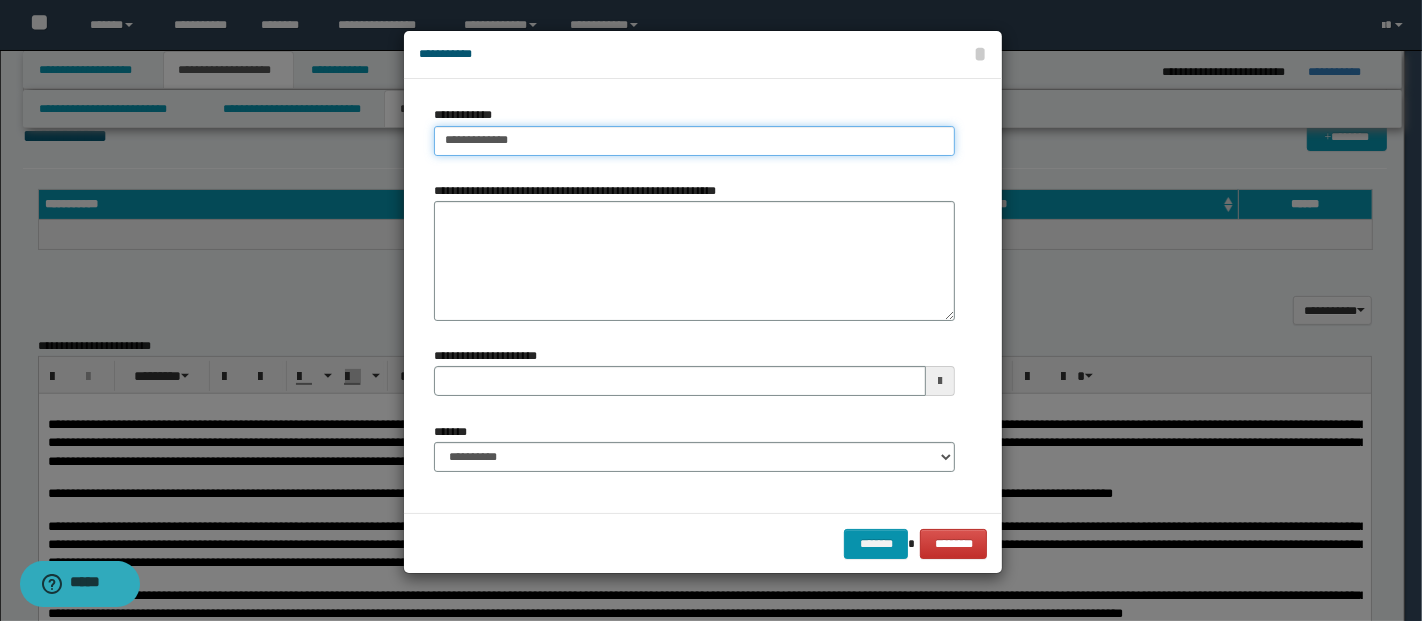 type on "**********" 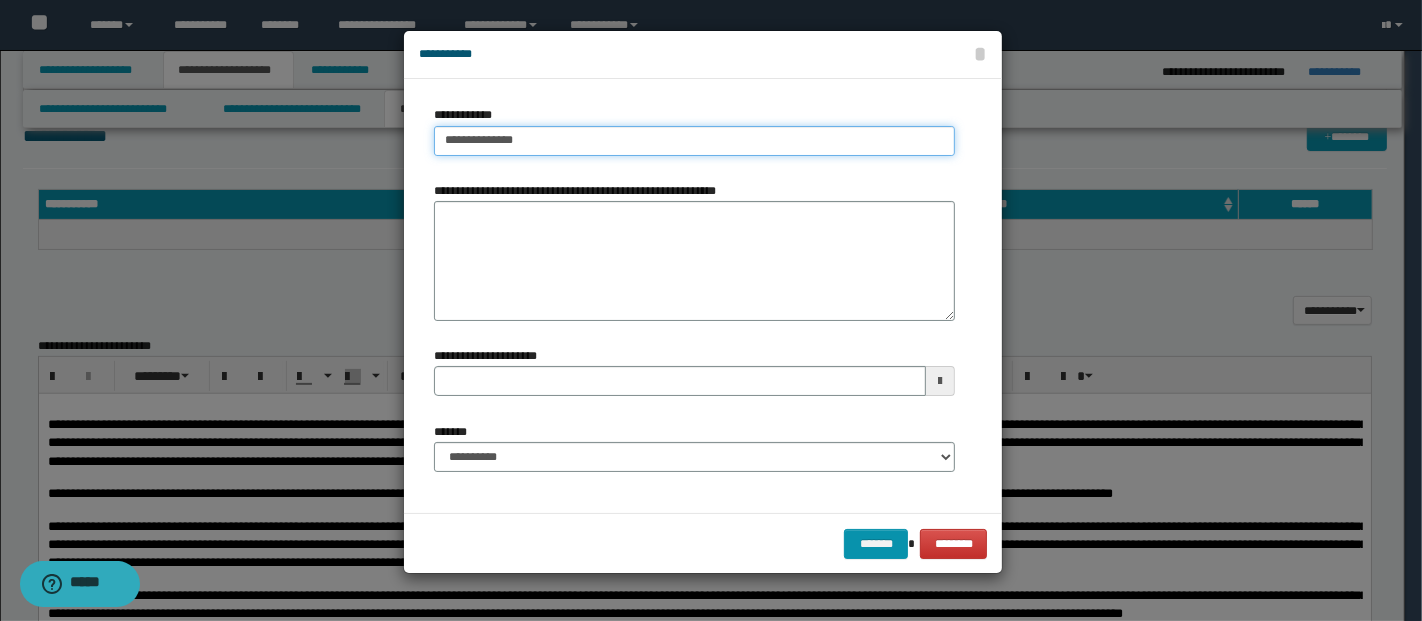 type on "**********" 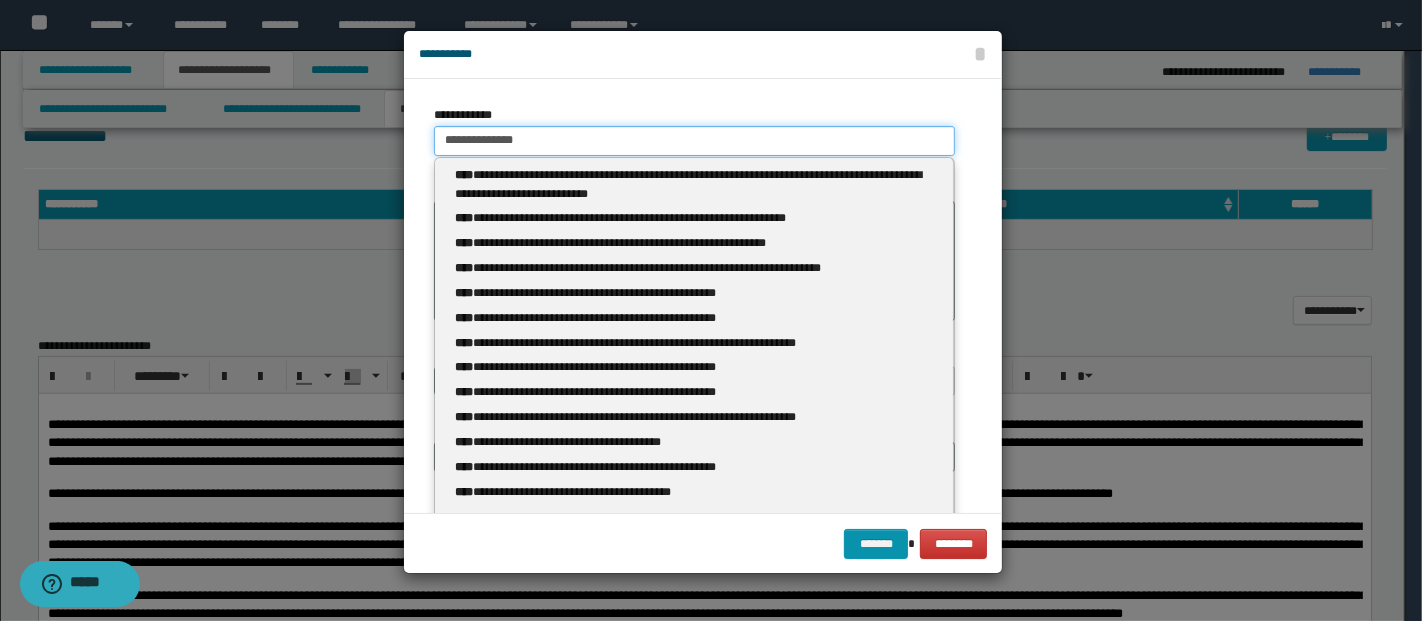 type 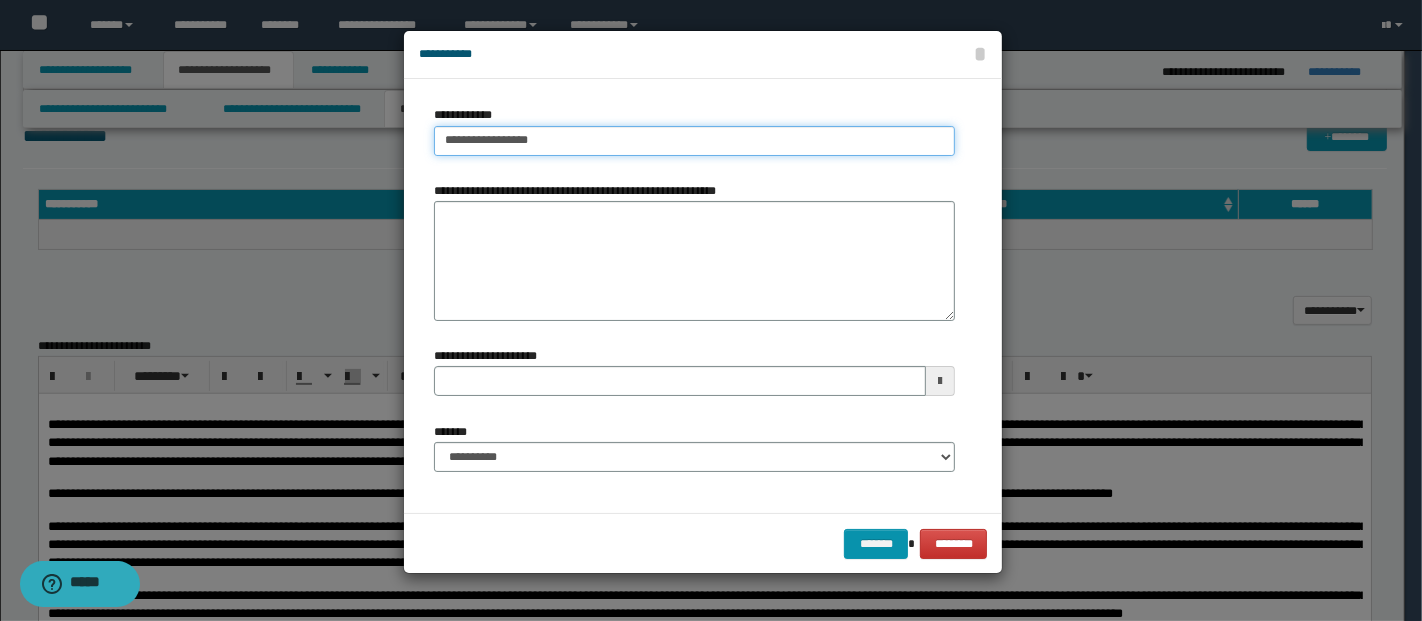 type on "**********" 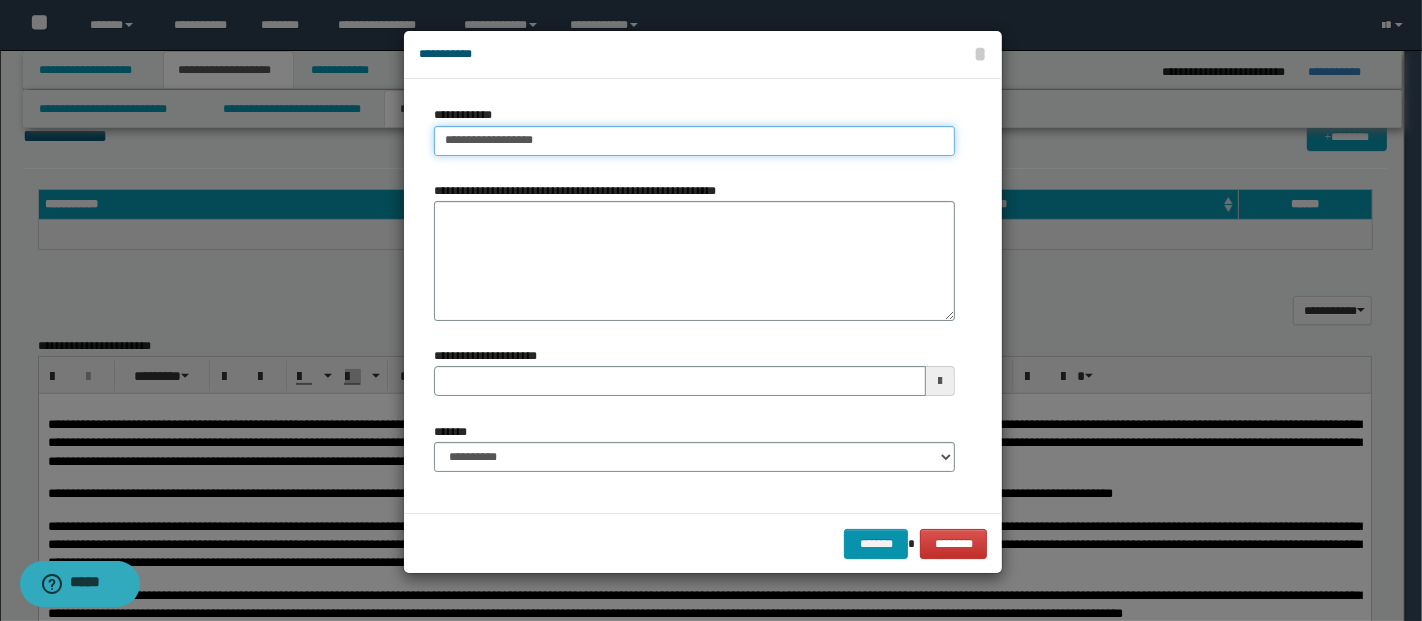 type on "**********" 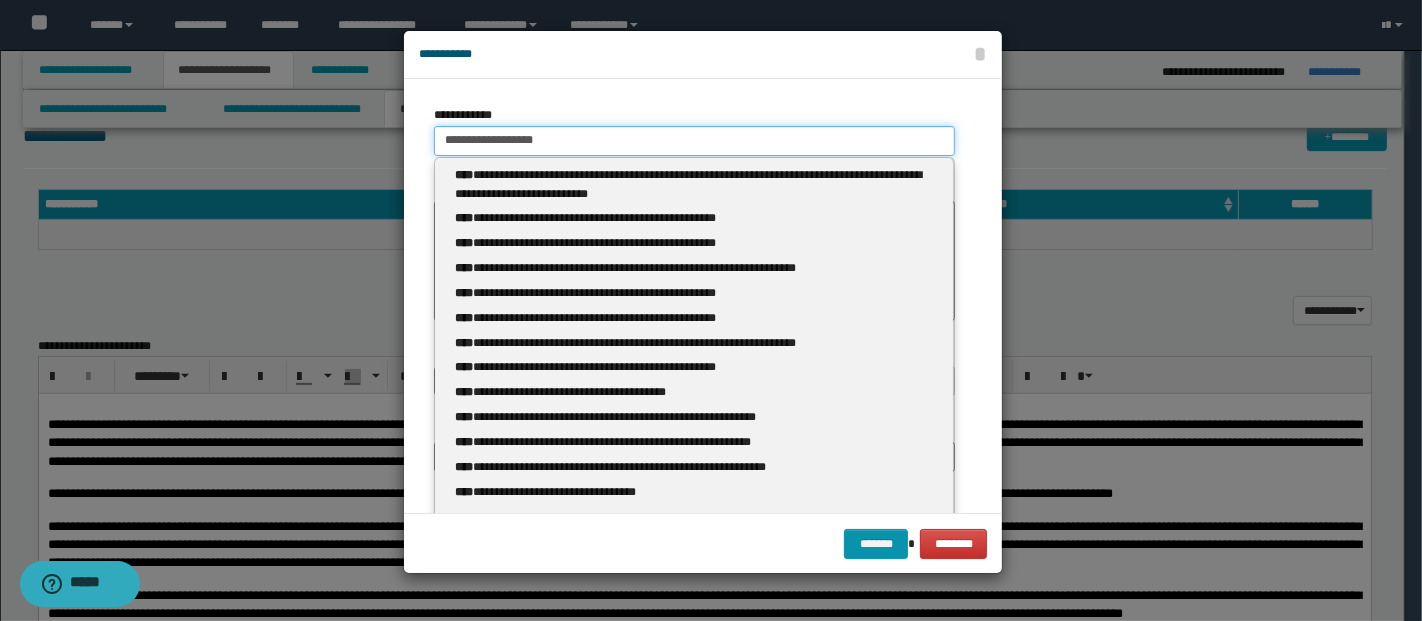 type 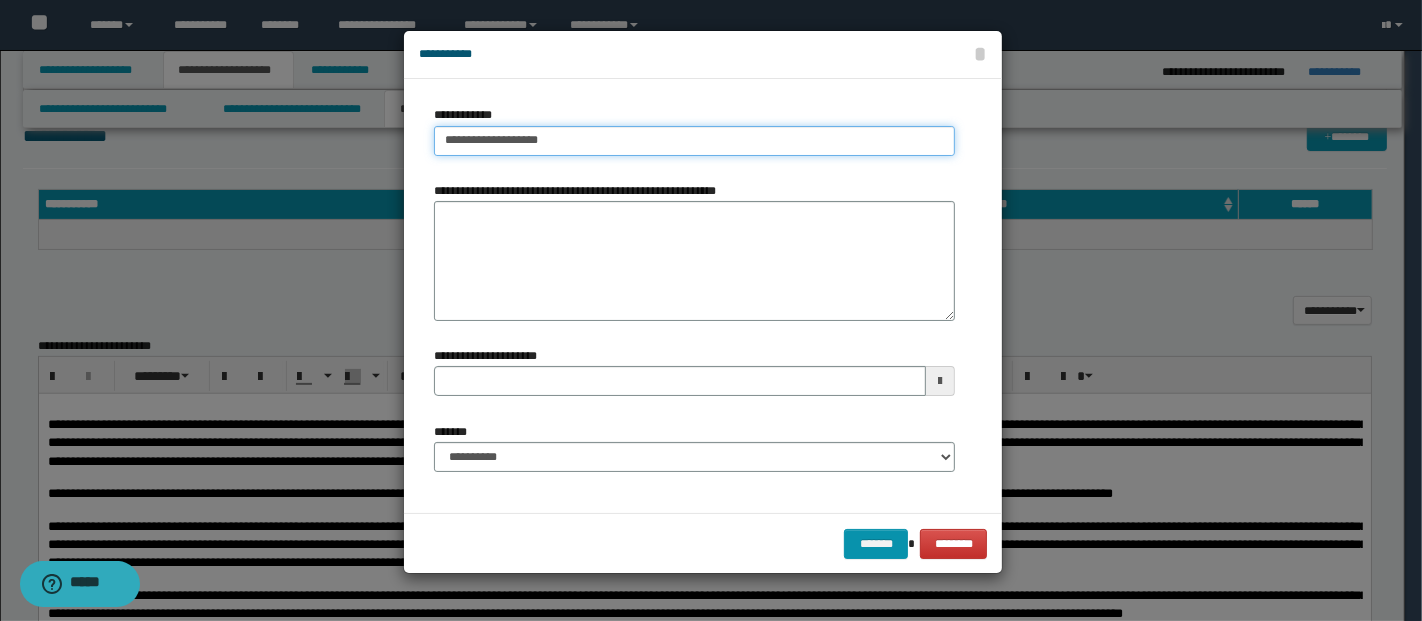 type on "**********" 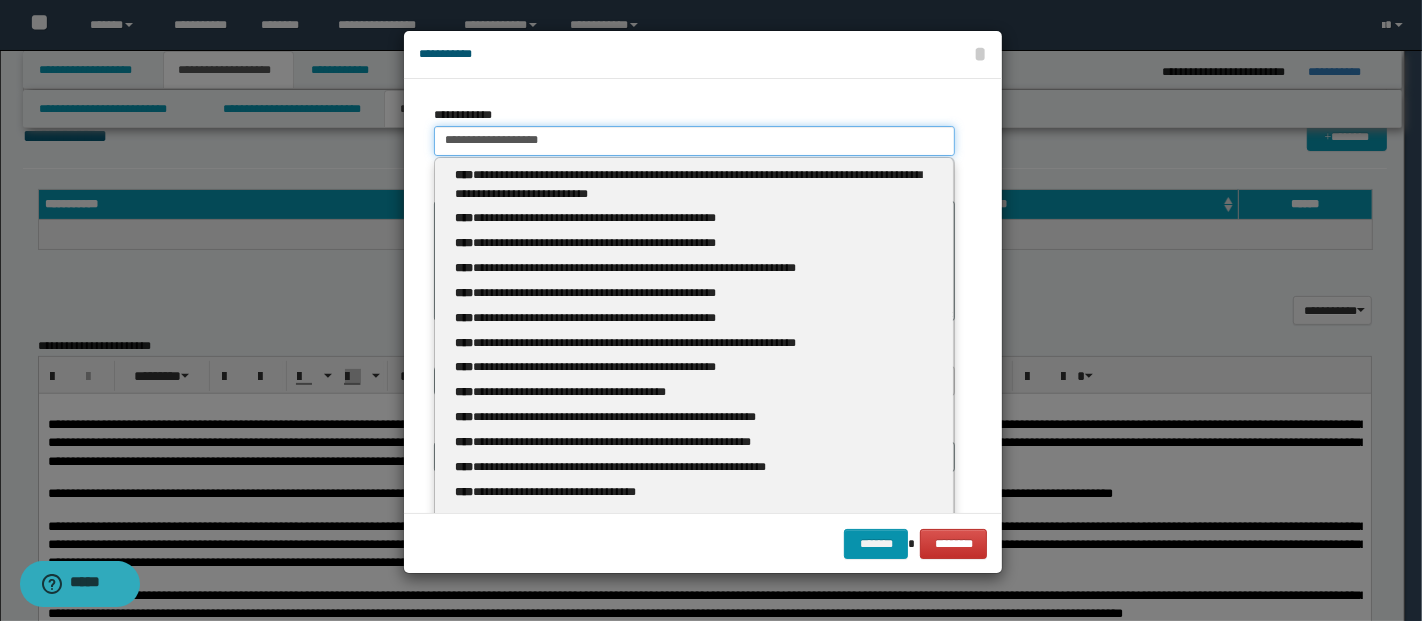 type 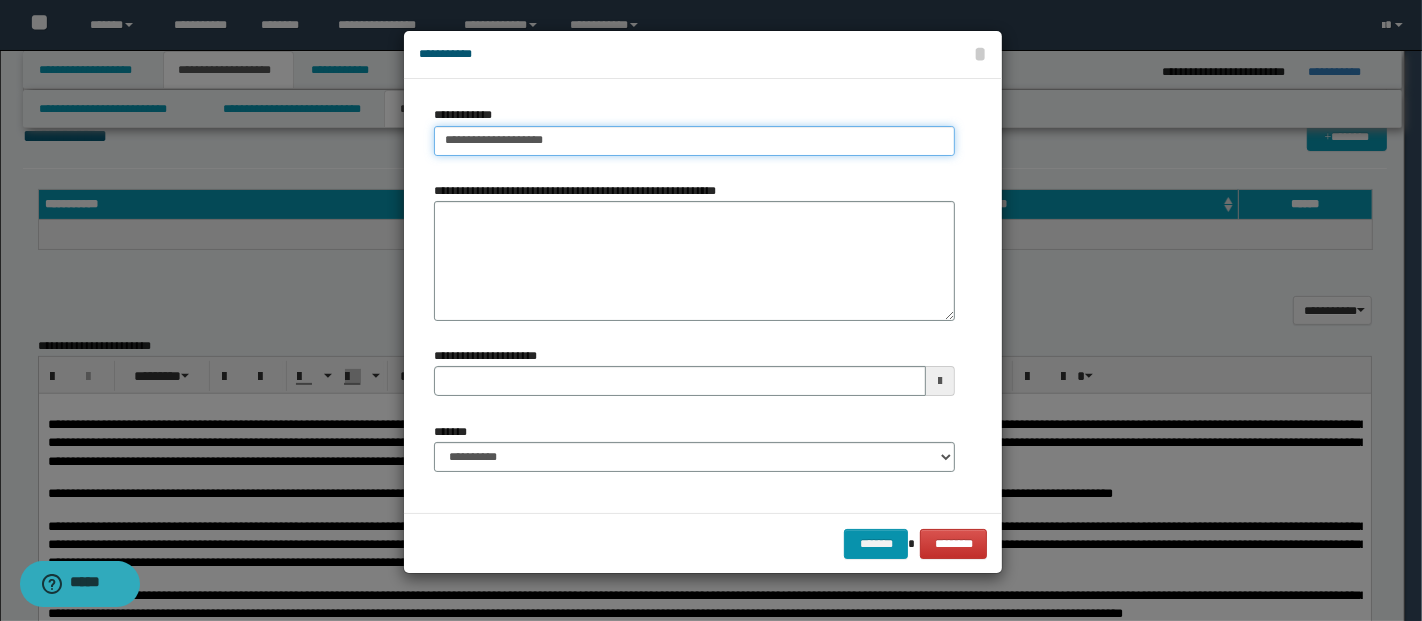 type on "**********" 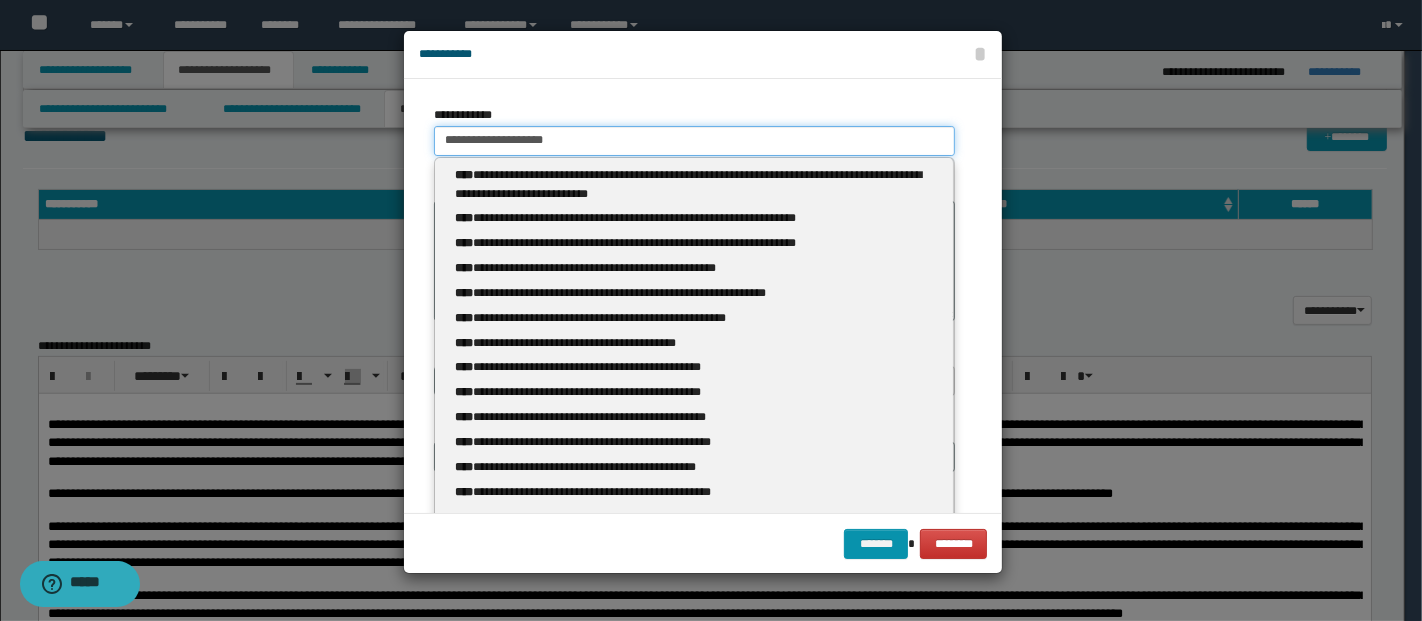 type 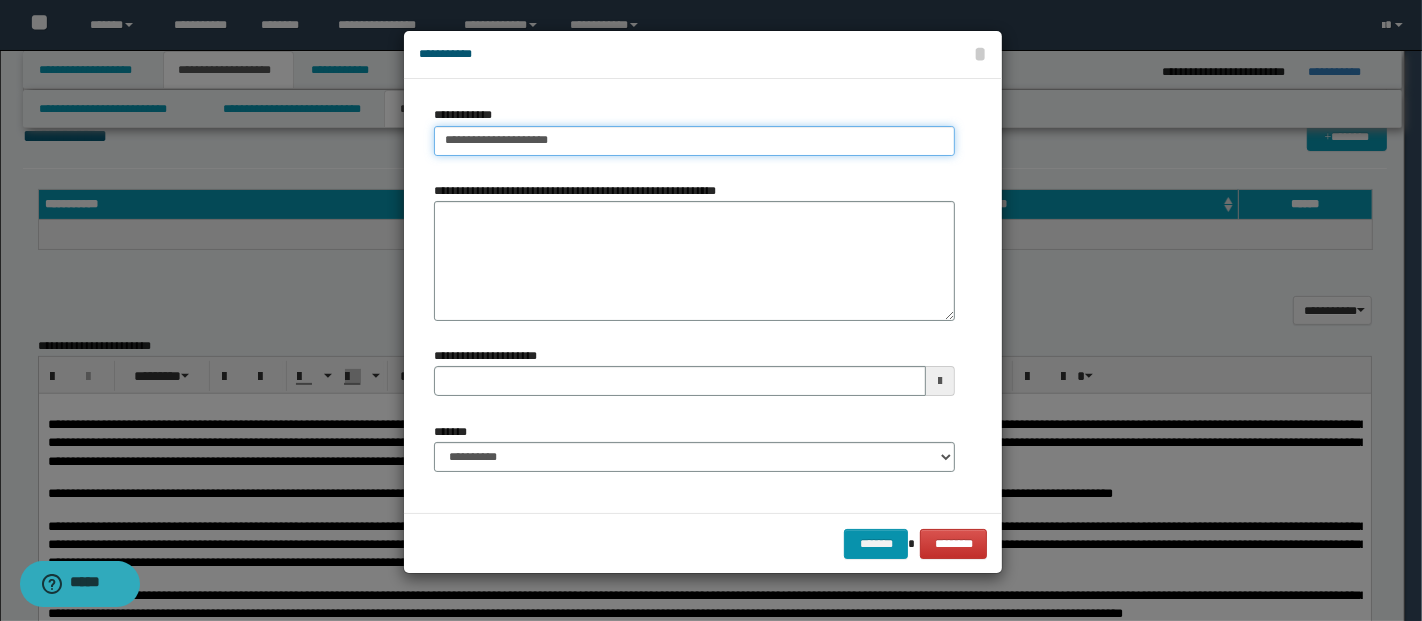 type on "**********" 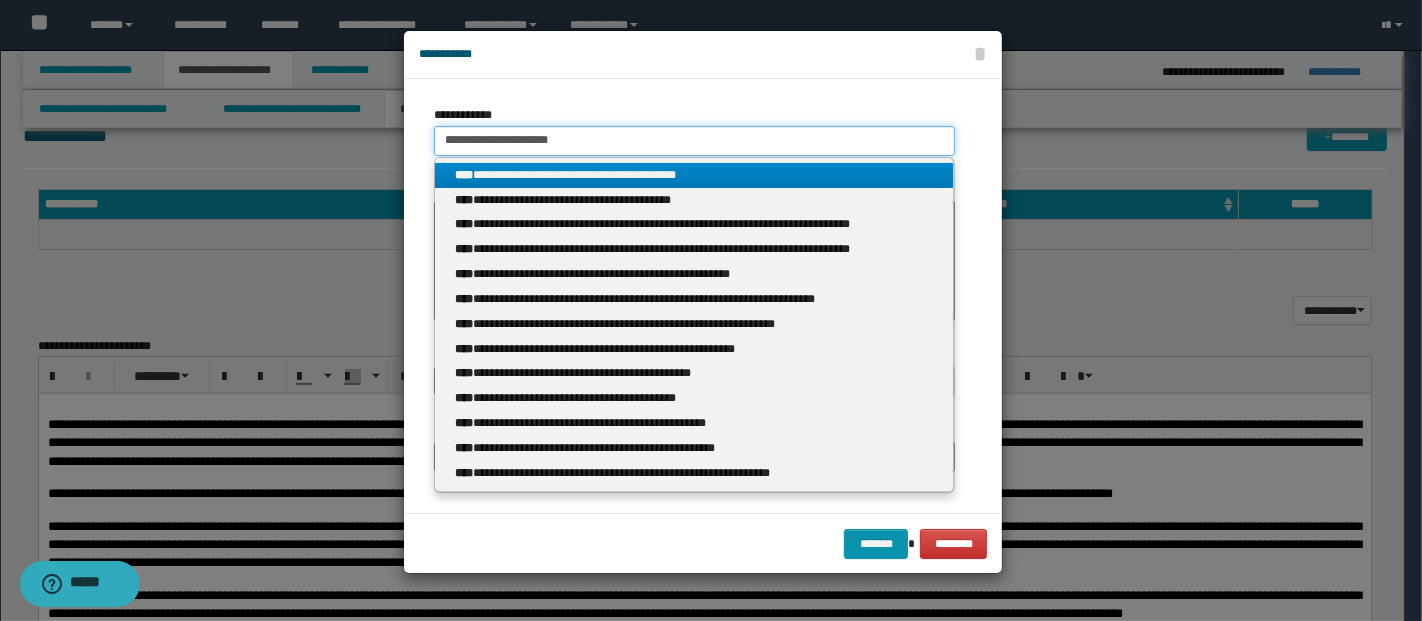 type 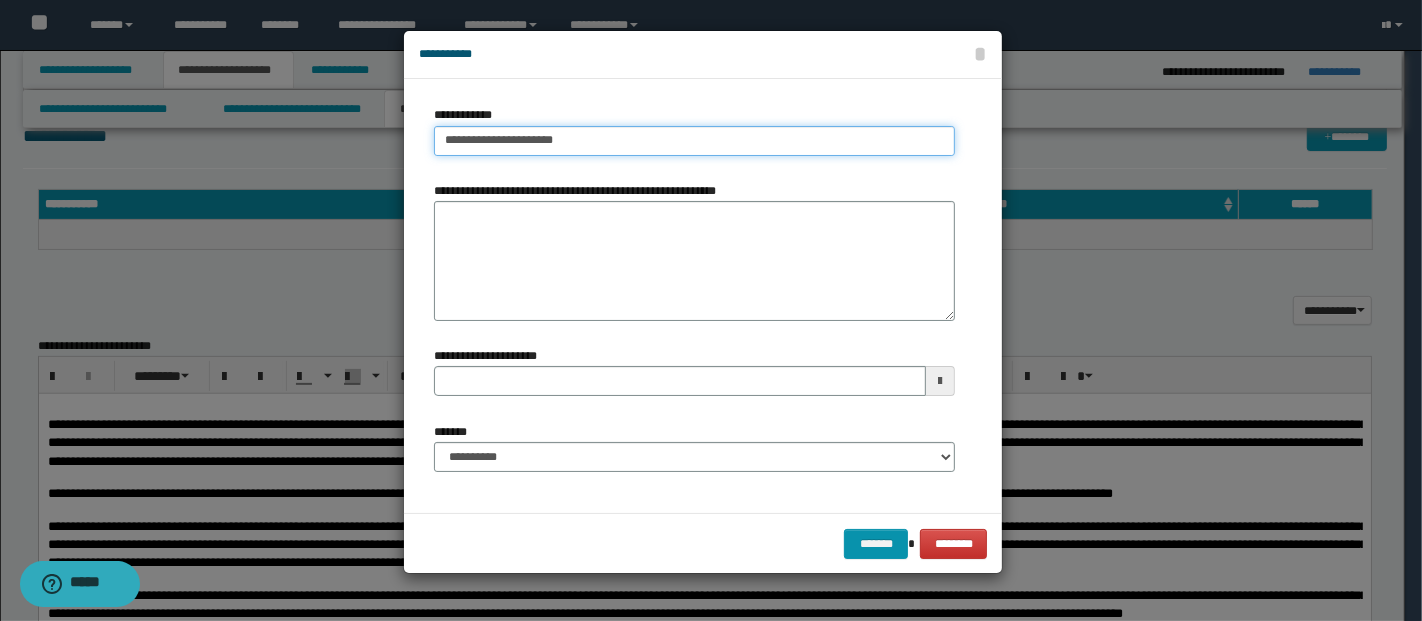type on "**********" 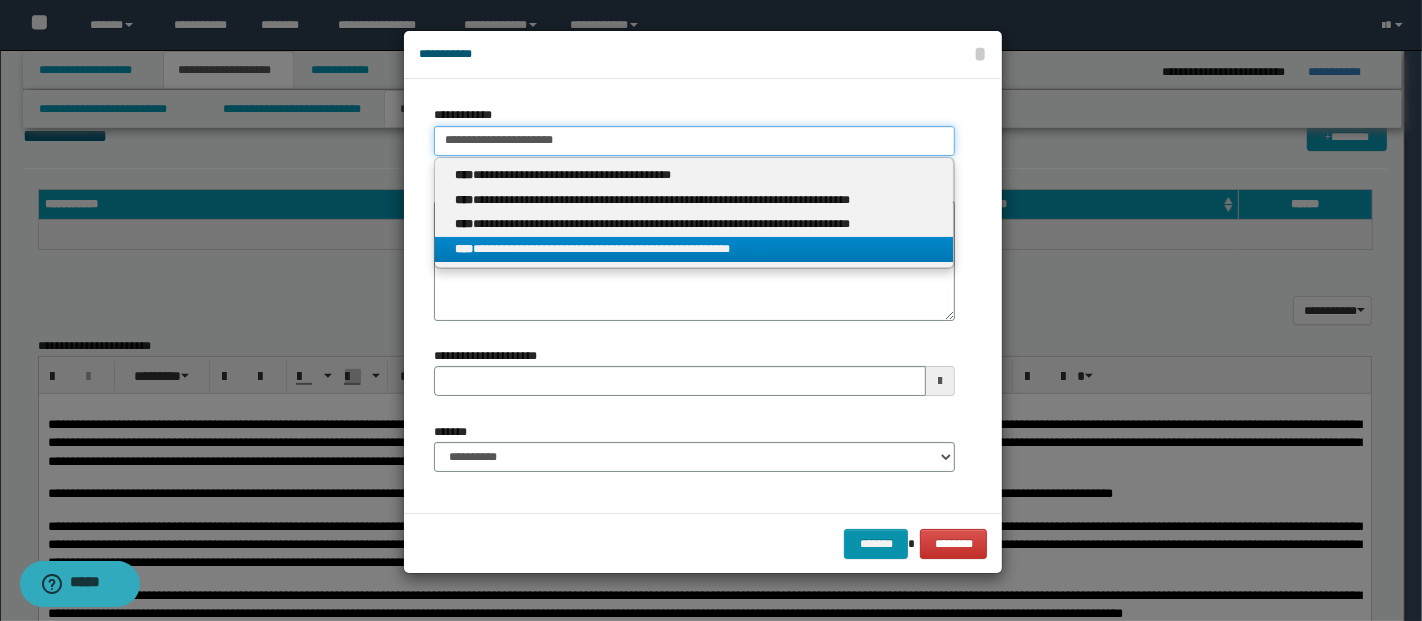 type on "**********" 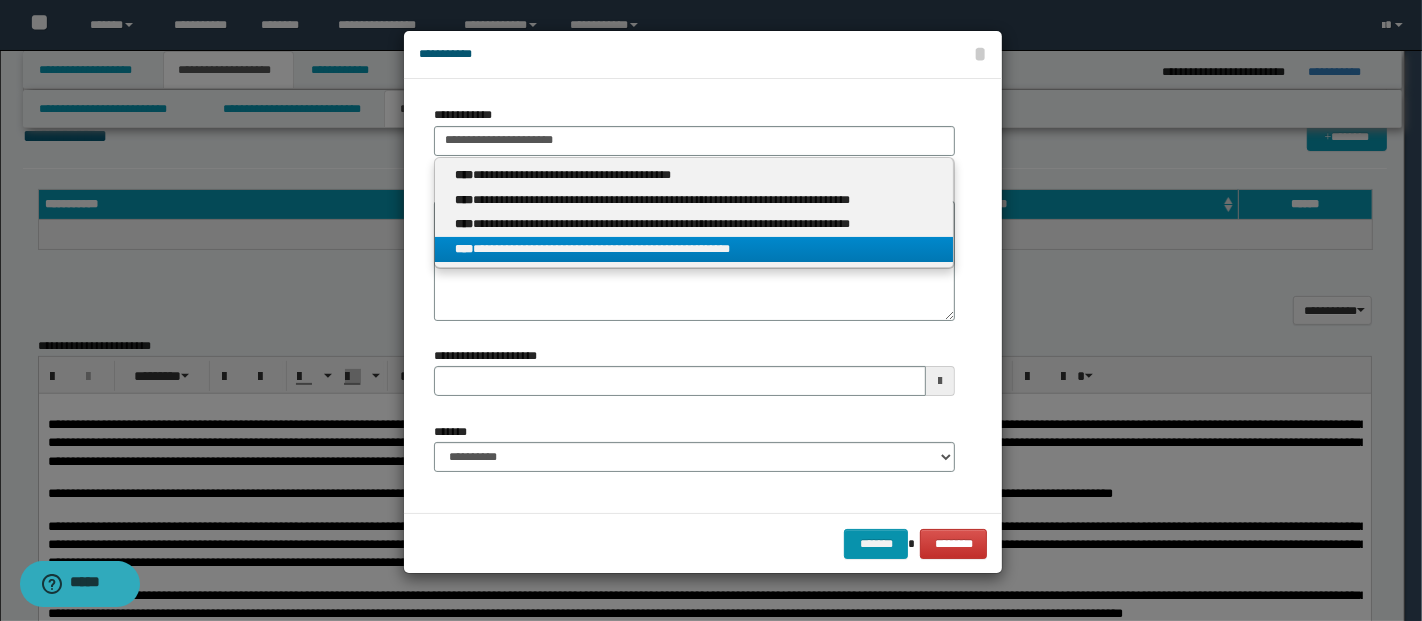 click on "**********" at bounding box center [694, 249] 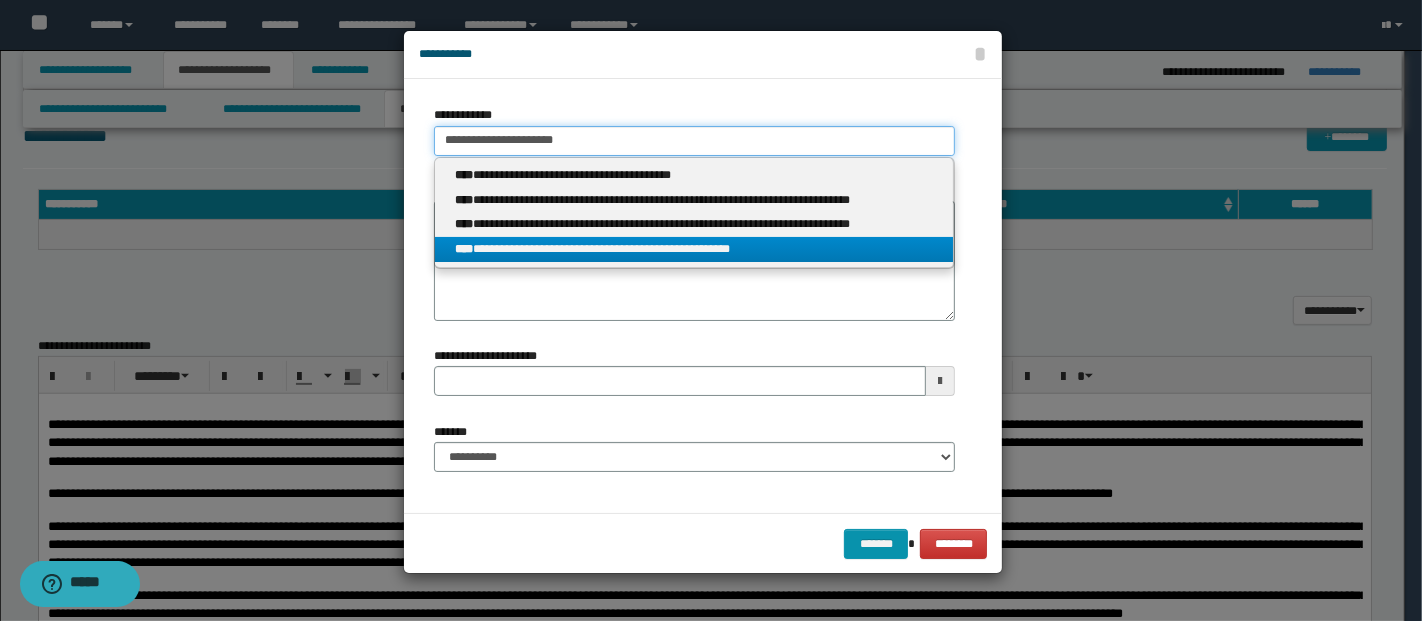 type 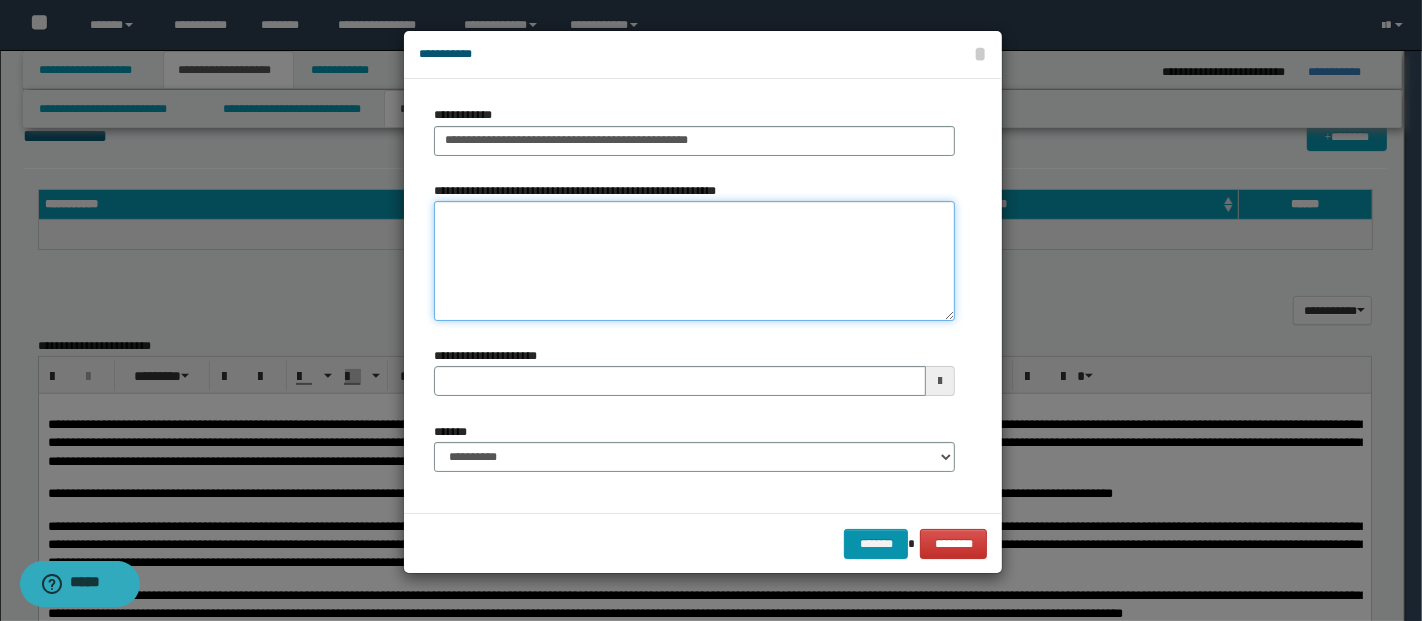 click on "**********" at bounding box center [695, 261] 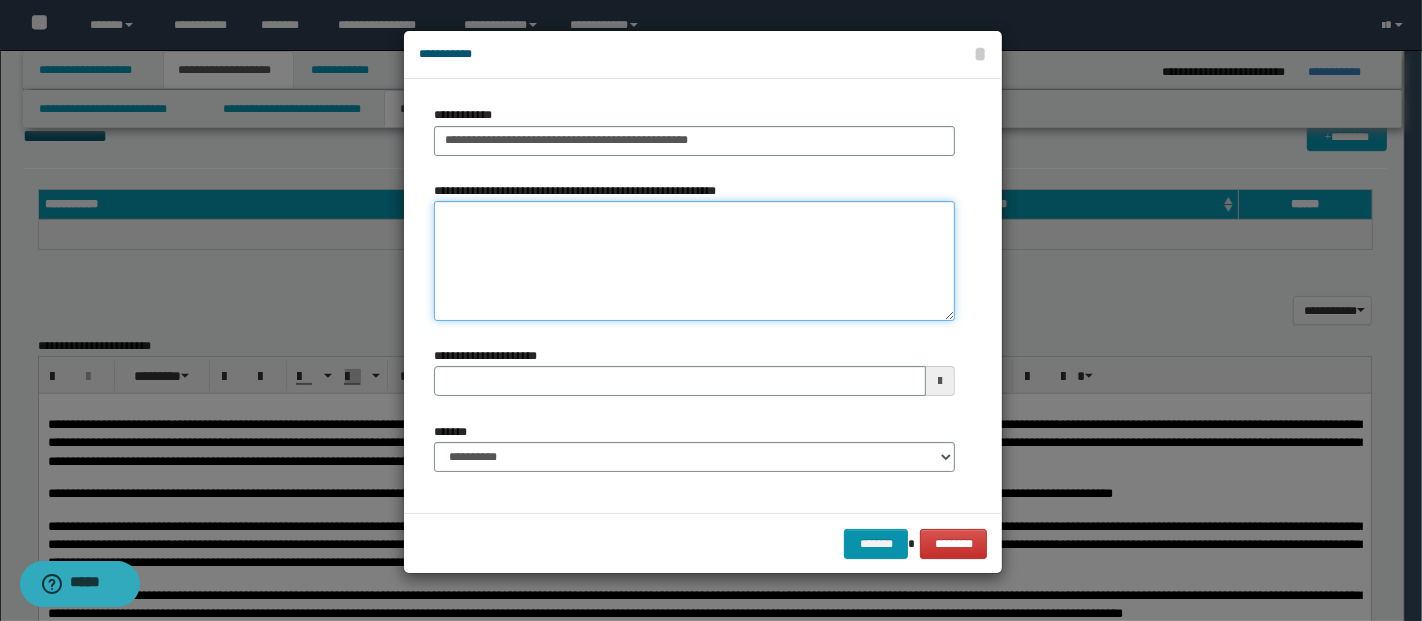 paste on "**********" 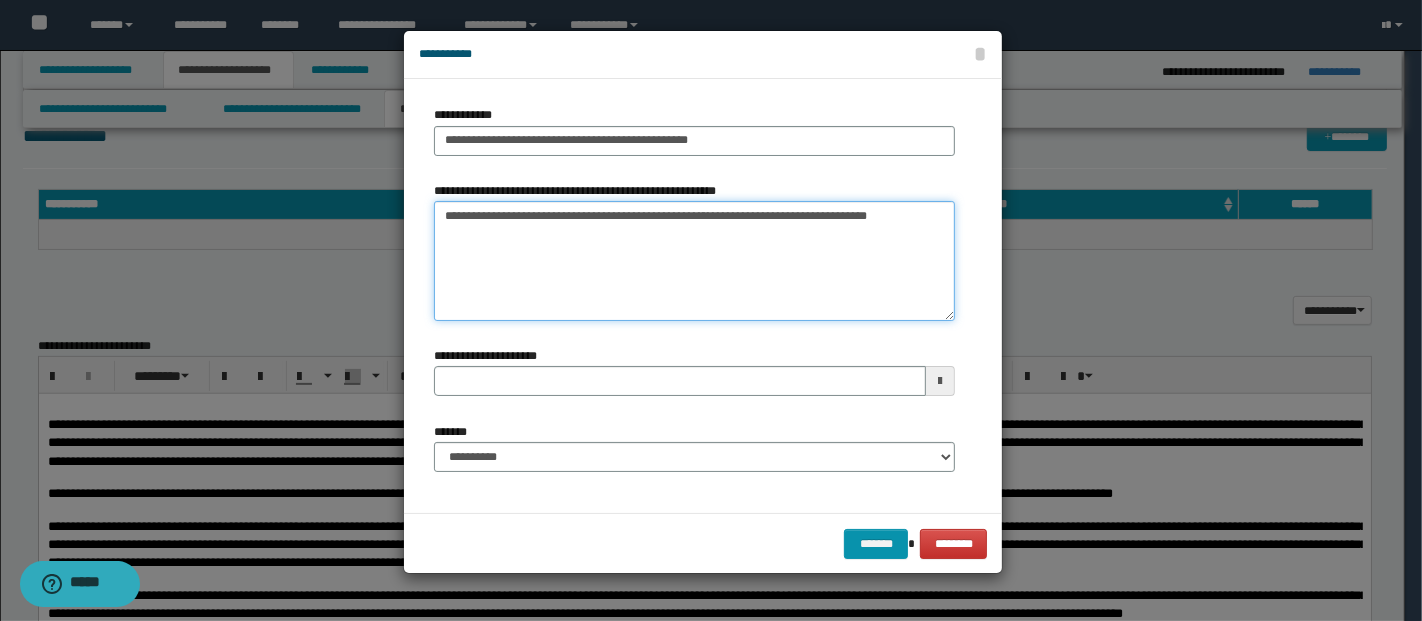 type on "**********" 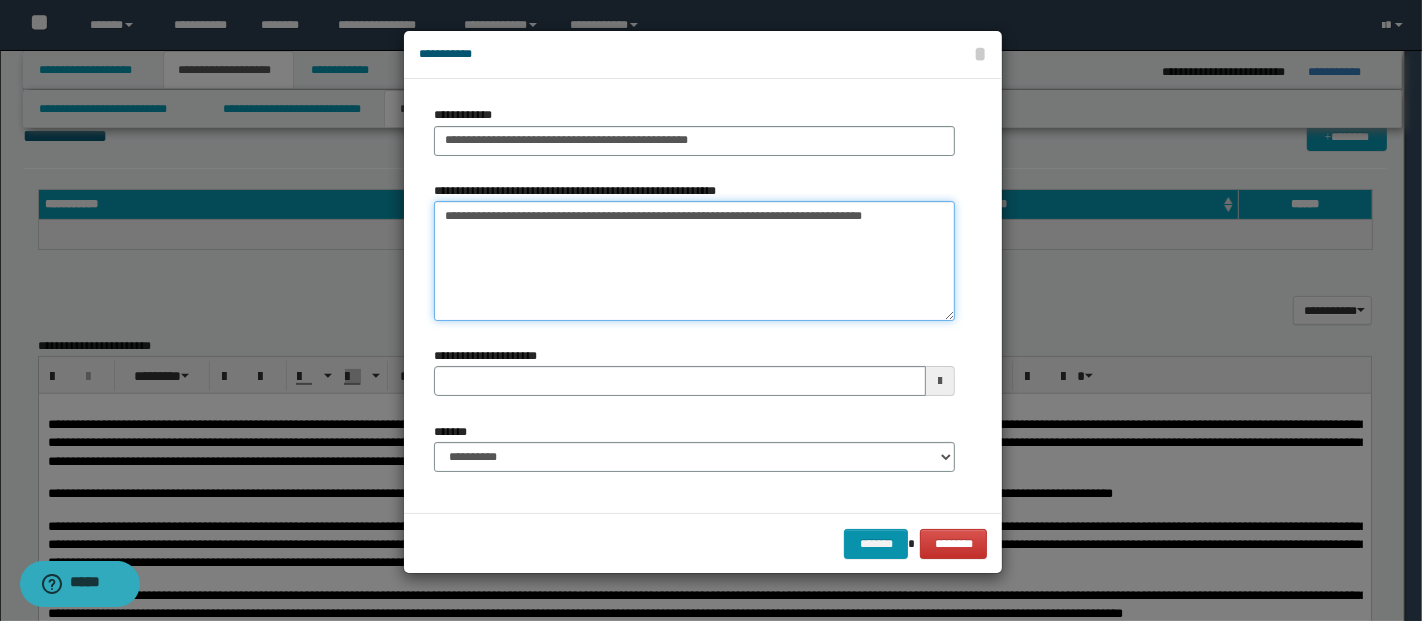 type 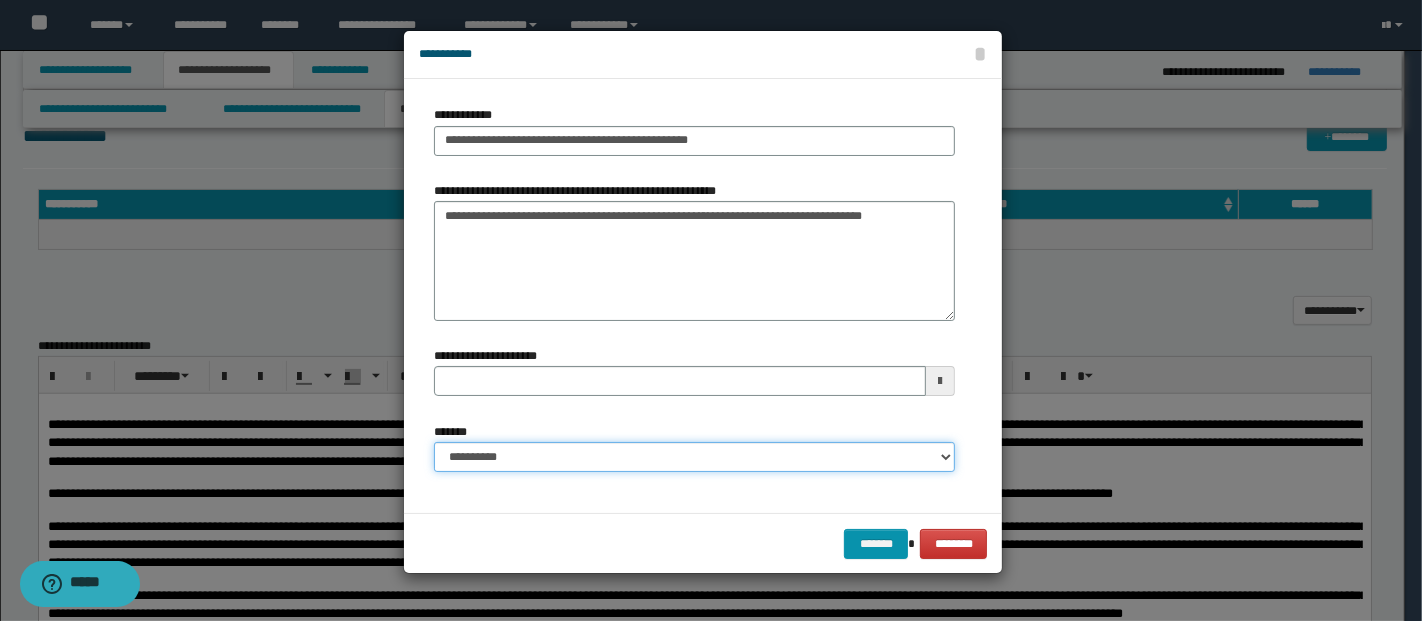 click on "**********" at bounding box center [695, 457] 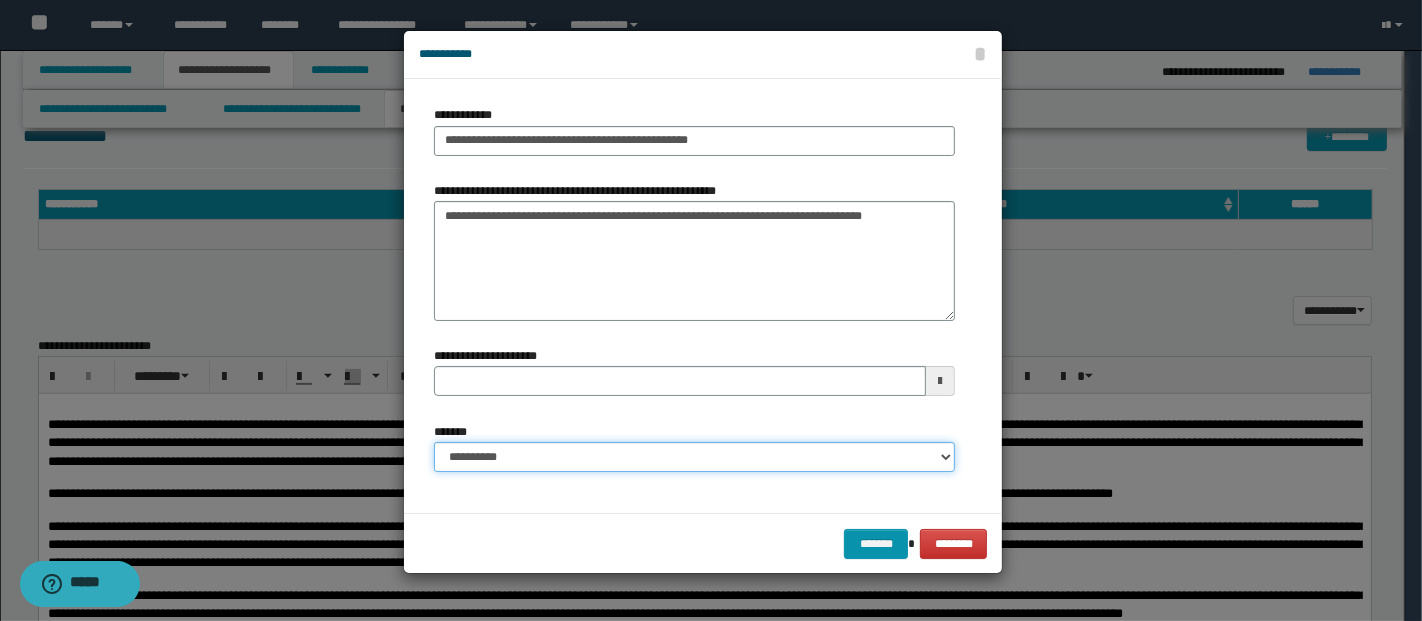 select on "*" 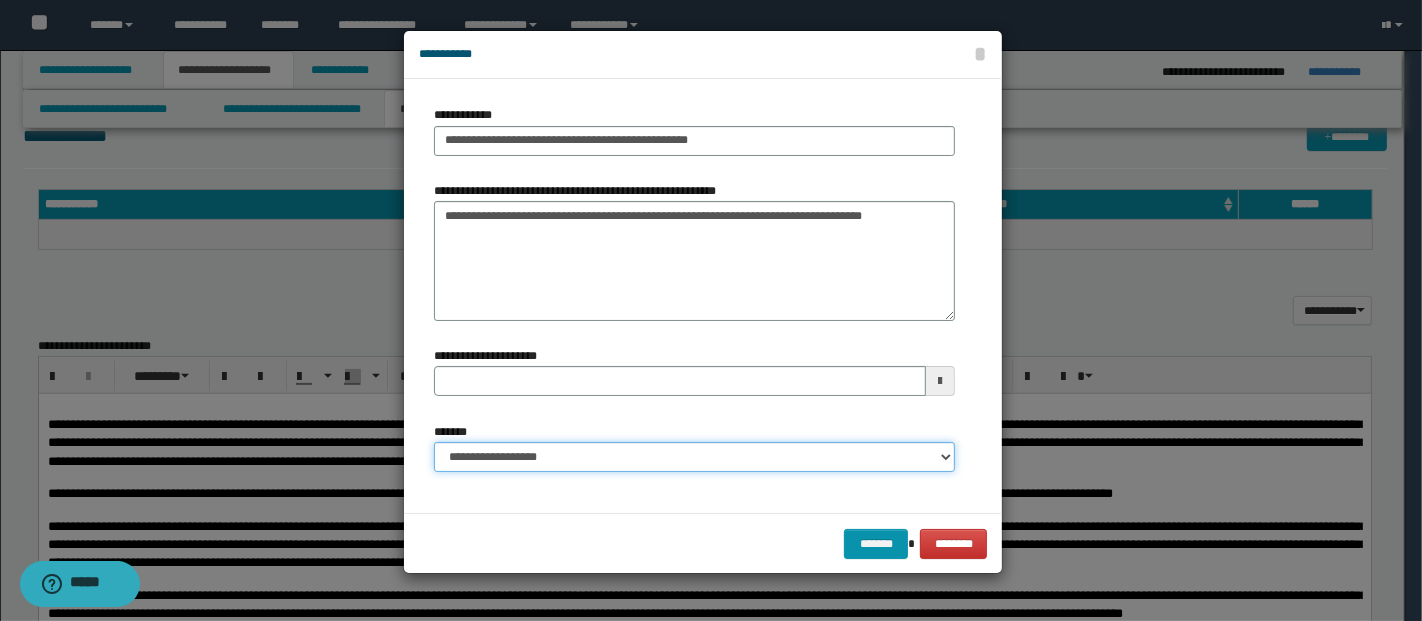 click on "**********" at bounding box center (695, 457) 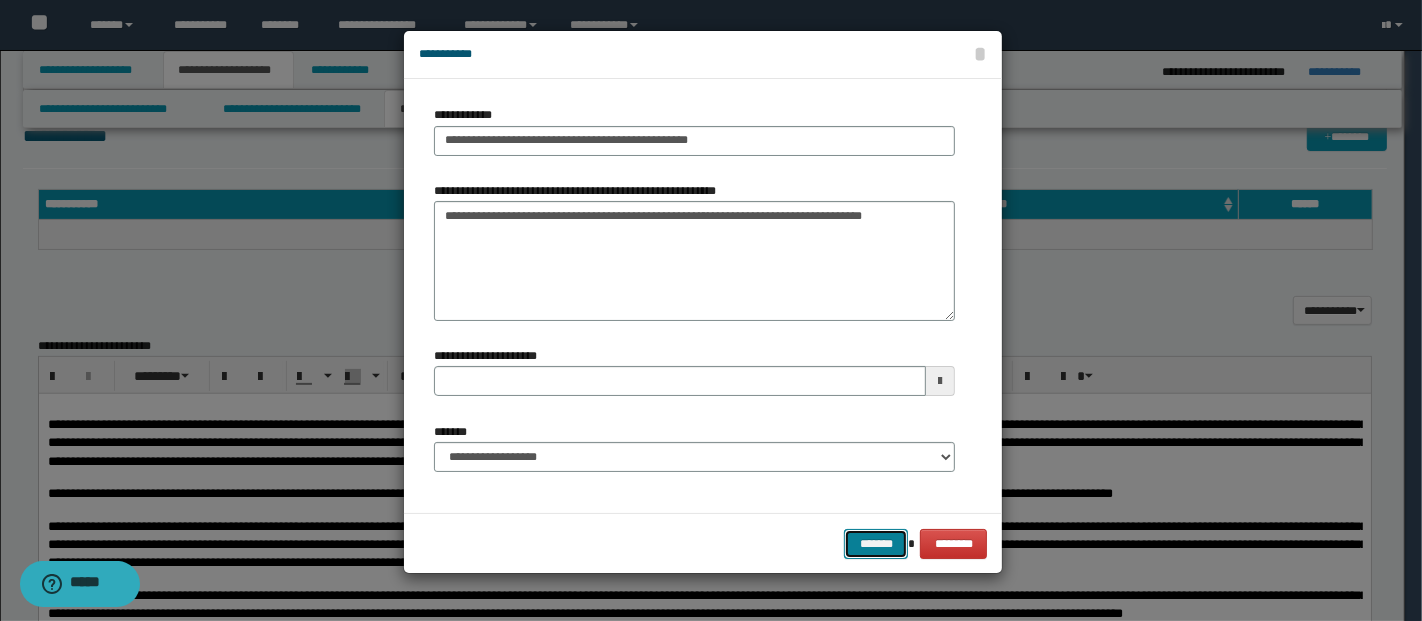 click on "*******" at bounding box center (876, 543) 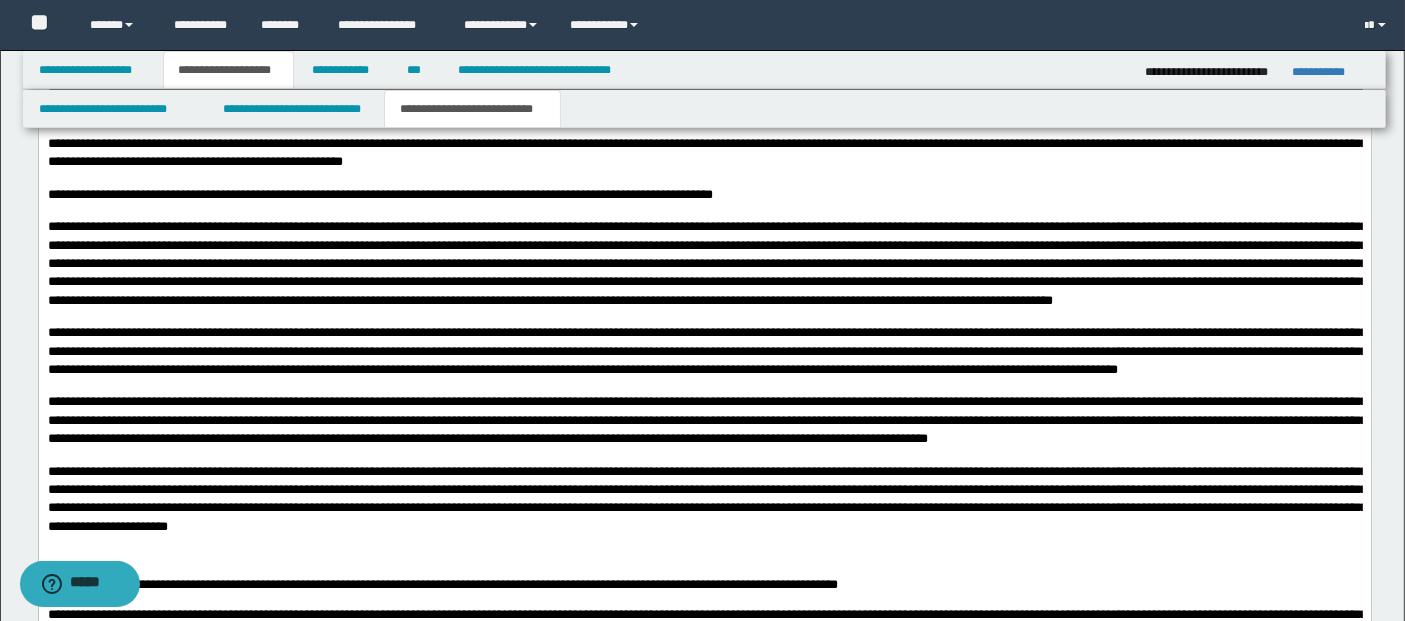 scroll, scrollTop: 1987, scrollLeft: 0, axis: vertical 